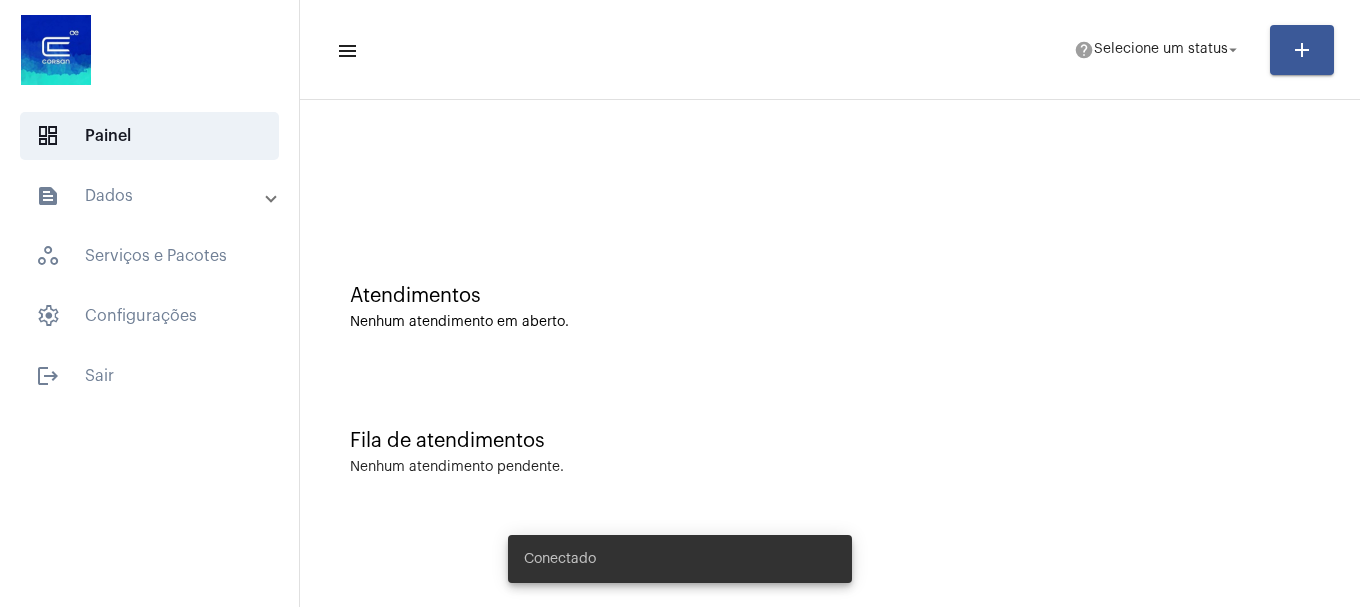 scroll, scrollTop: 0, scrollLeft: 0, axis: both 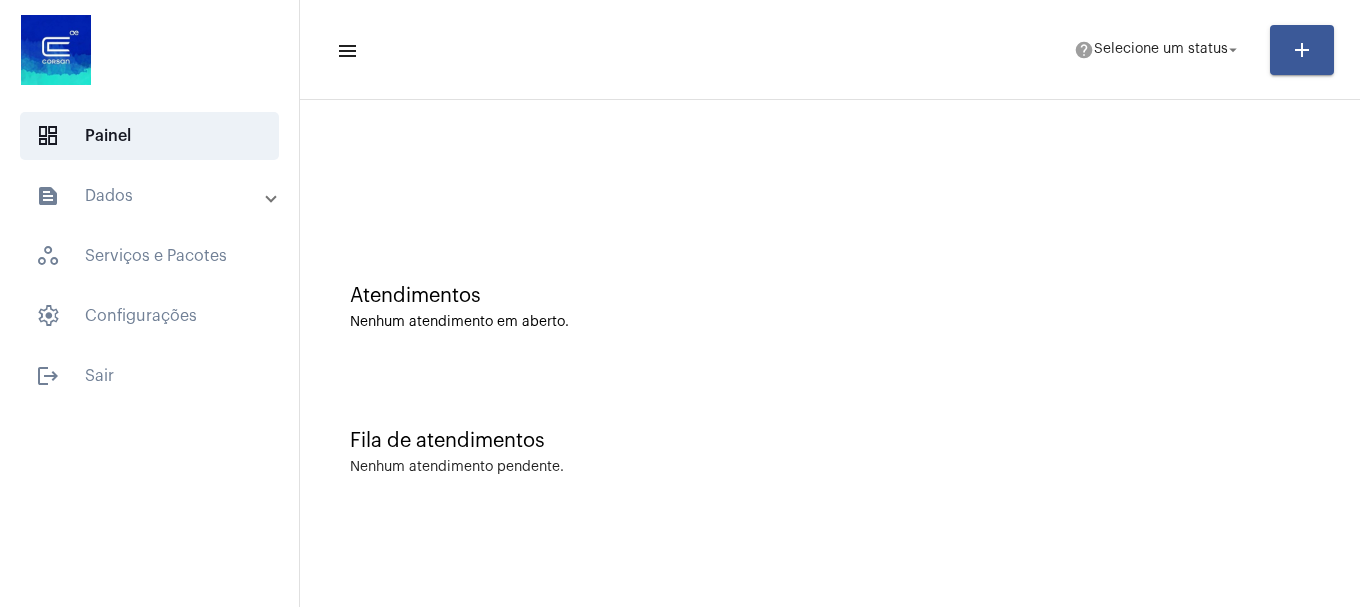 click on "menu  help  Selecione um status arrow_drop_down add" 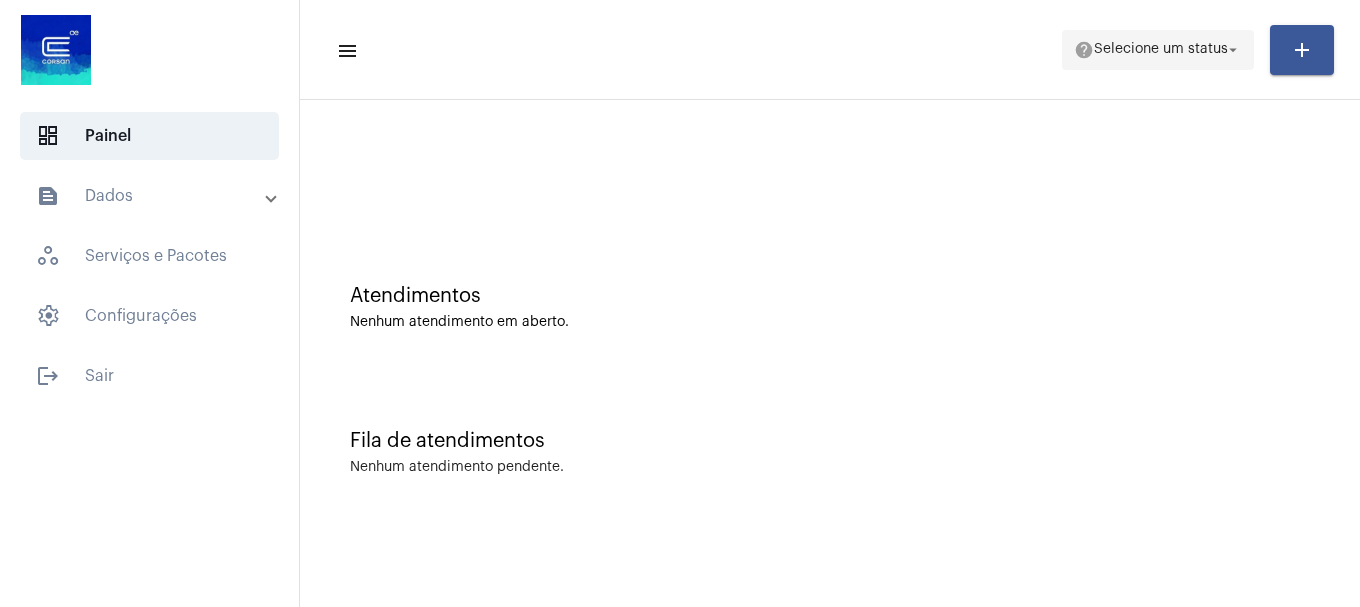 click on "help  Selecione um status arrow_drop_down" 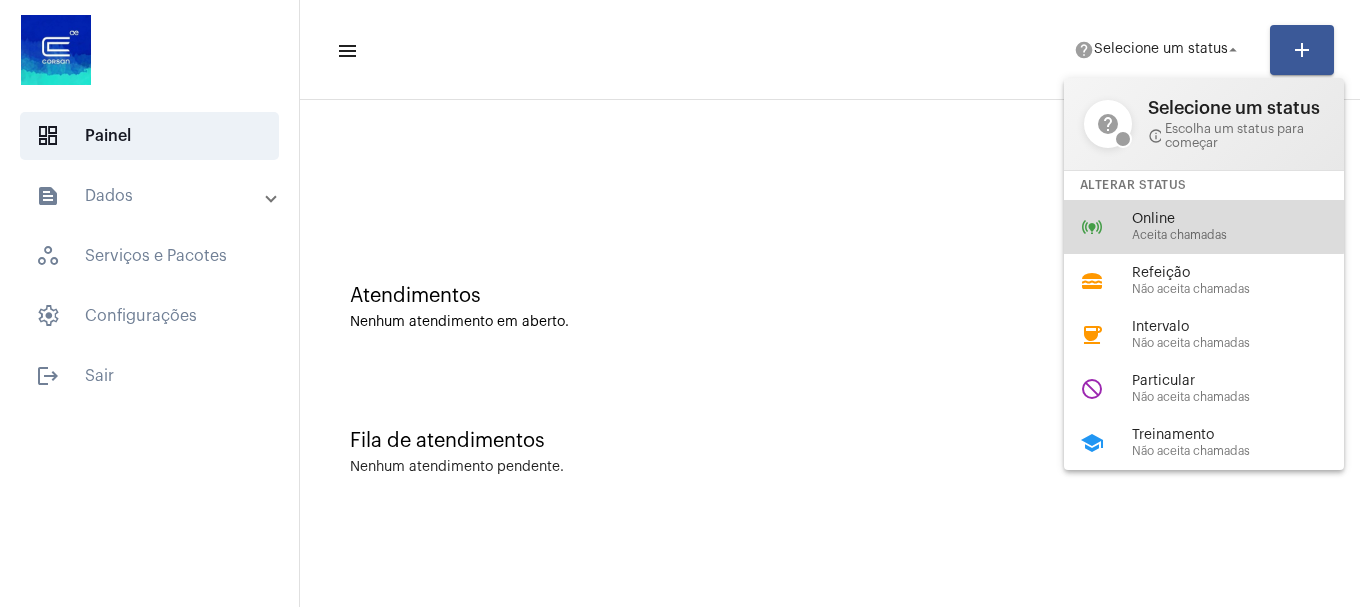 click on "Online" at bounding box center [1246, 219] 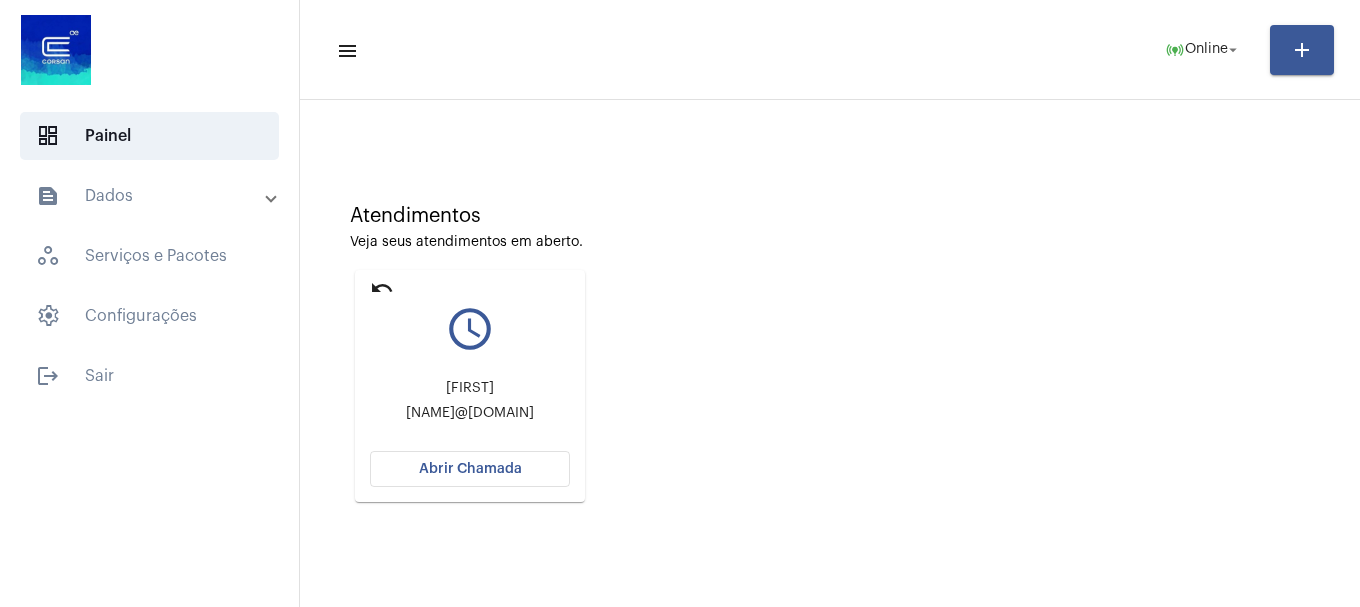 scroll, scrollTop: 175, scrollLeft: 0, axis: vertical 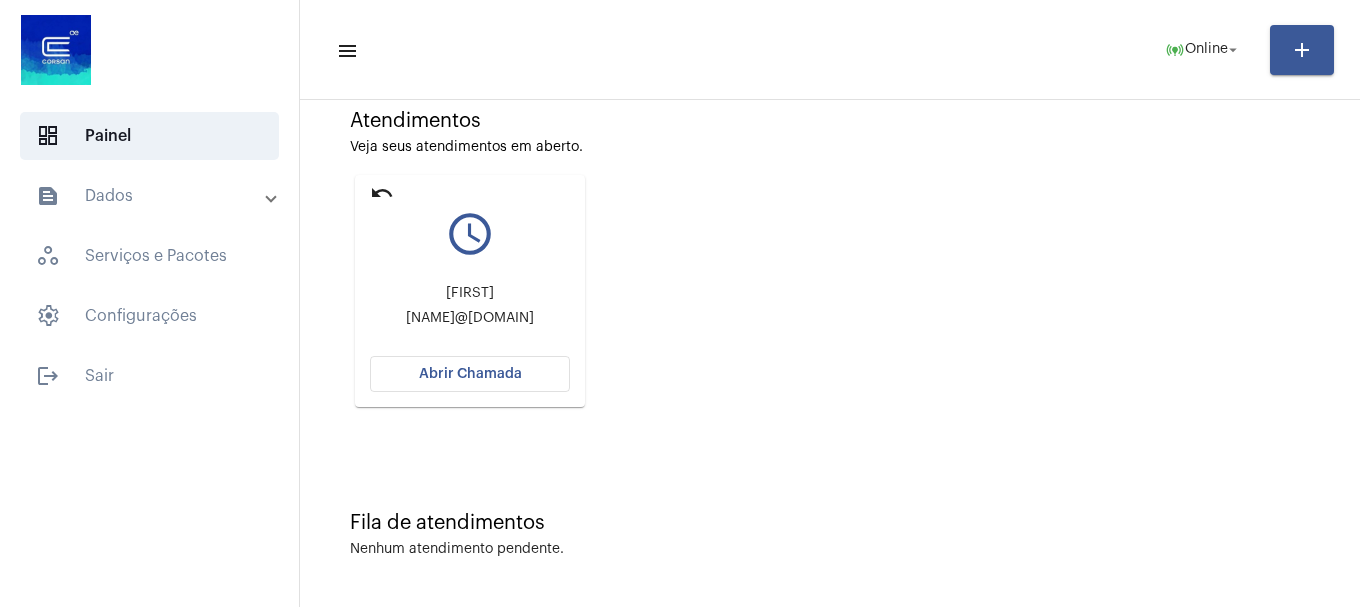 click on "Abrir Chamada" 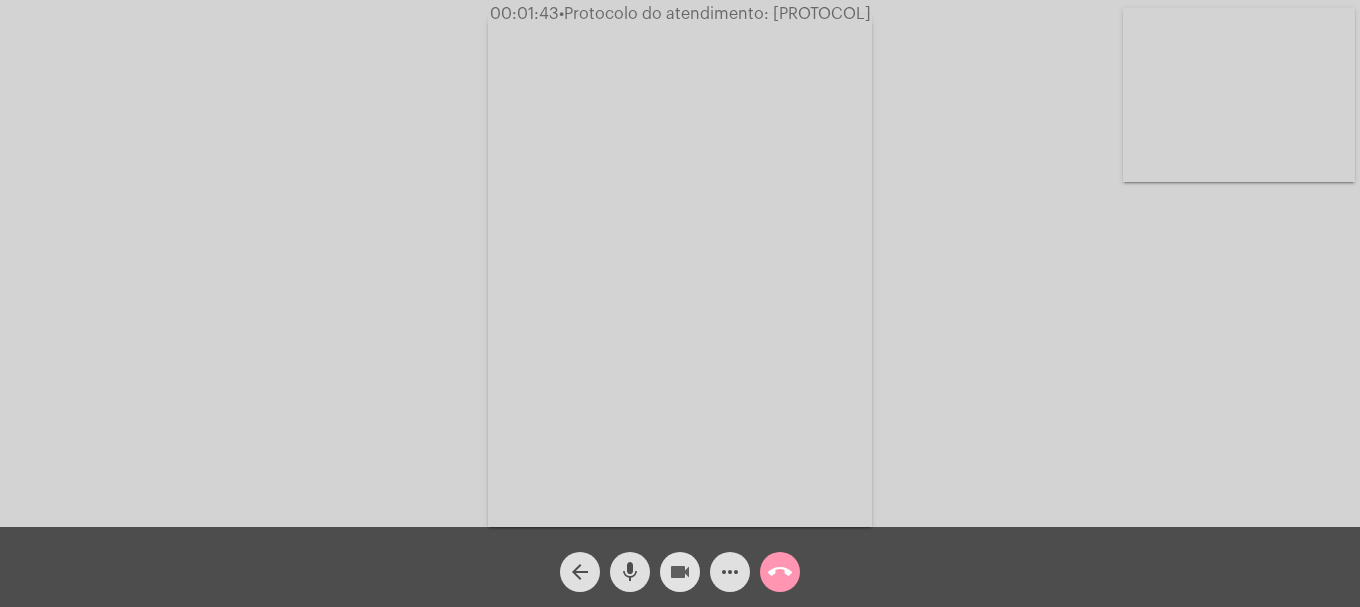click on "videocam" 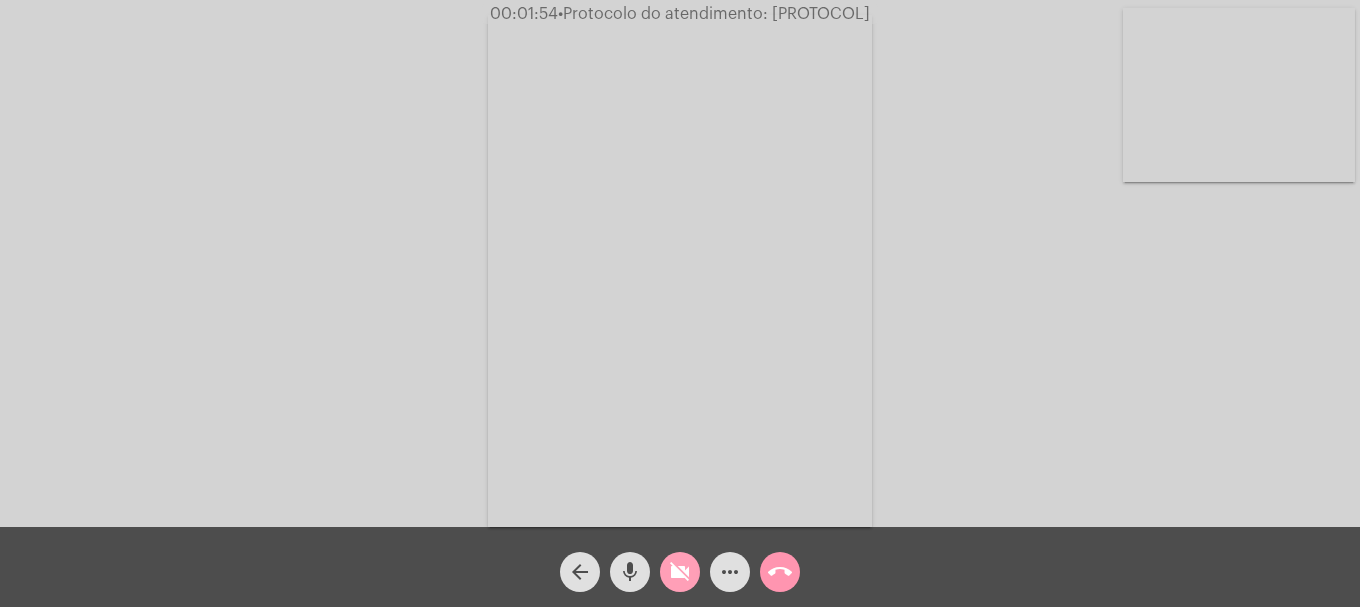 click on "videocam_off" 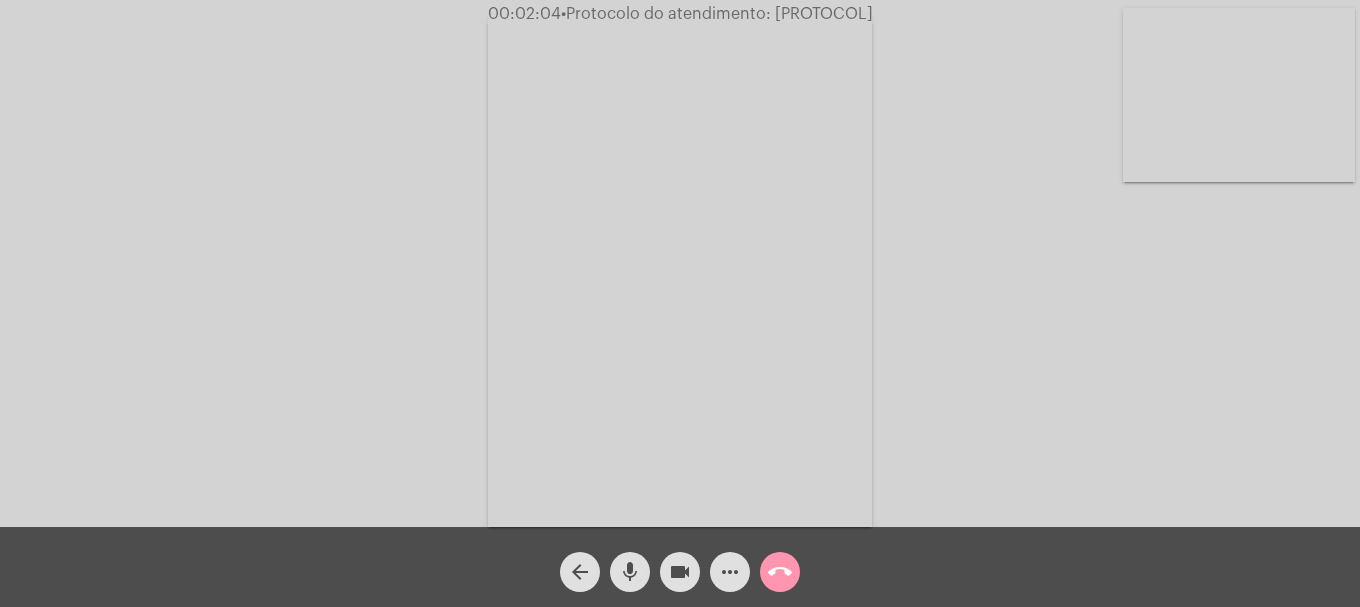 drag, startPoint x: 666, startPoint y: 589, endPoint x: 674, endPoint y: 580, distance: 12.0415945 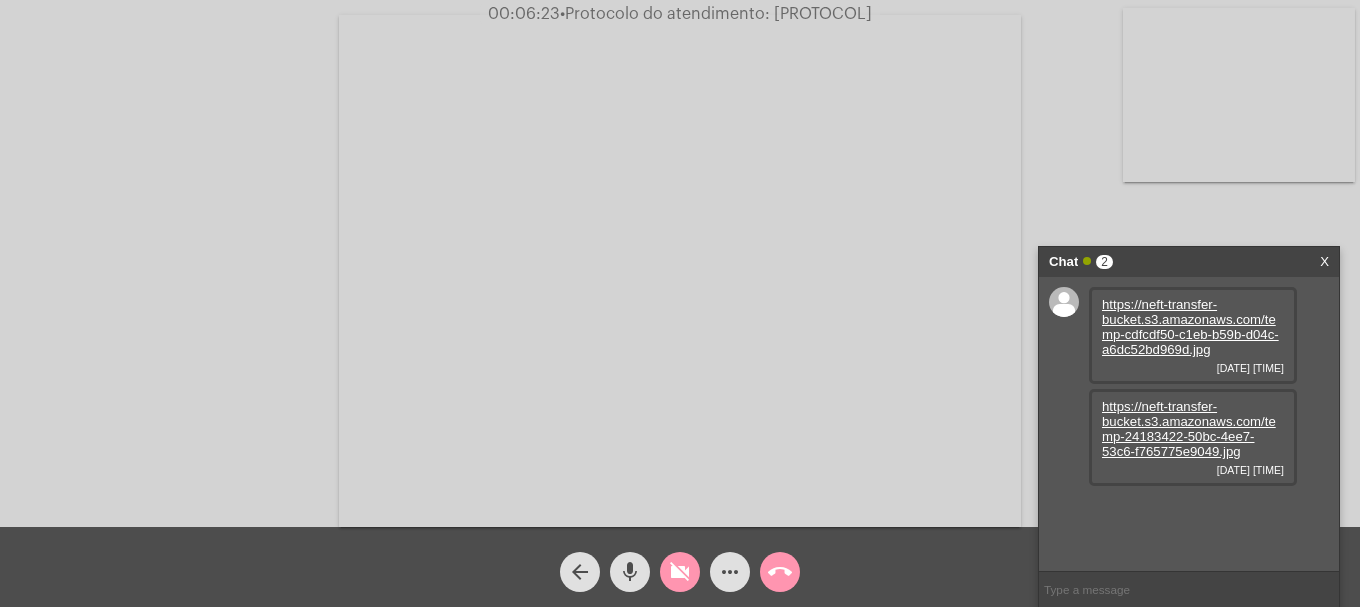 click on "https://neft-transfer-bucket.s3.amazonaws.com/temp-cdfcdf50-c1eb-b59b-d04c-a6dc52bd969d.jpg" at bounding box center (1190, 327) 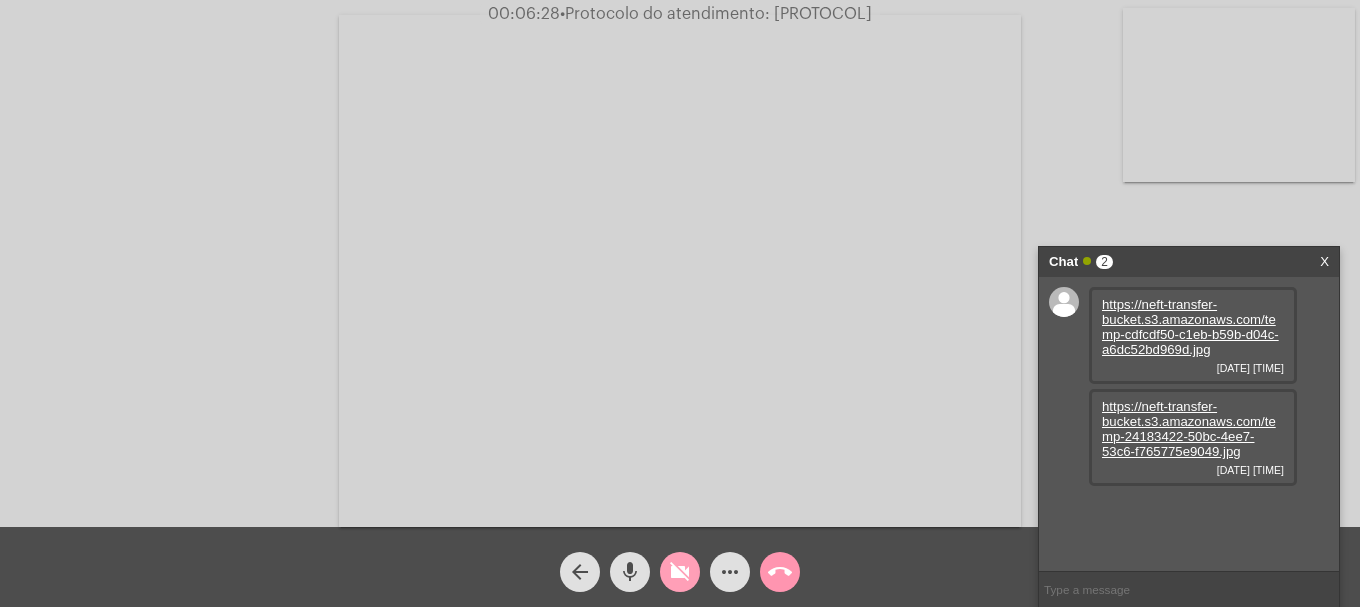 click on "videocam_off" 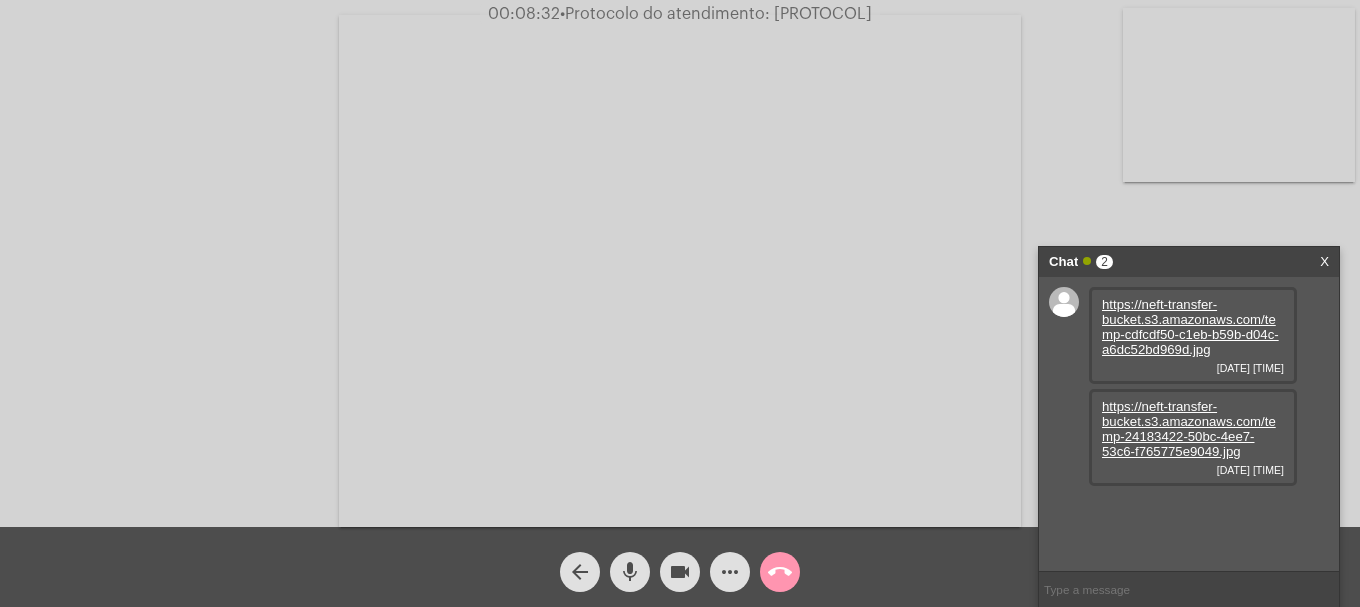 click at bounding box center (1239, 95) 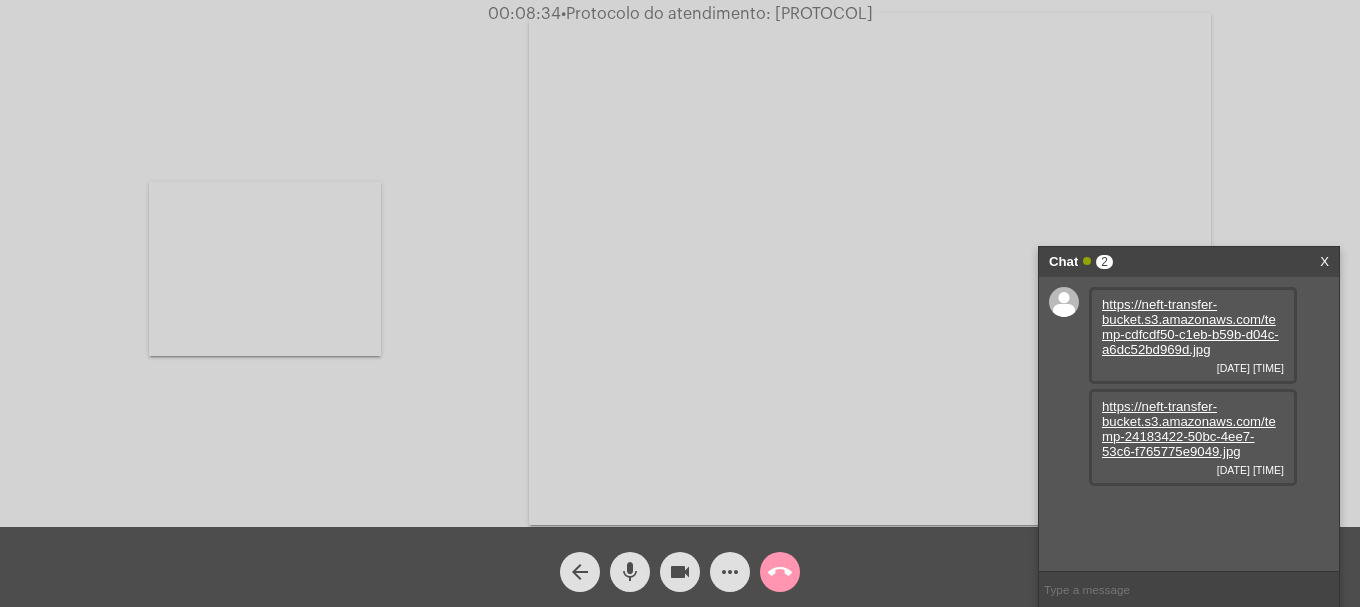 click at bounding box center (265, 269) 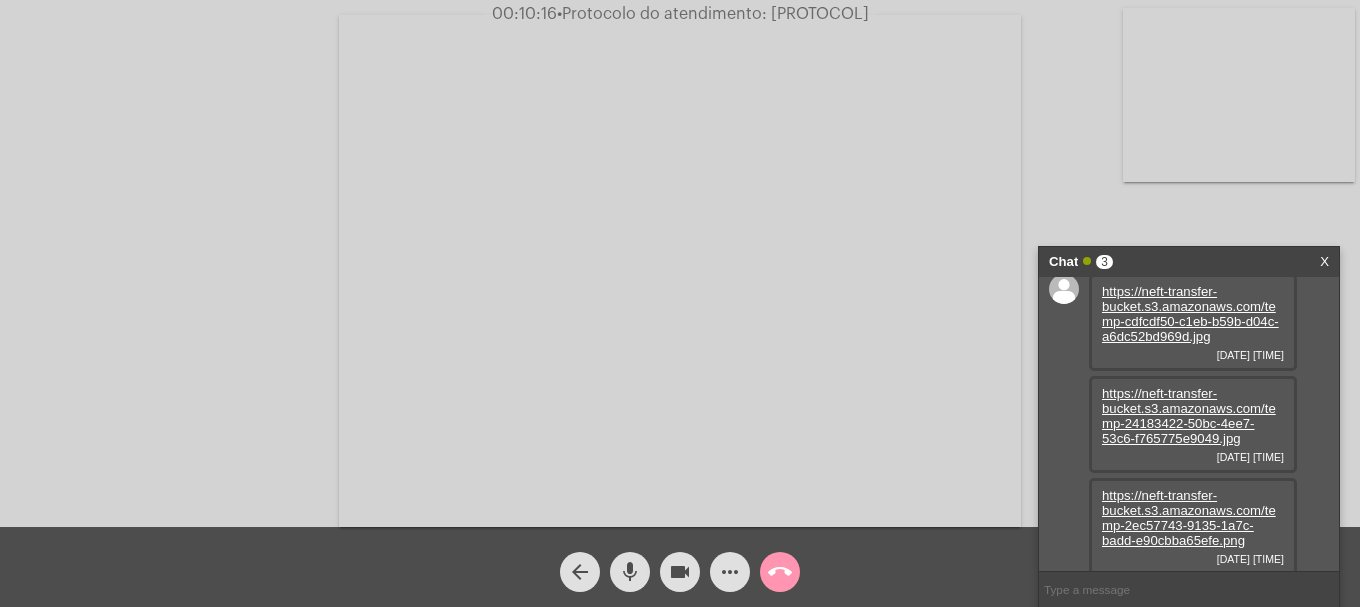 scroll, scrollTop: 17, scrollLeft: 0, axis: vertical 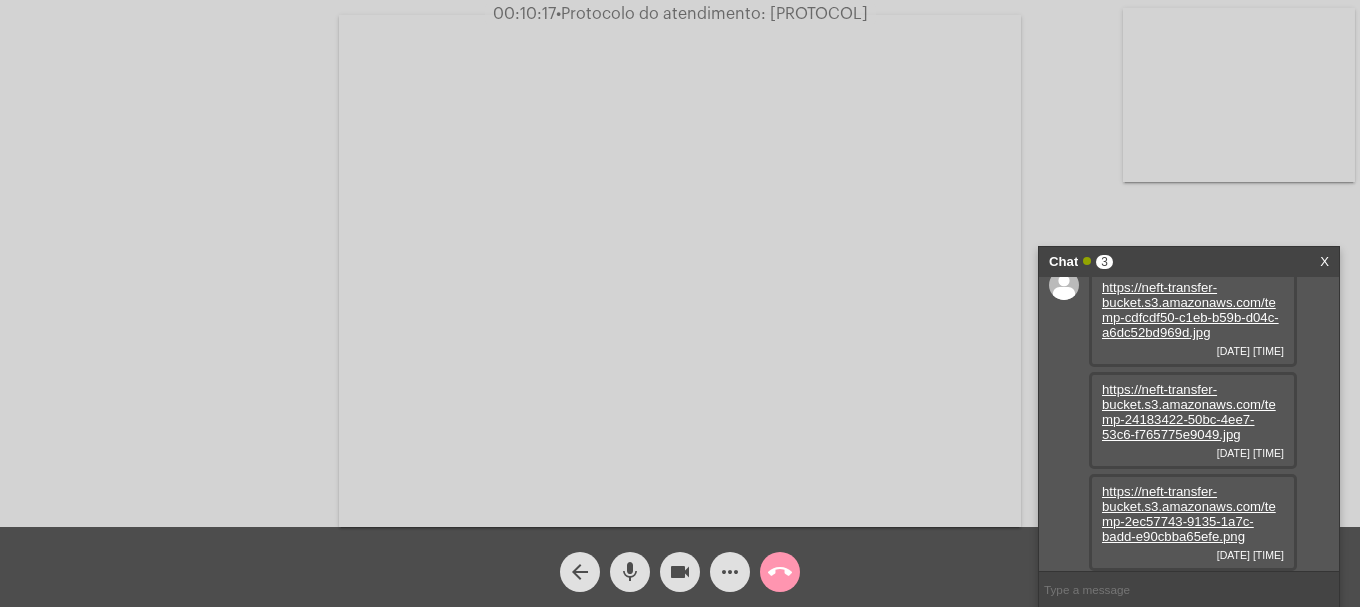 click on "https://neft-transfer-bucket.s3.amazonaws.com/temp-2ec57743-9135-1a7c-badd-e90cbba65efe.png" at bounding box center [1189, 514] 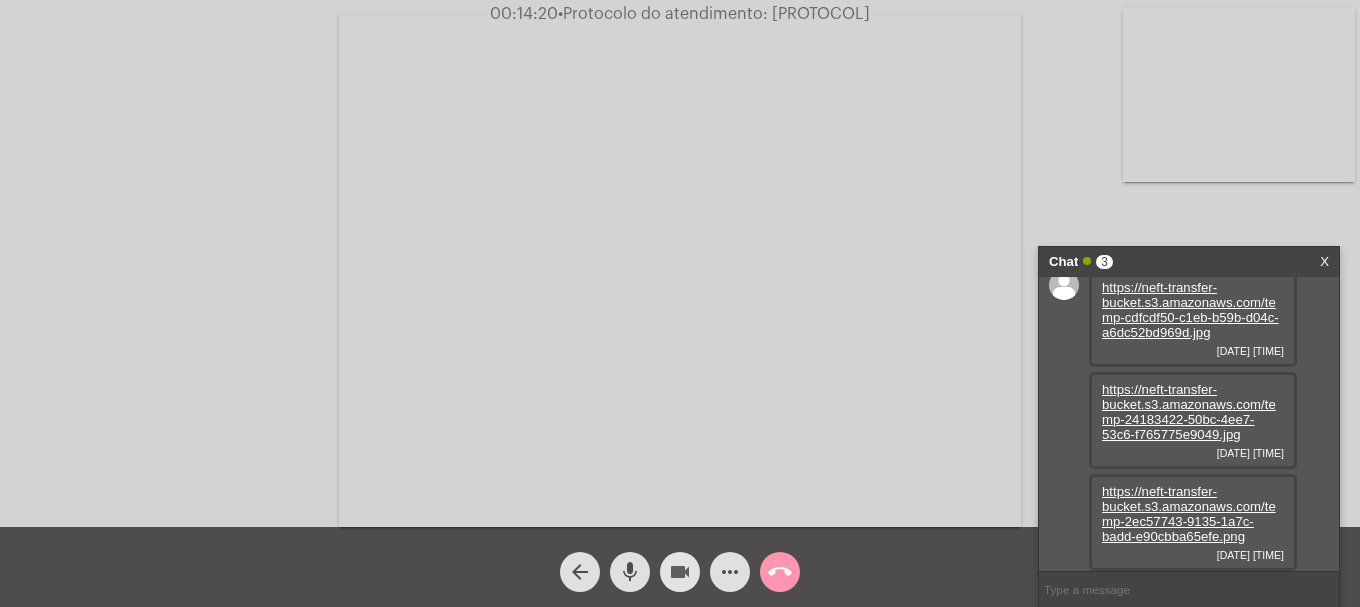 click on "videocam" 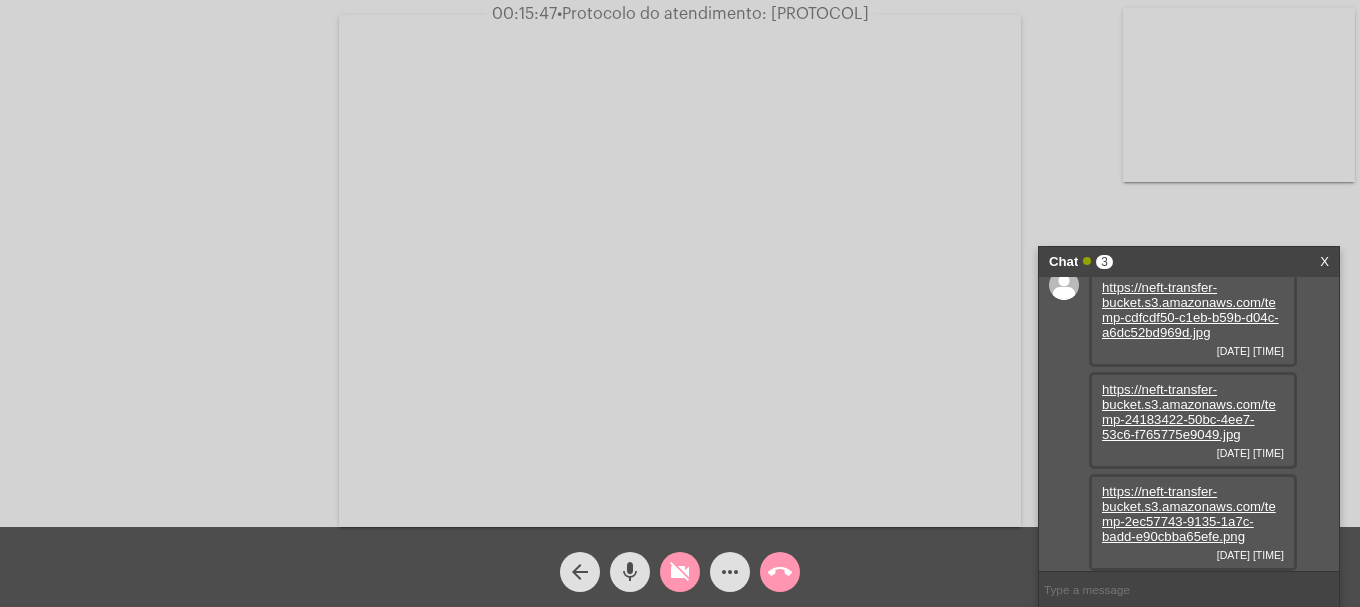 click on "videocam_off" 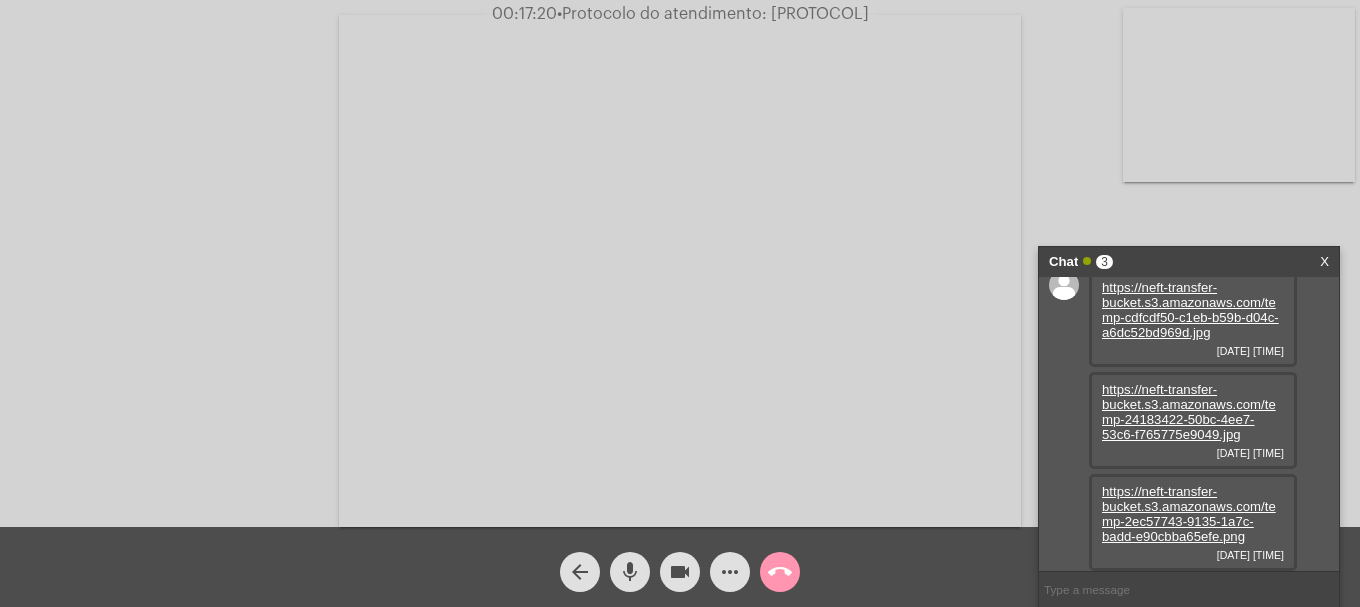 scroll, scrollTop: 0, scrollLeft: 0, axis: both 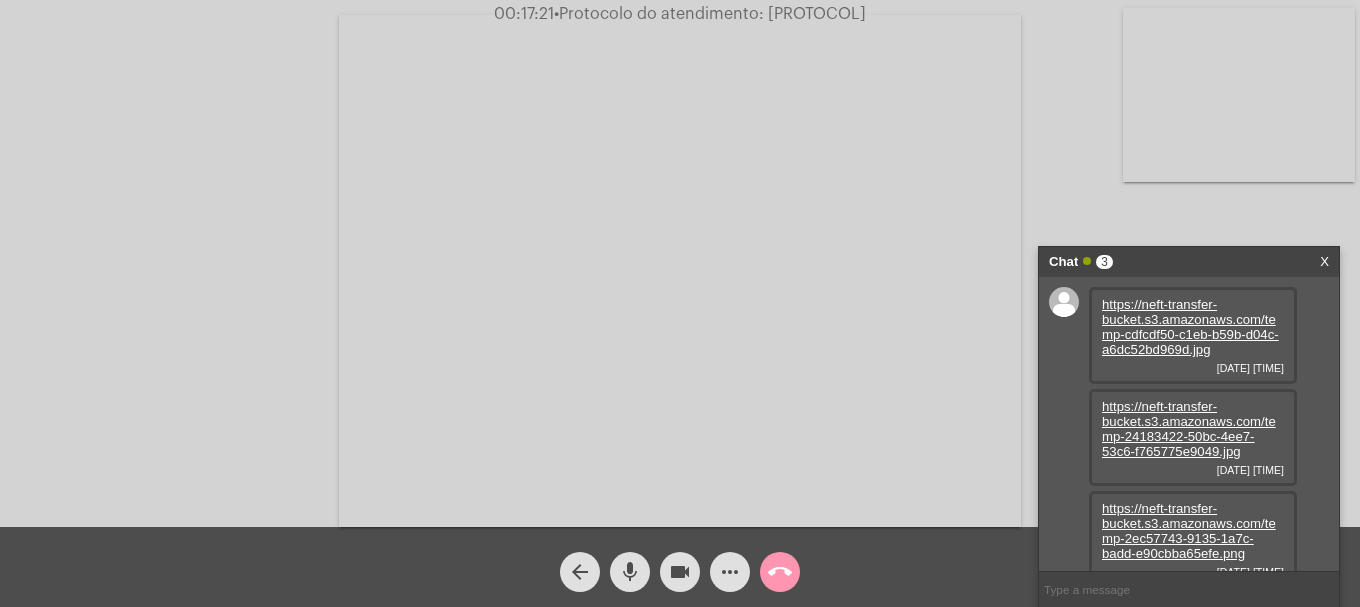 click on "https://neft-transfer-bucket.s3.amazonaws.com/temp-cdfcdf50-c1eb-b59b-d04c-a6dc52bd969d.jpg" at bounding box center (1190, 327) 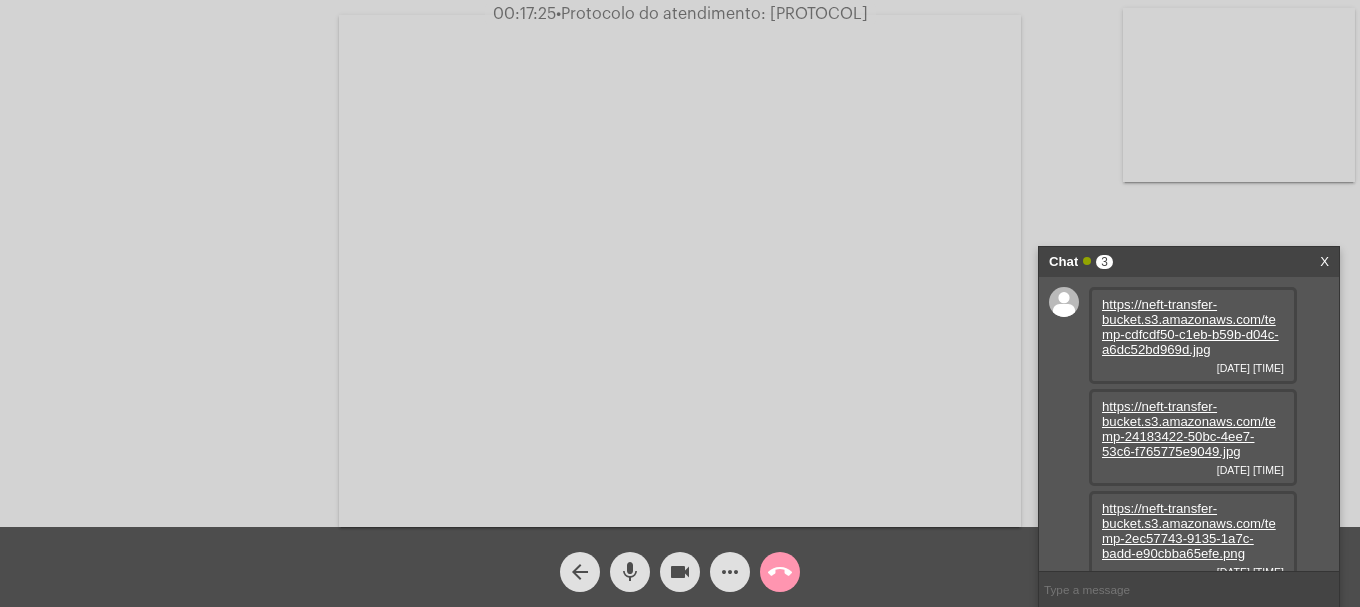 click on "https://neft-transfer-bucket.s3.amazonaws.com/temp-24183422-50bc-4ee7-53c6-f765775e9049.jpg" at bounding box center (1189, 429) 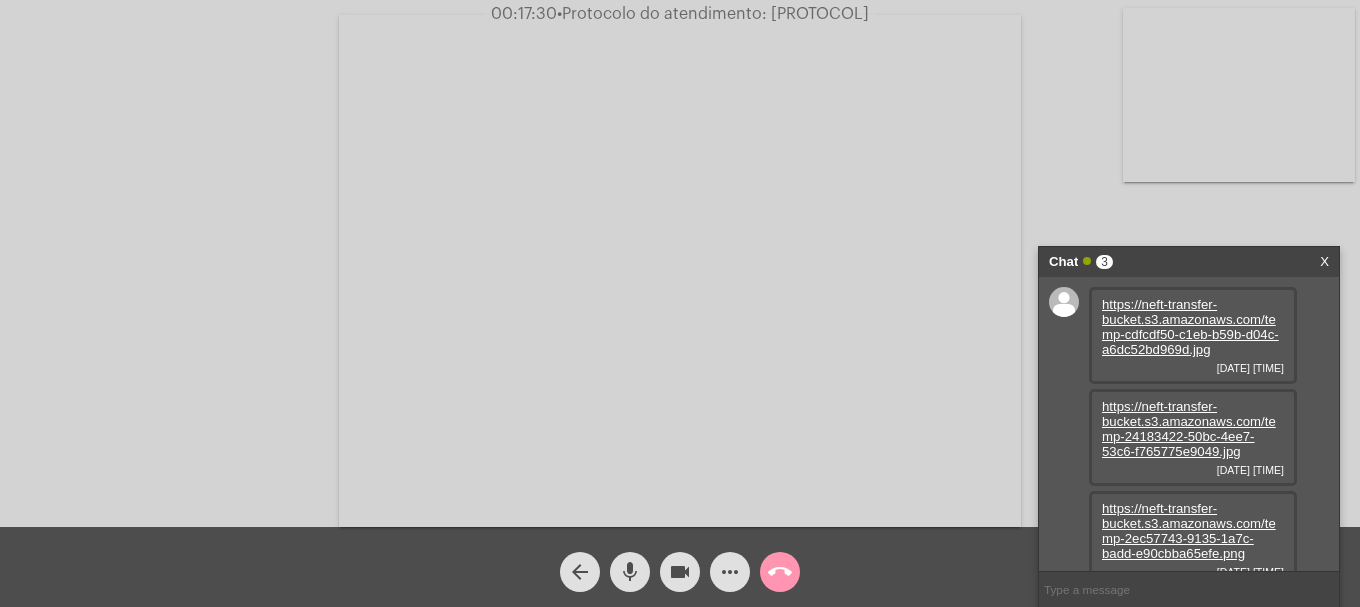click on "https://neft-transfer-bucket.s3.amazonaws.com/temp-2ec57743-9135-1a7c-badd-e90cbba65efe.png" at bounding box center [1189, 531] 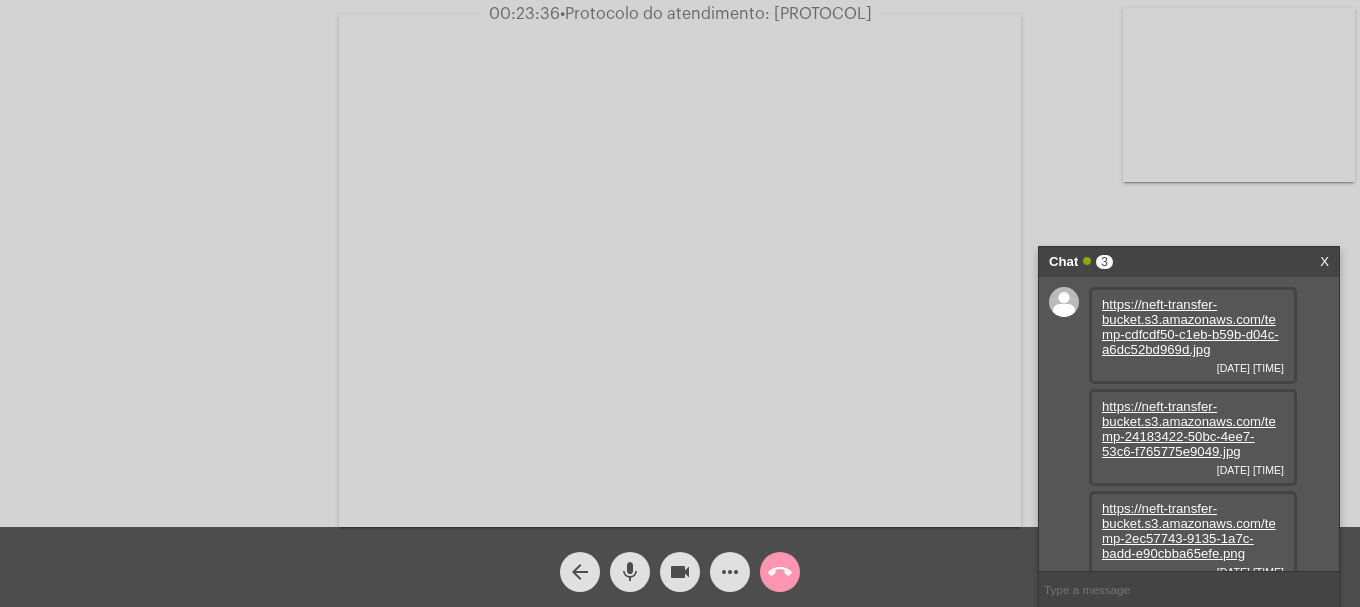 click on "•  Protocolo do atendimento: 20250806009276" 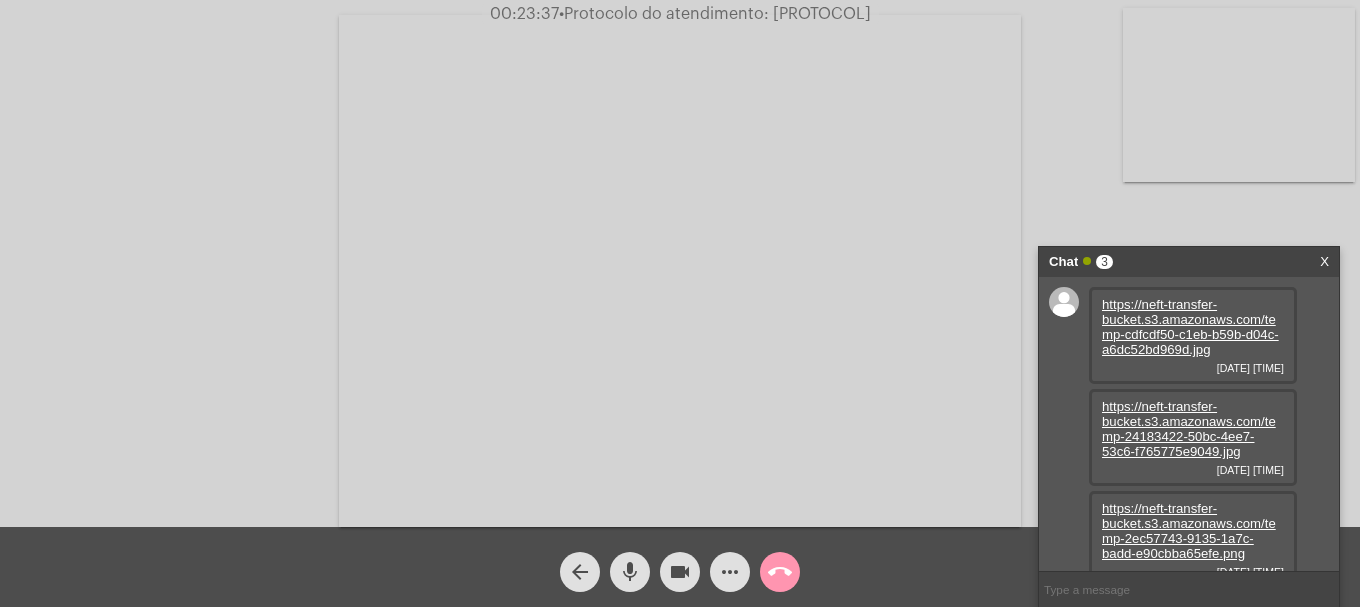 copy on "20250806009276" 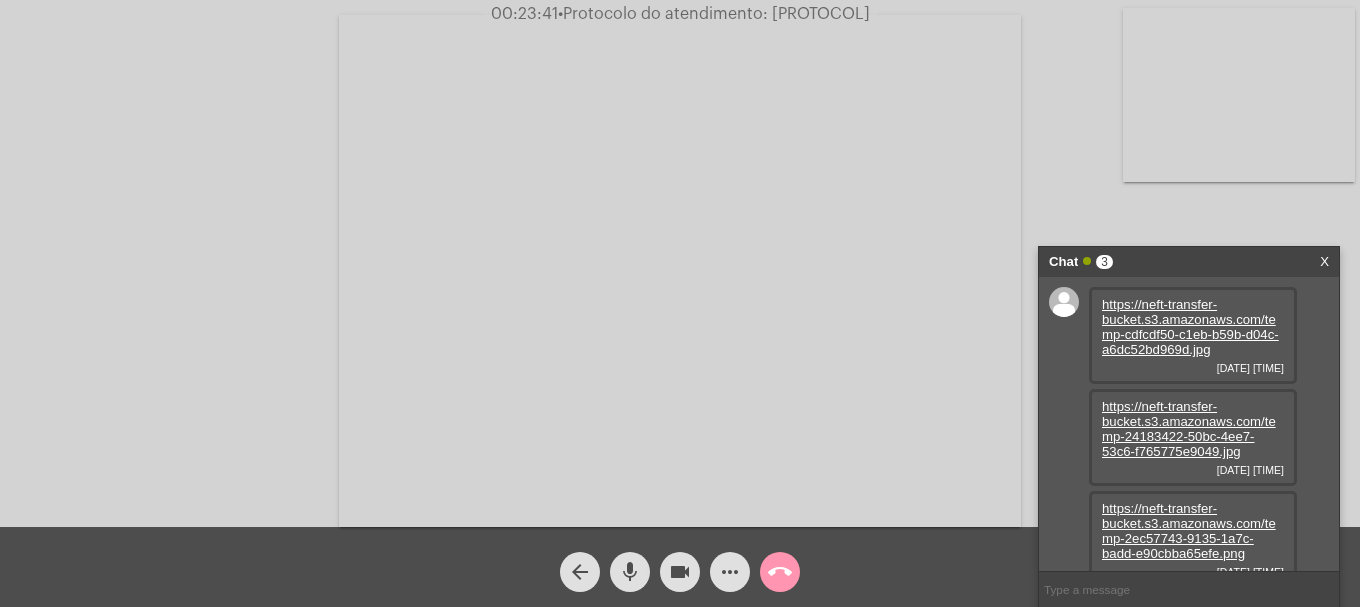 click at bounding box center (1189, 589) 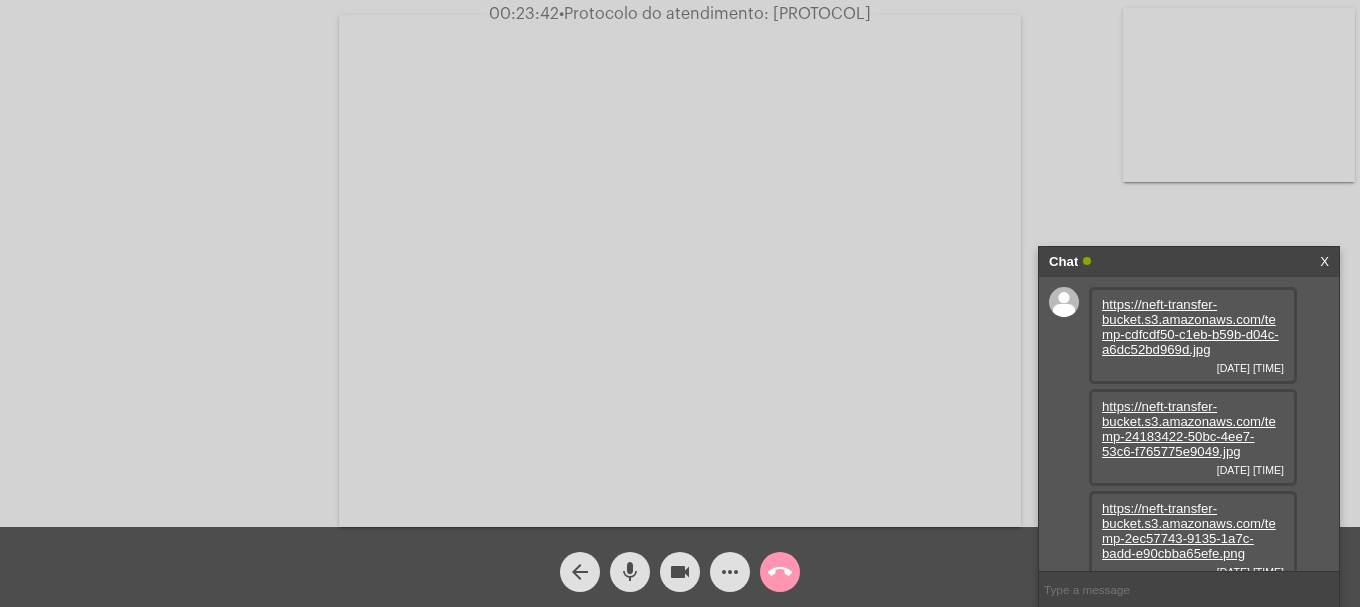 paste on "20250806009276" 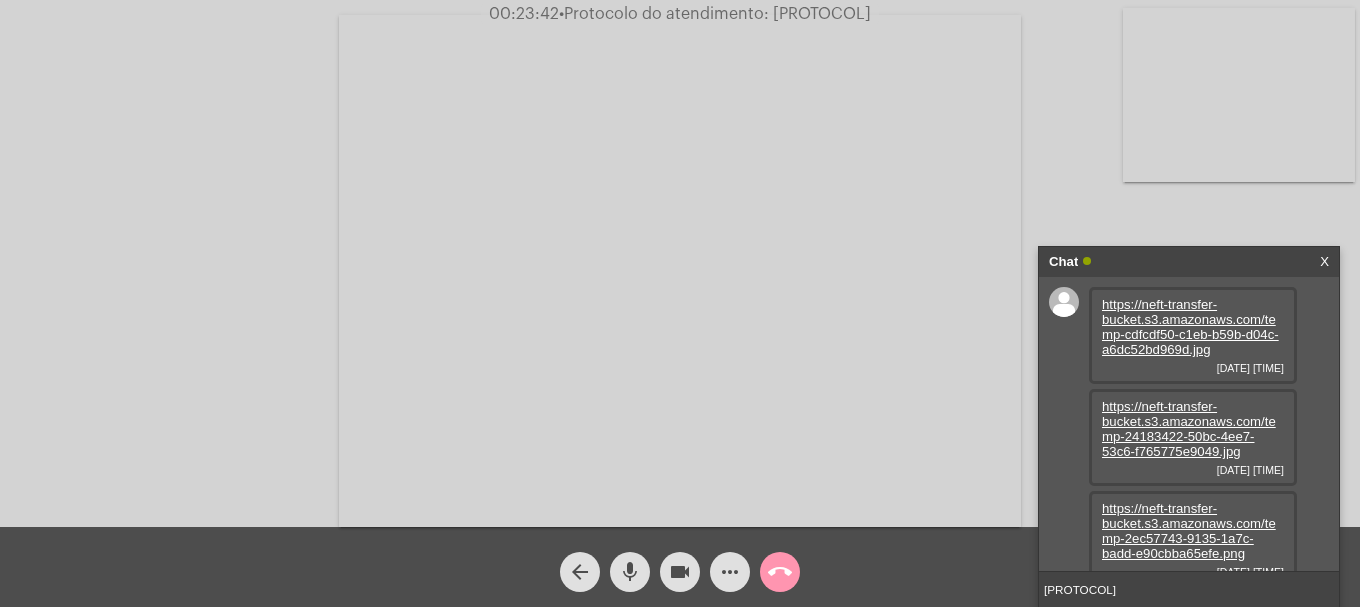 type 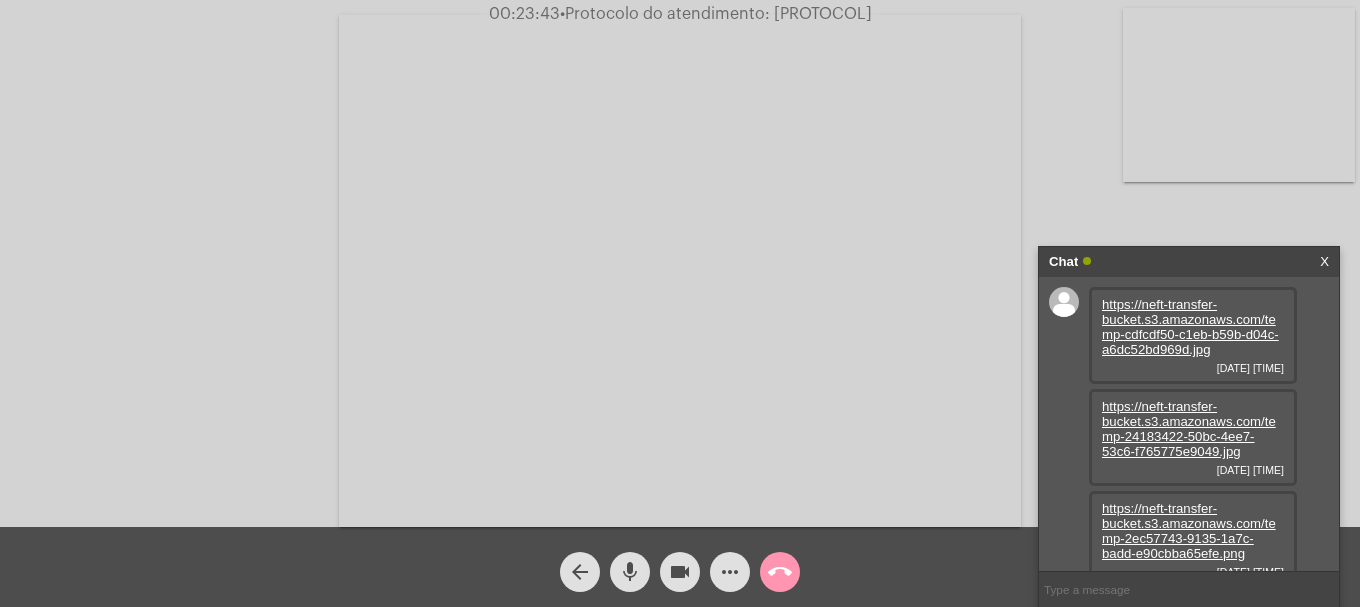 scroll, scrollTop: 74, scrollLeft: 0, axis: vertical 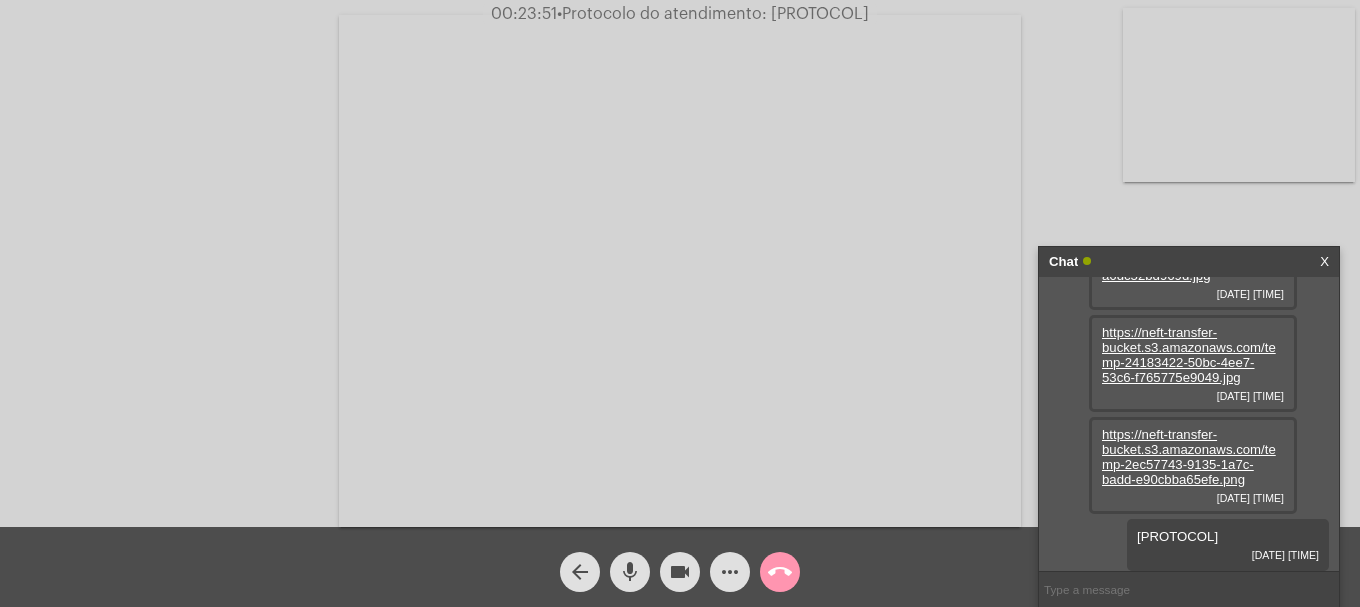 click on "call_end" 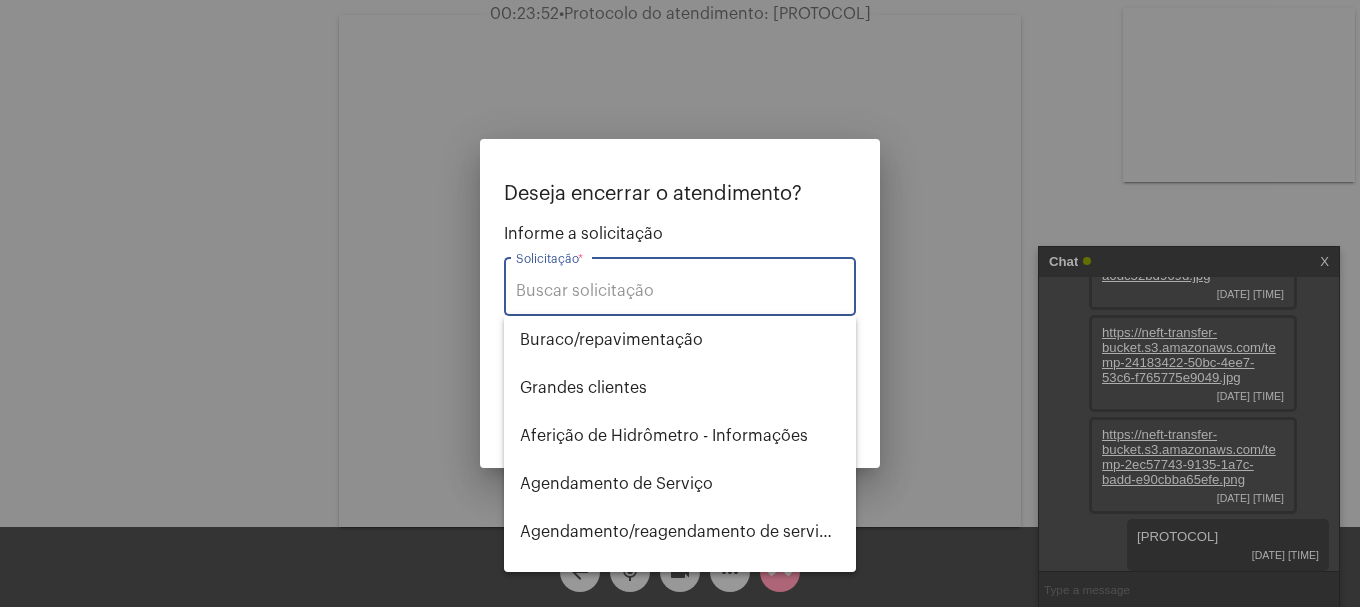 click on "Solicitação  *" at bounding box center [680, 291] 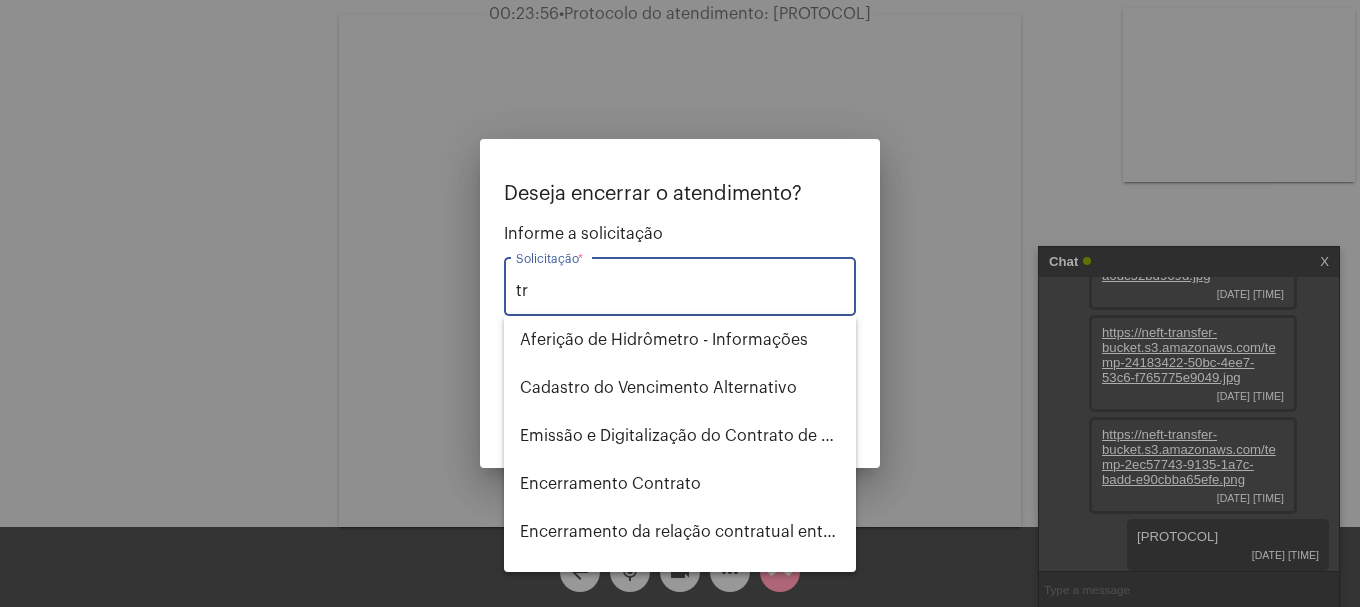 type on "t" 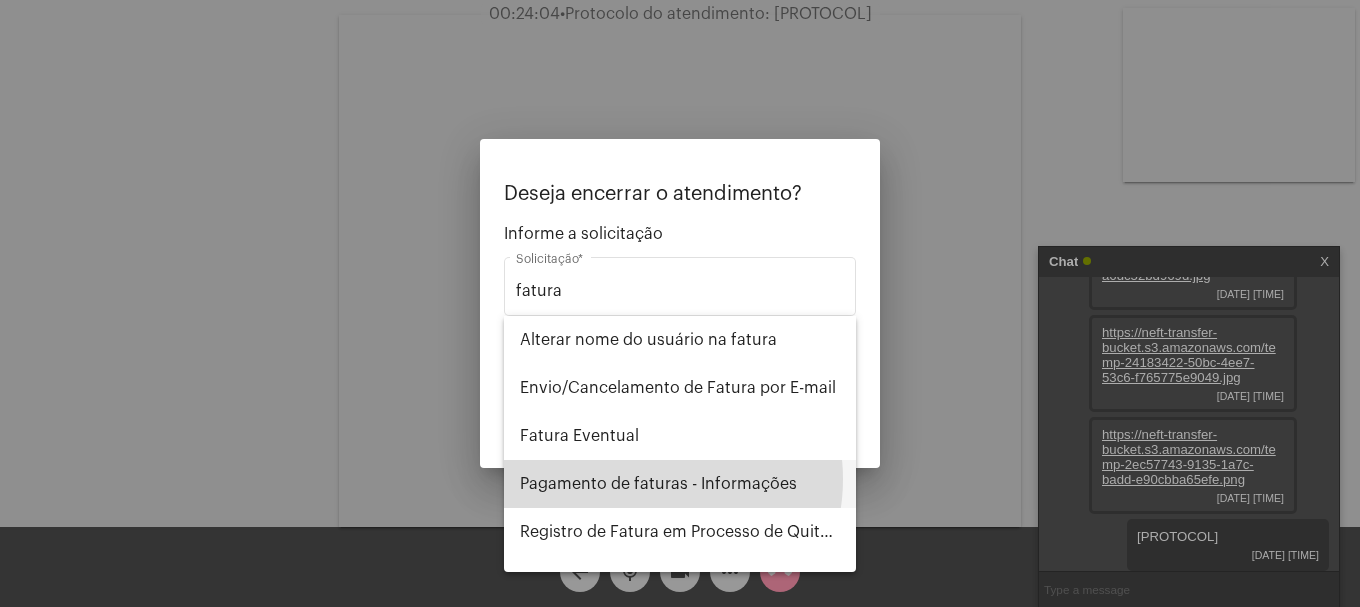 click on "Pagamento de faturas - Informações" at bounding box center (680, 484) 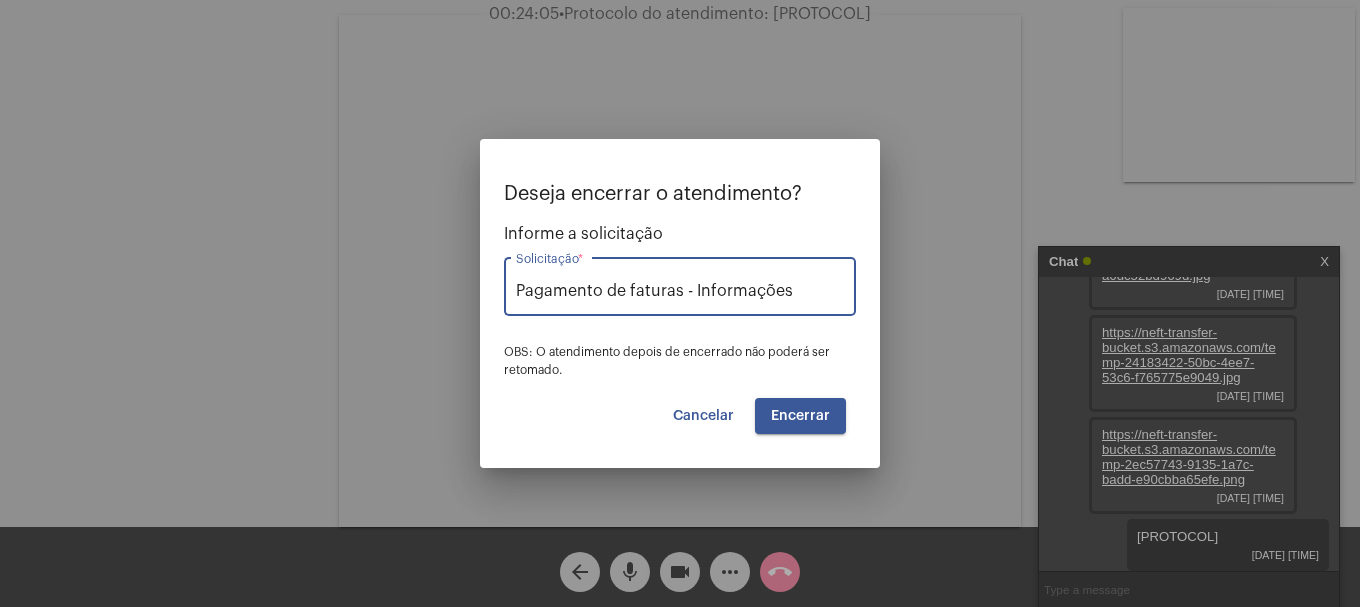 click on "Deseja encerrar o atendimento?  Informe a solicitação Pagamento de faturas - Informações Solicitação  * OBS: O atendimento depois de encerrado não poderá ser retomado.  Cancelar   Encerrar" at bounding box center [680, 308] 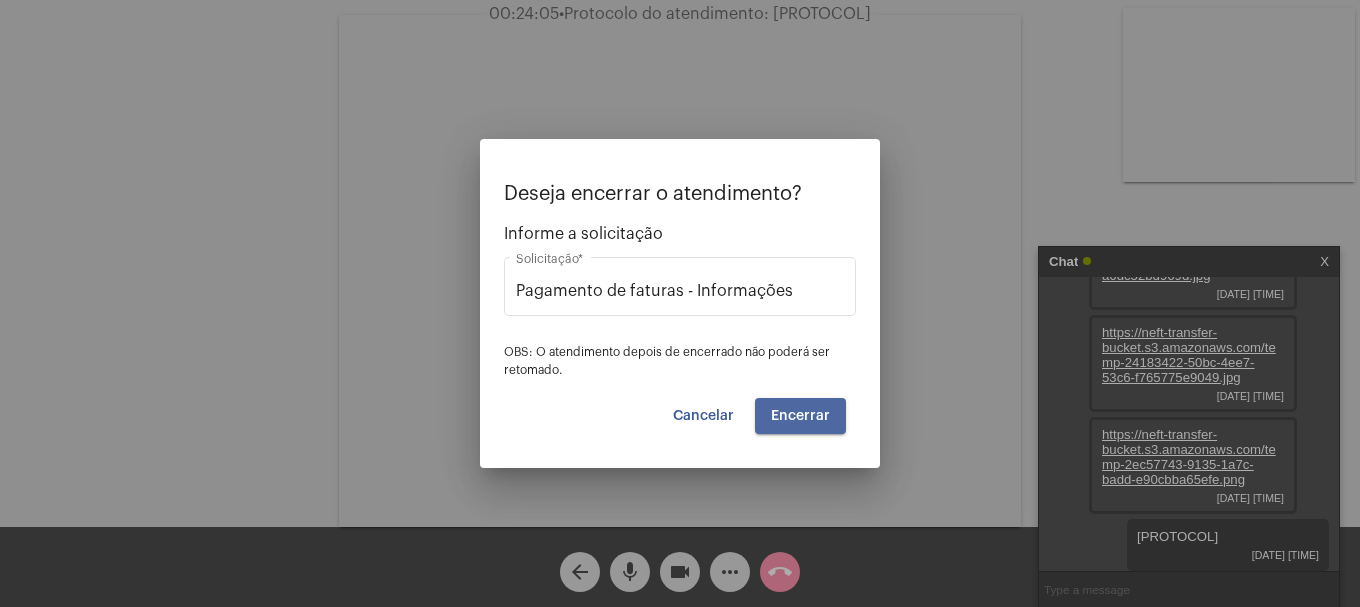 click on "Encerrar" at bounding box center (800, 416) 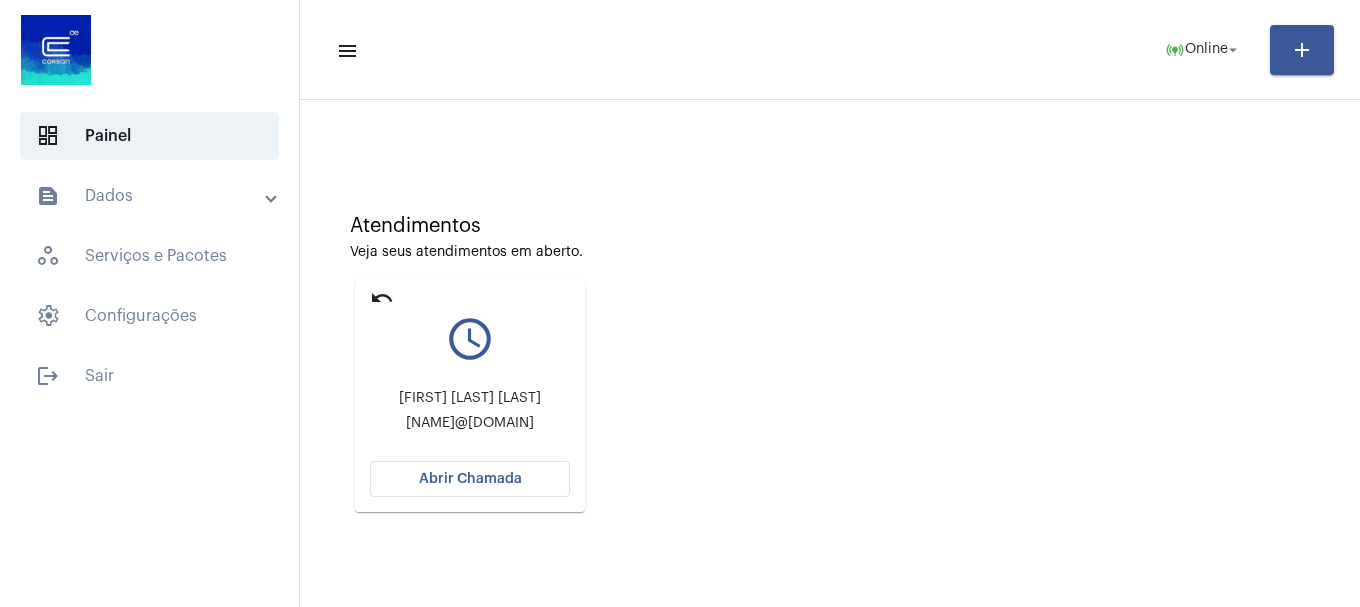 scroll, scrollTop: 175, scrollLeft: 0, axis: vertical 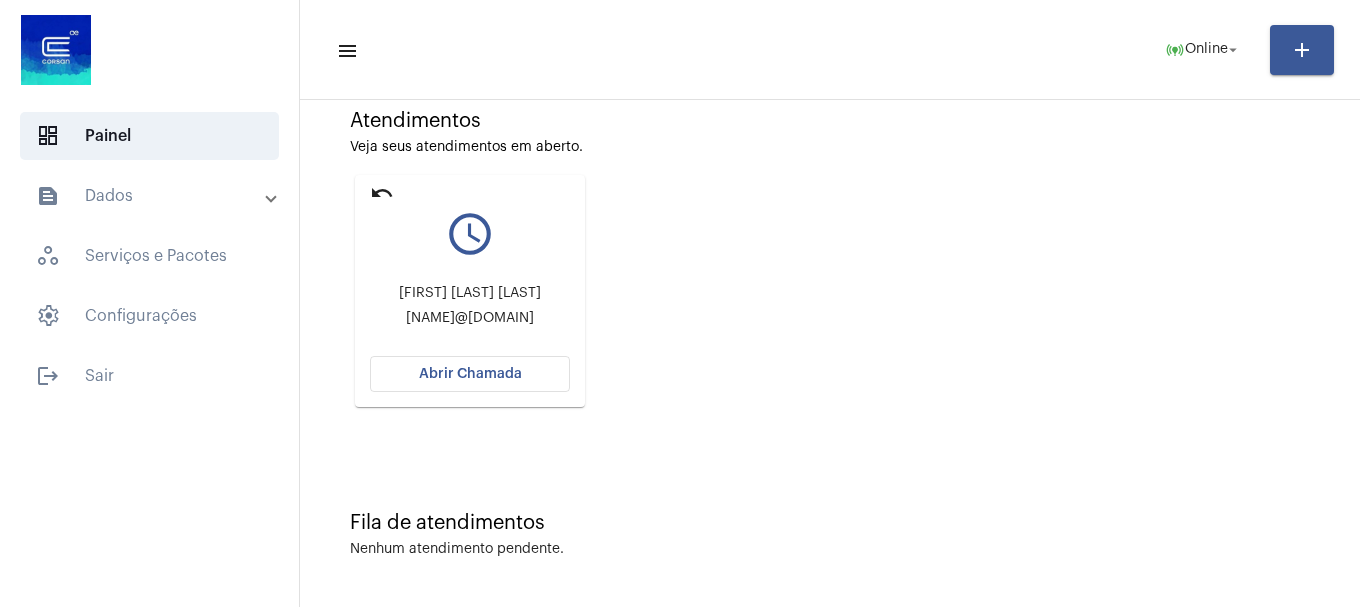 click on "Abrir Chamada" 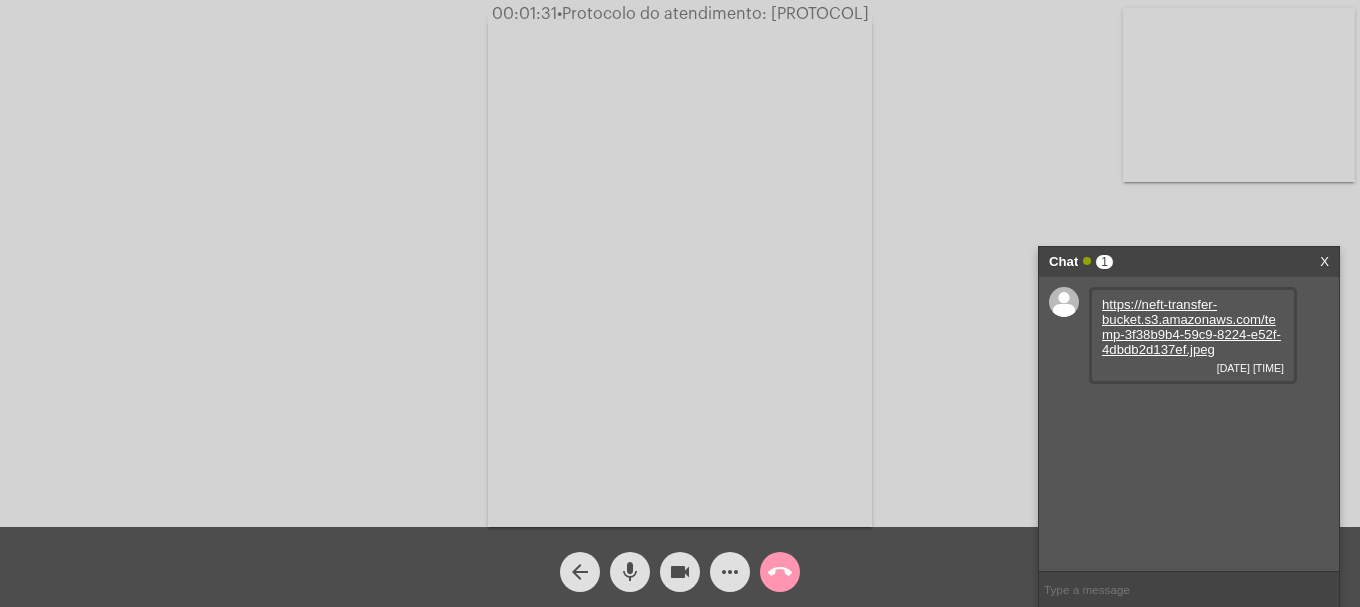 click on "https://neft-transfer-bucket.s3.amazonaws.com/temp-3f38b9b4-59c9-8224-e52f-4dbdb2d137ef.jpeg" at bounding box center [1191, 327] 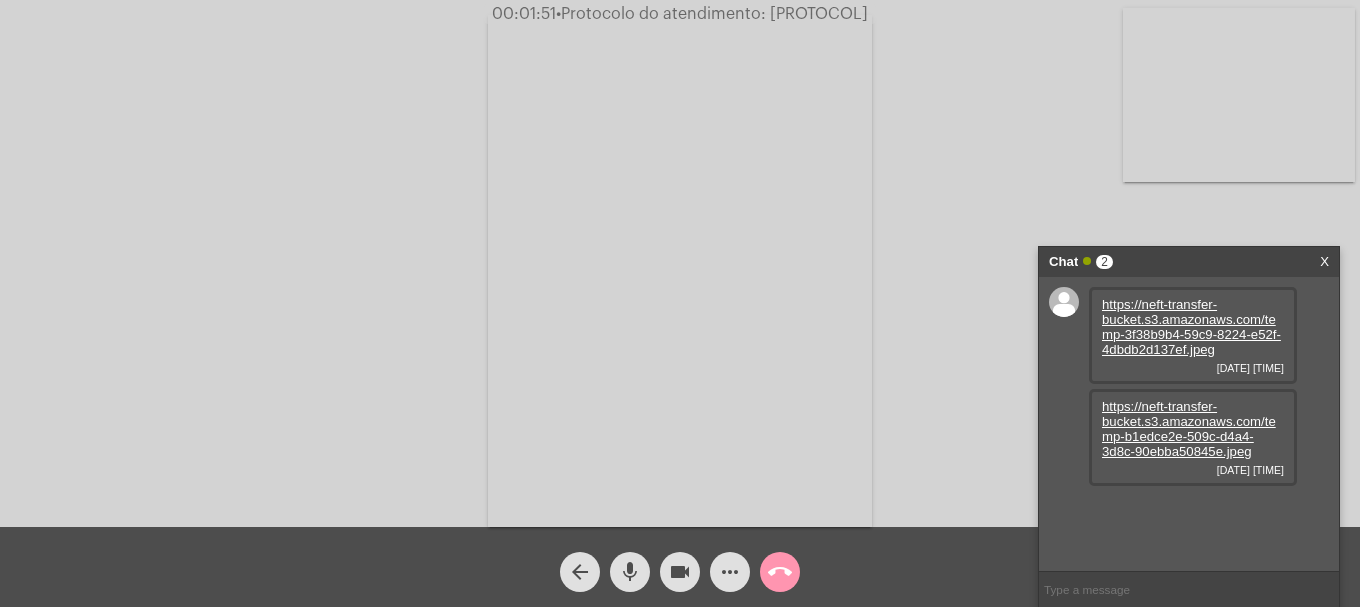 click on "https://neft-transfer-bucket.s3.amazonaws.com/temp-b1edce2e-509c-d4a4-3d8c-90ebba50845e.jpeg" at bounding box center (1189, 429) 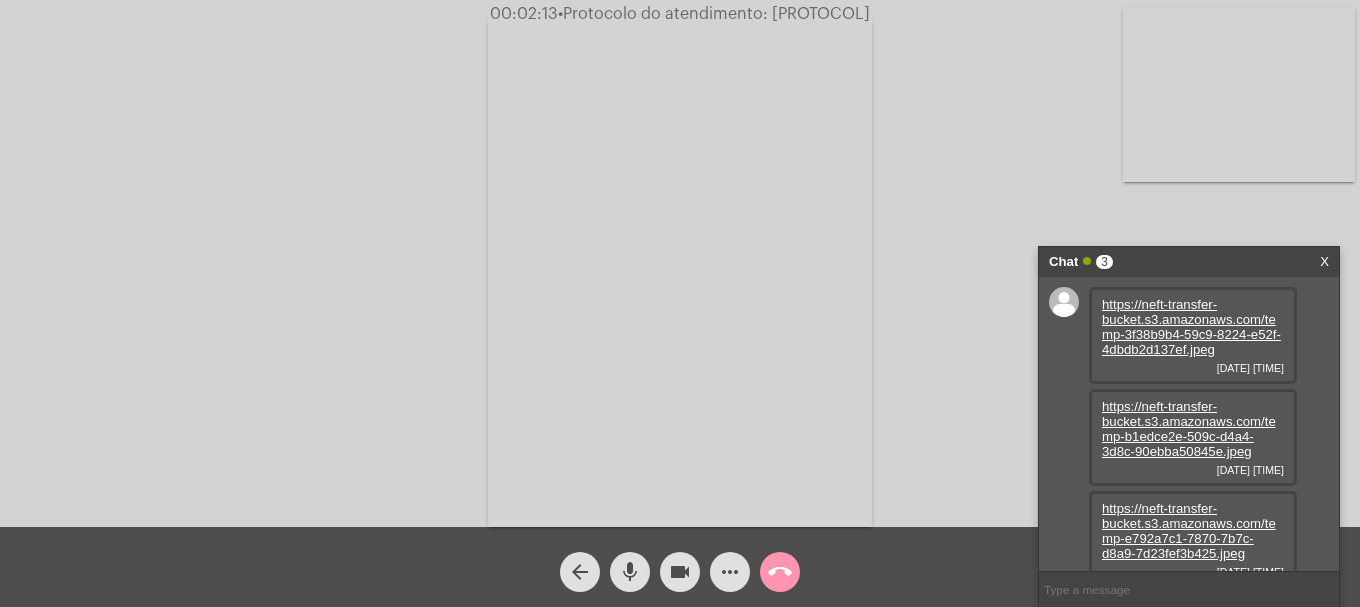 scroll, scrollTop: 17, scrollLeft: 0, axis: vertical 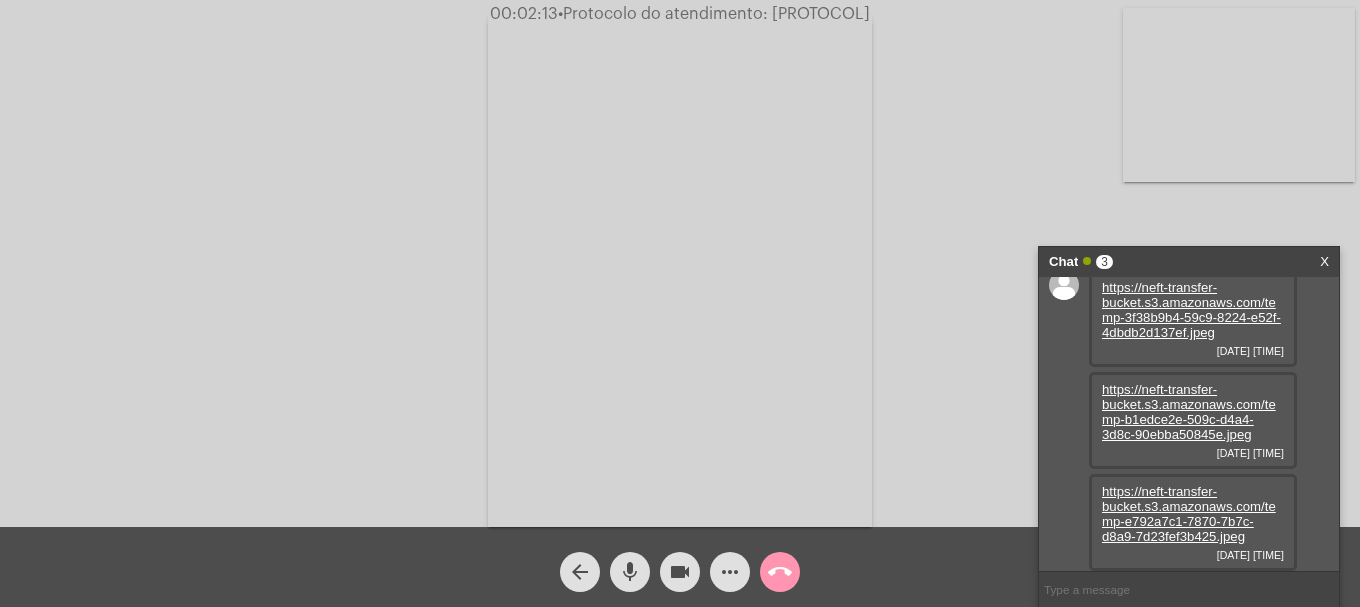 click on "https://neft-transfer-bucket.s3.amazonaws.com/temp-e792a7c1-7870-7b7c-d8a9-7d23fef3b425.jpeg" at bounding box center (1189, 514) 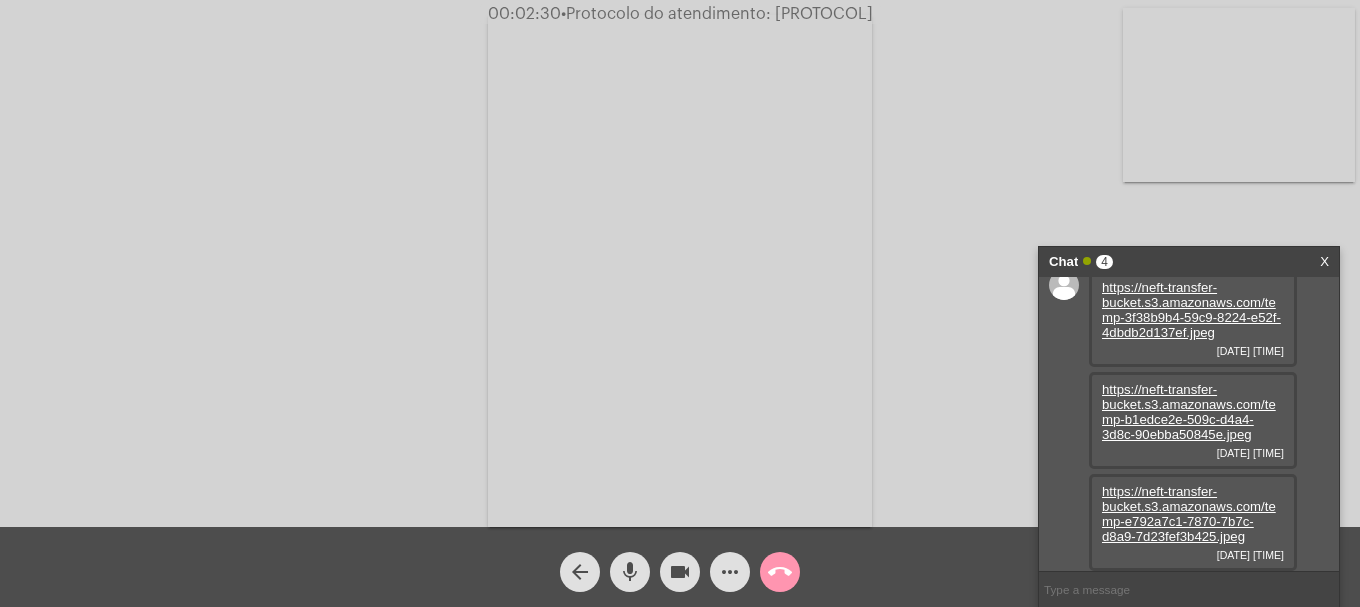 scroll, scrollTop: 119, scrollLeft: 0, axis: vertical 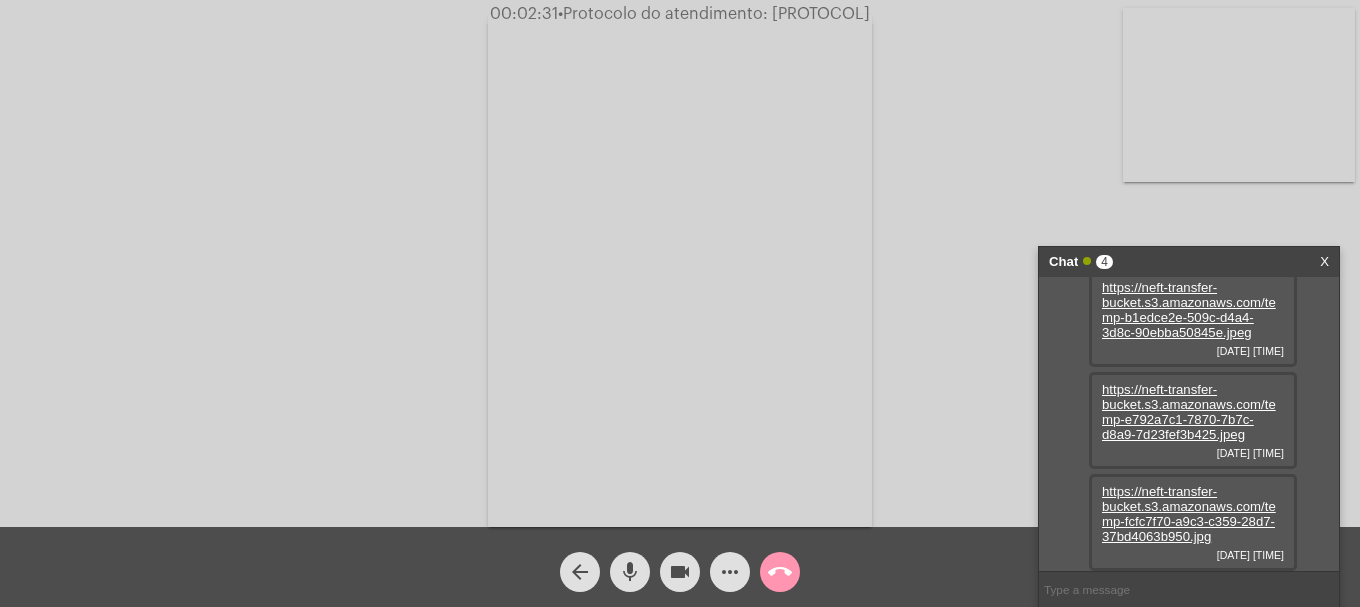 click on "https://neft-transfer-bucket.s3.amazonaws.com/temp-fcfc7f70-a9c3-c359-28d7-37bd4063b950.jpg" at bounding box center [1189, 514] 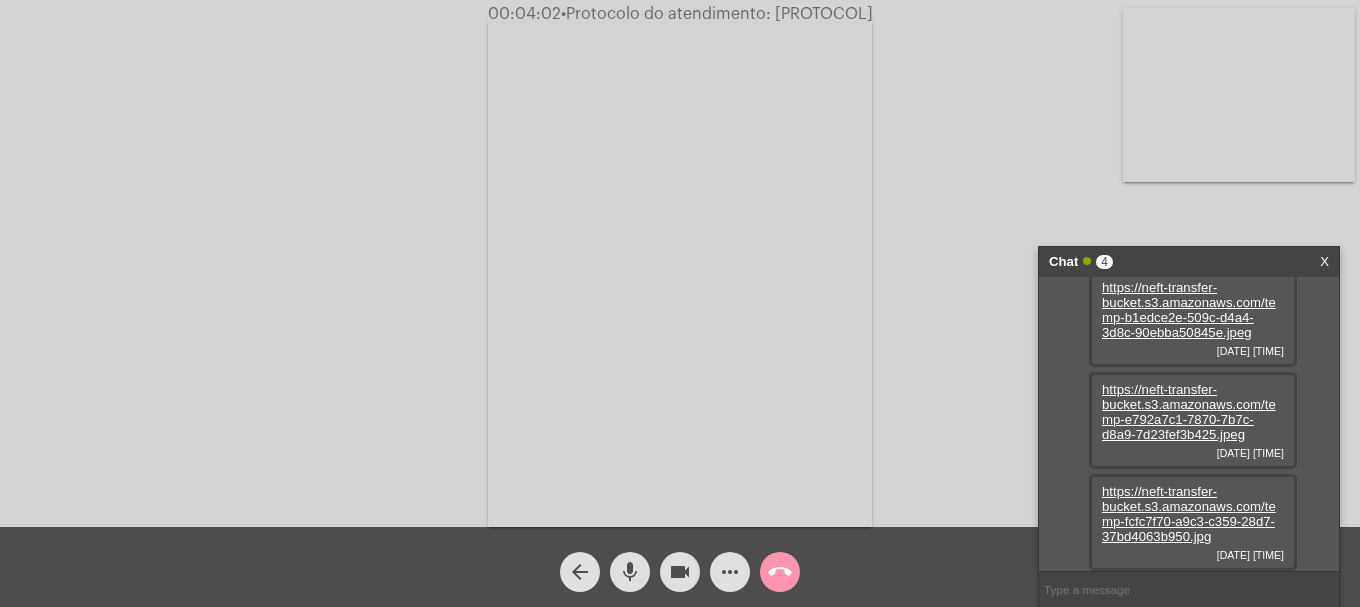 click on "videocam" 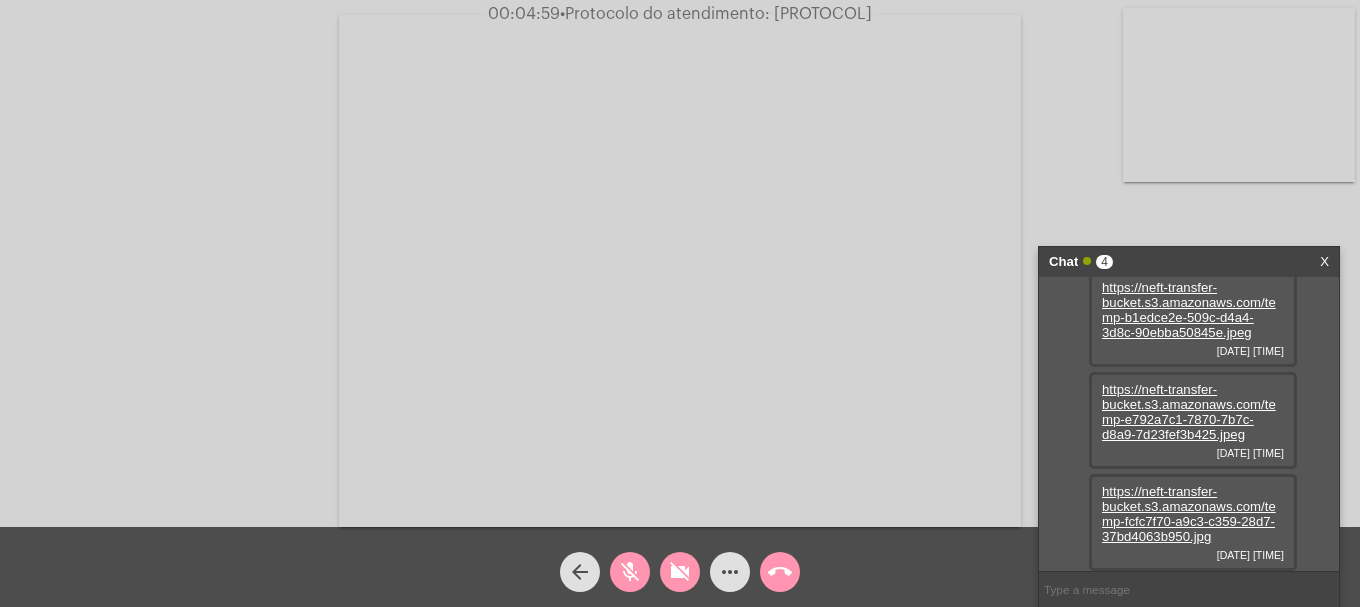 click on "mic_off" 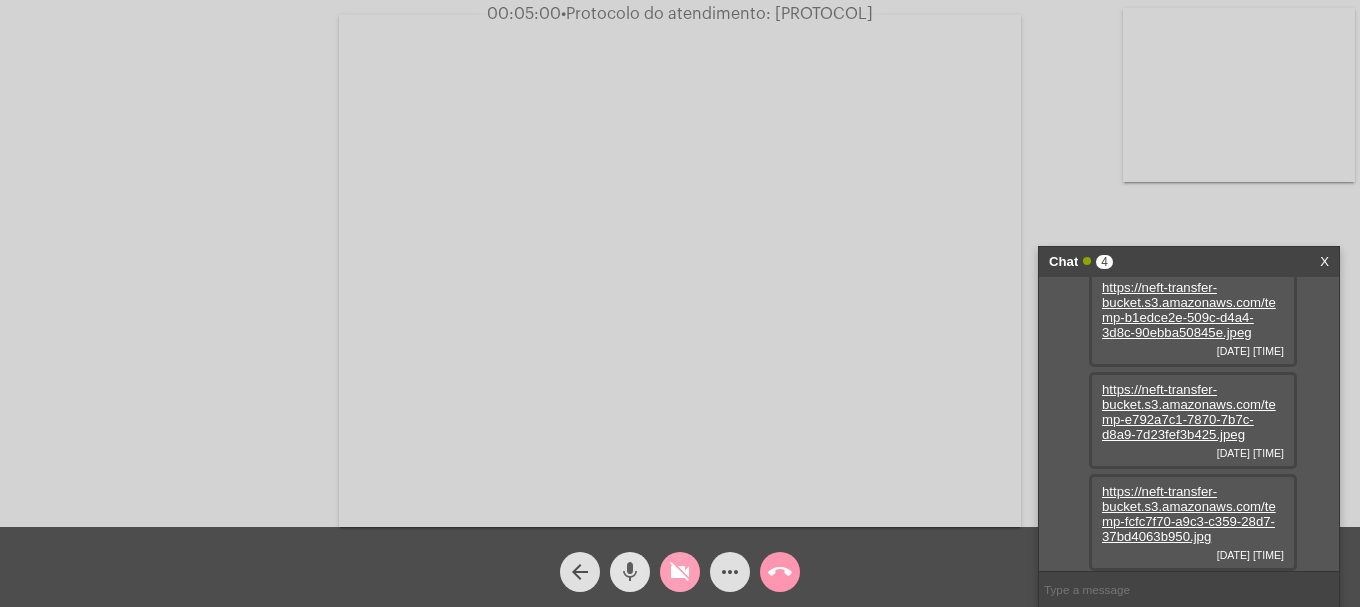 click on "videocam_off" 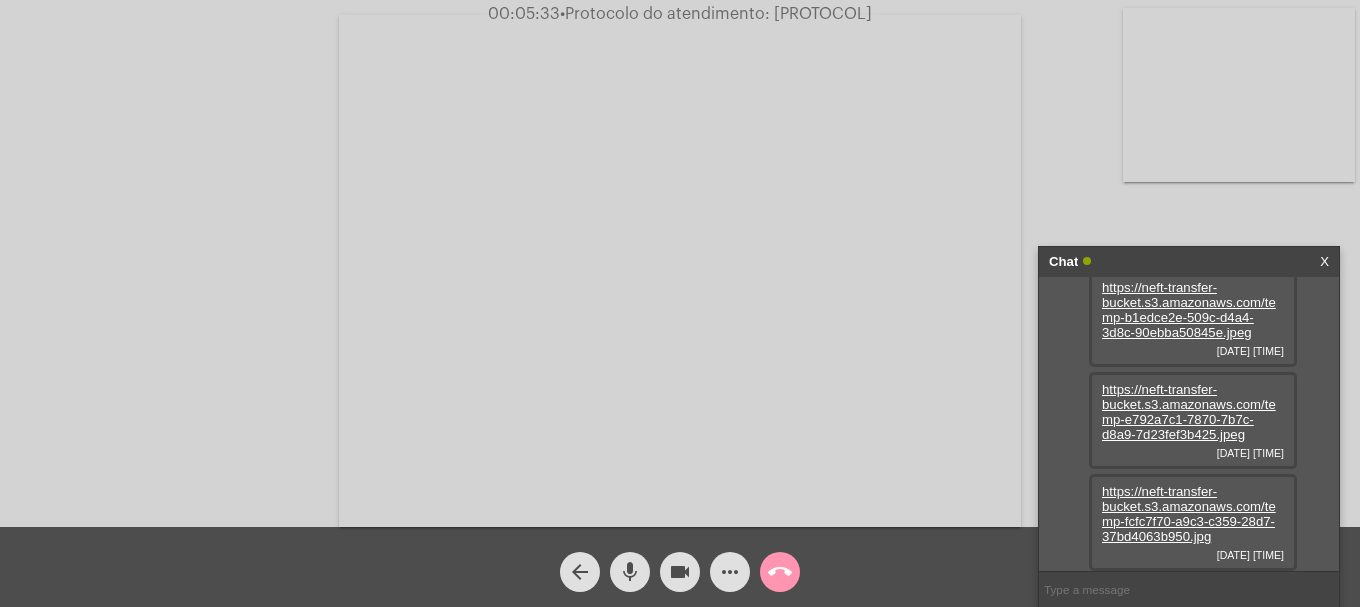 click at bounding box center (1189, 589) 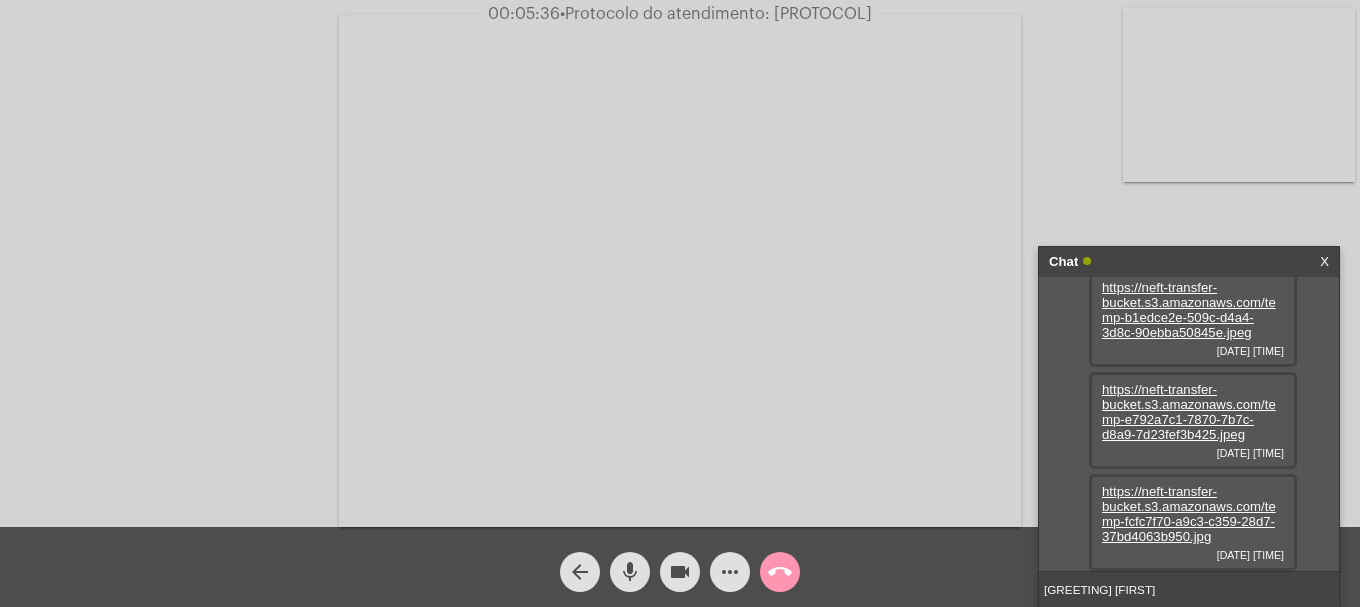 type on "oii sandra" 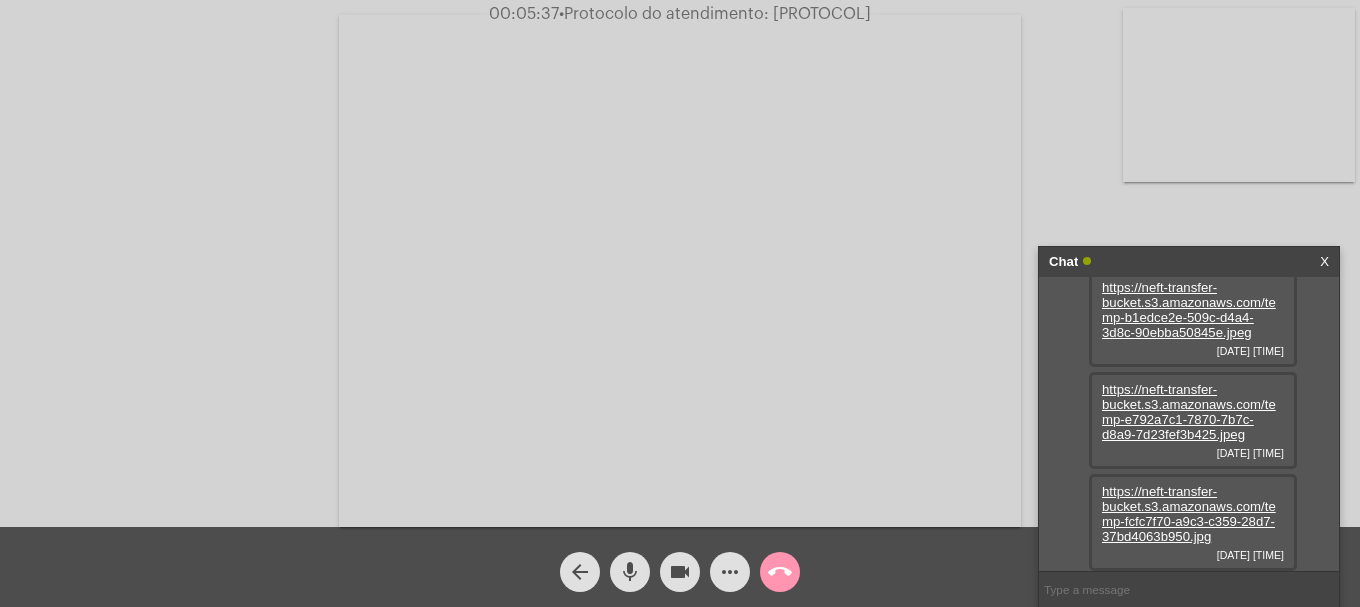 scroll, scrollTop: 176, scrollLeft: 0, axis: vertical 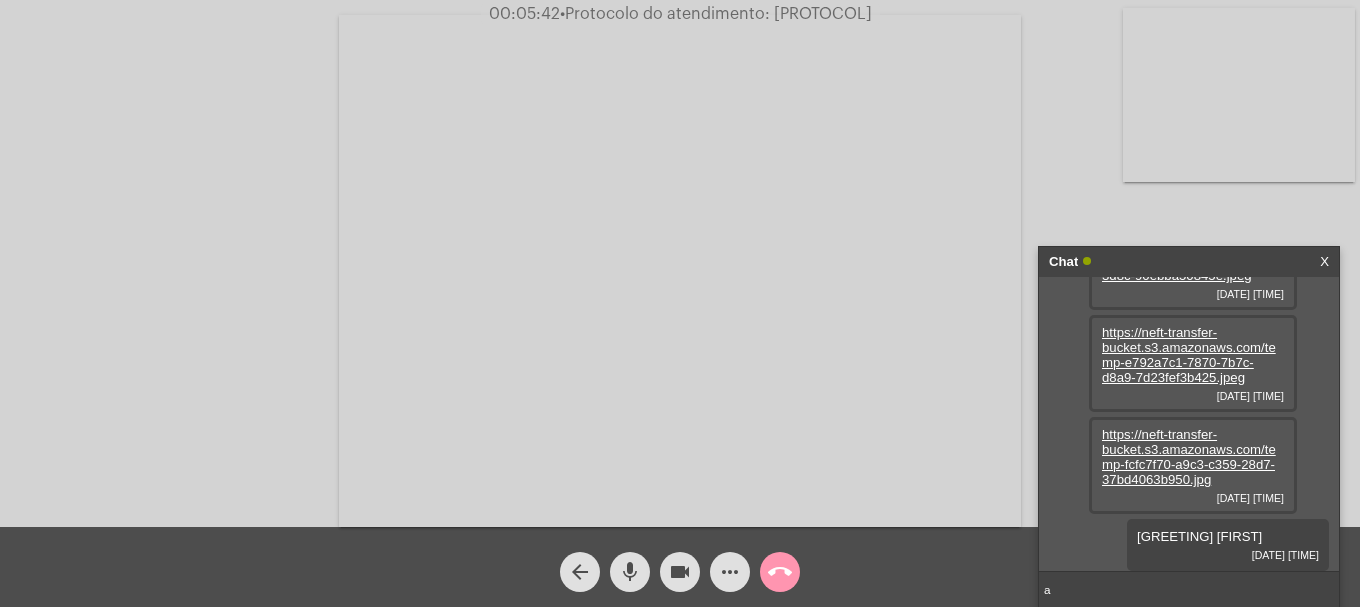 type on "a" 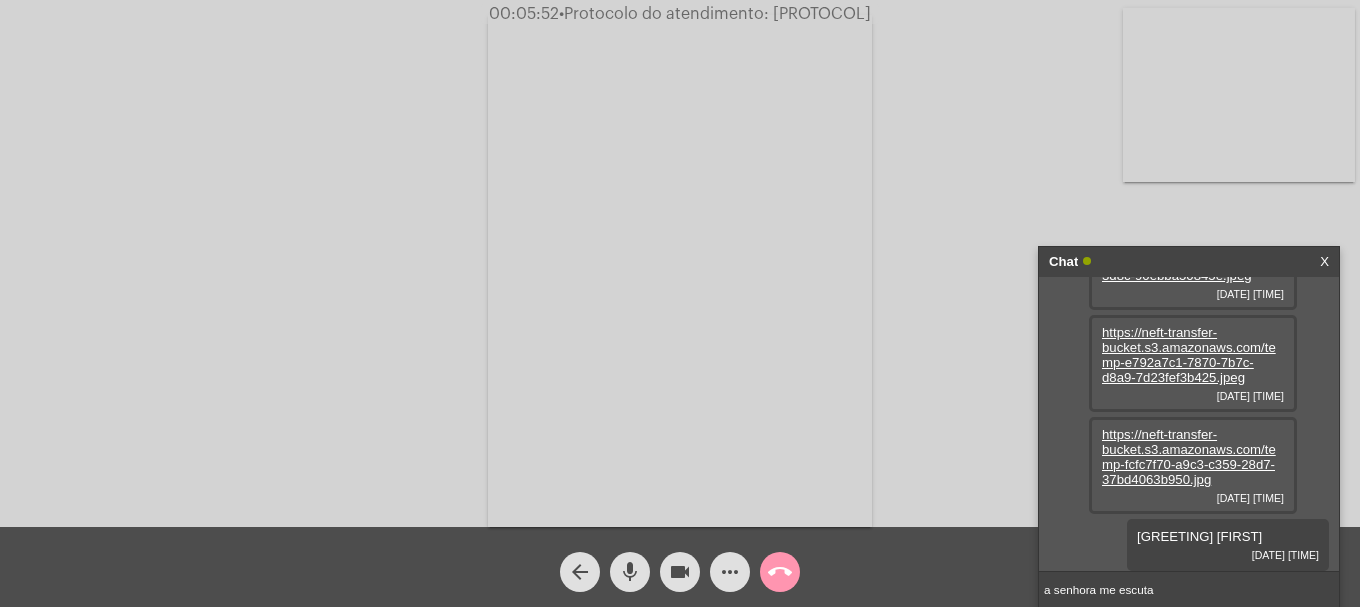 type on "a senhora me escuta" 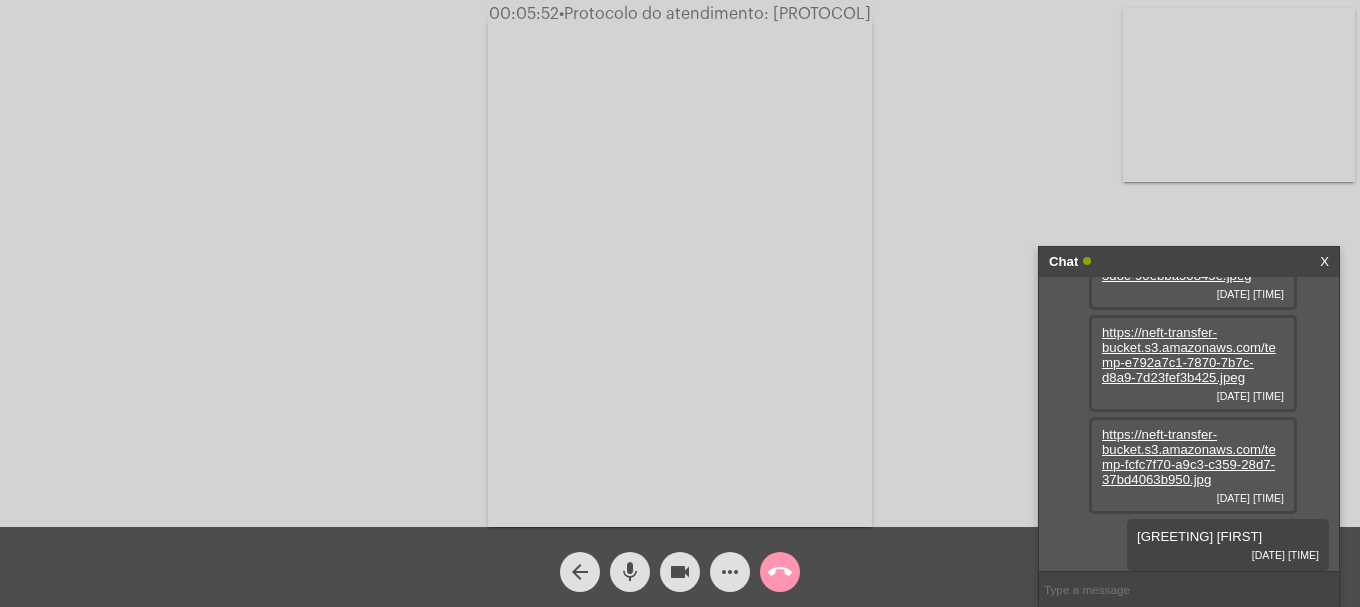 scroll, scrollTop: 290, scrollLeft: 0, axis: vertical 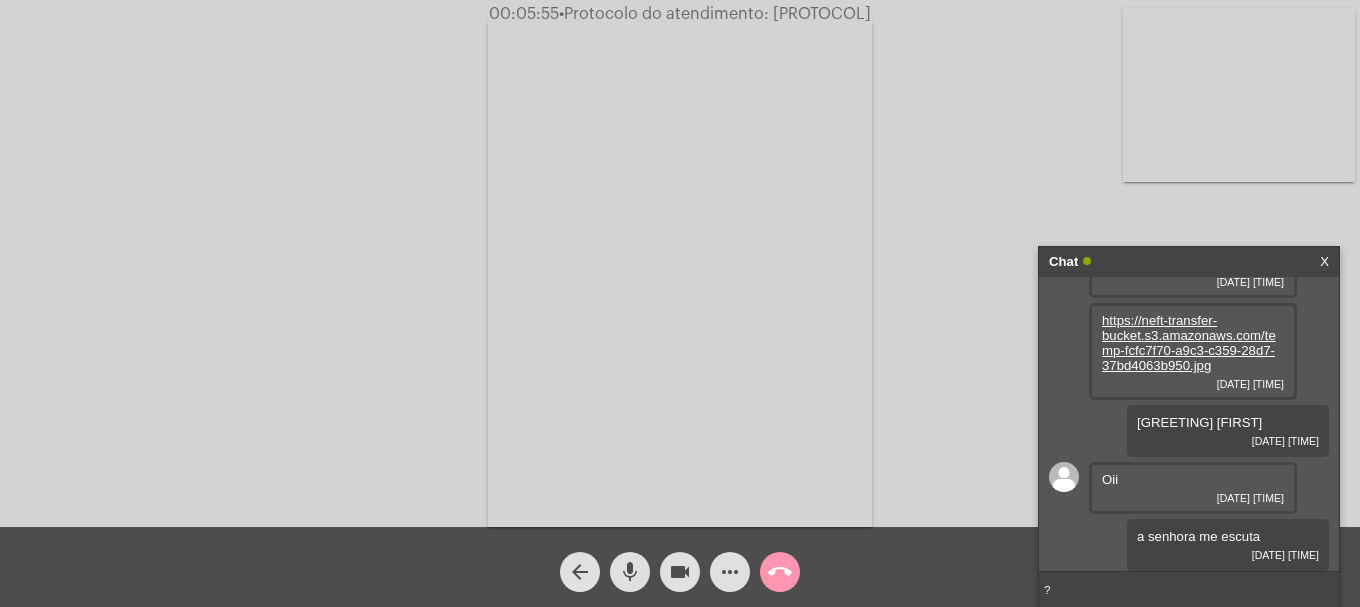 type on "??" 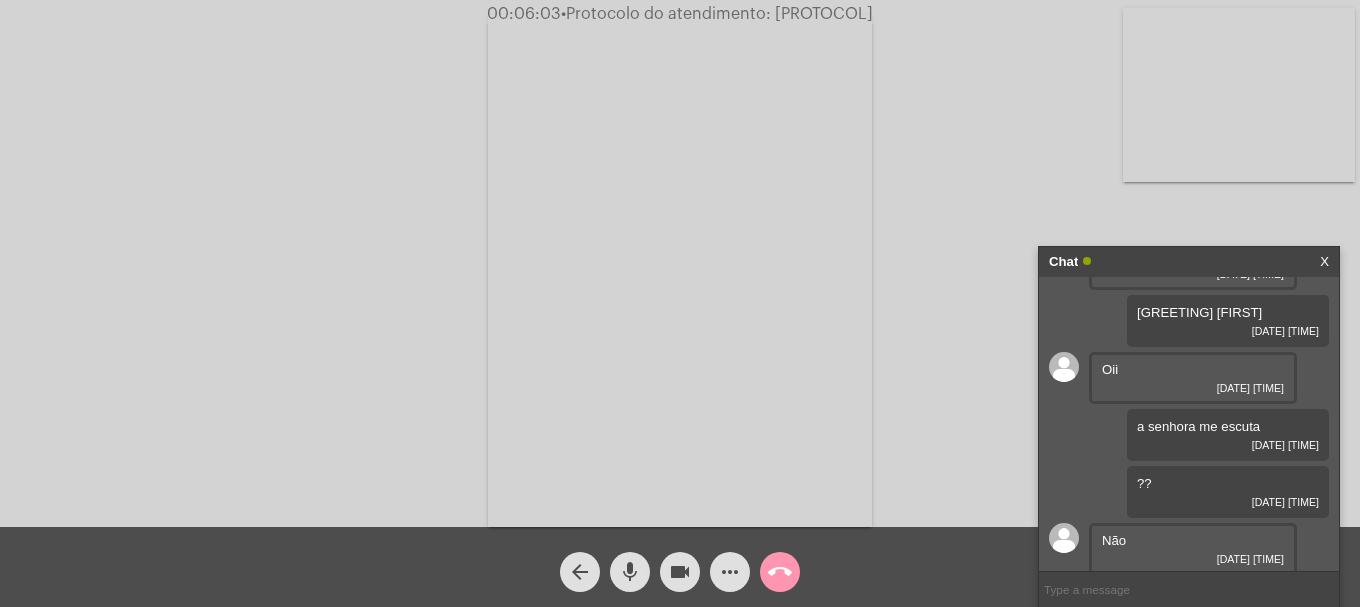 scroll, scrollTop: 404, scrollLeft: 0, axis: vertical 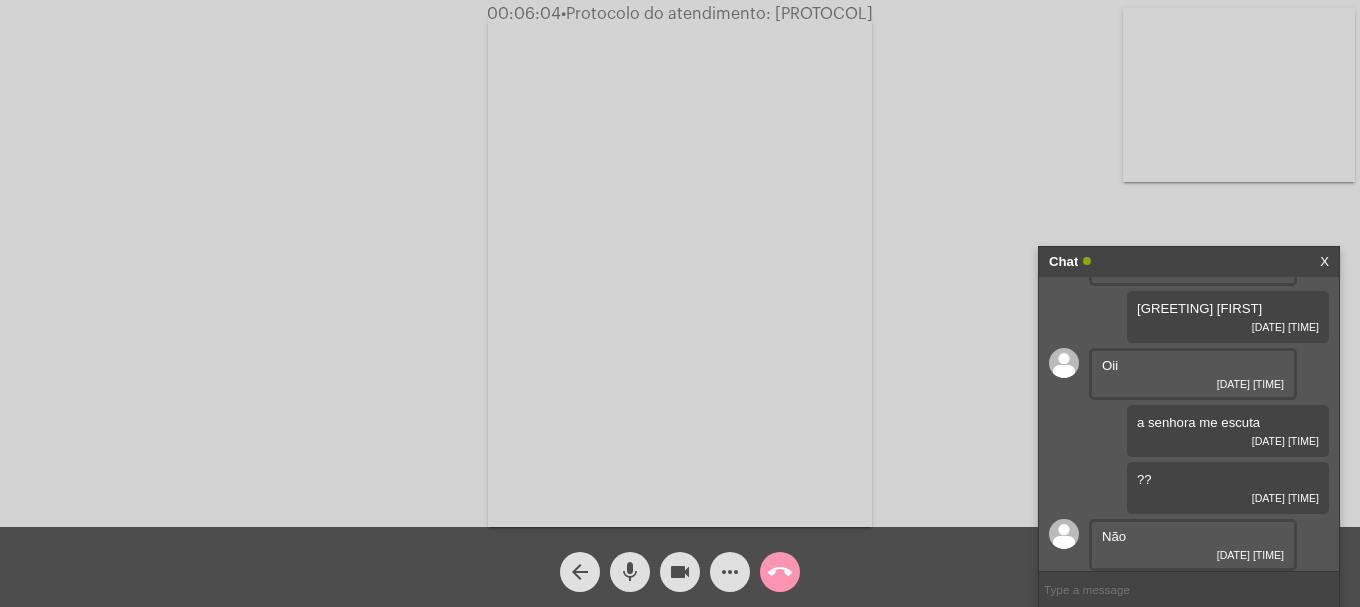 click at bounding box center [1189, 589] 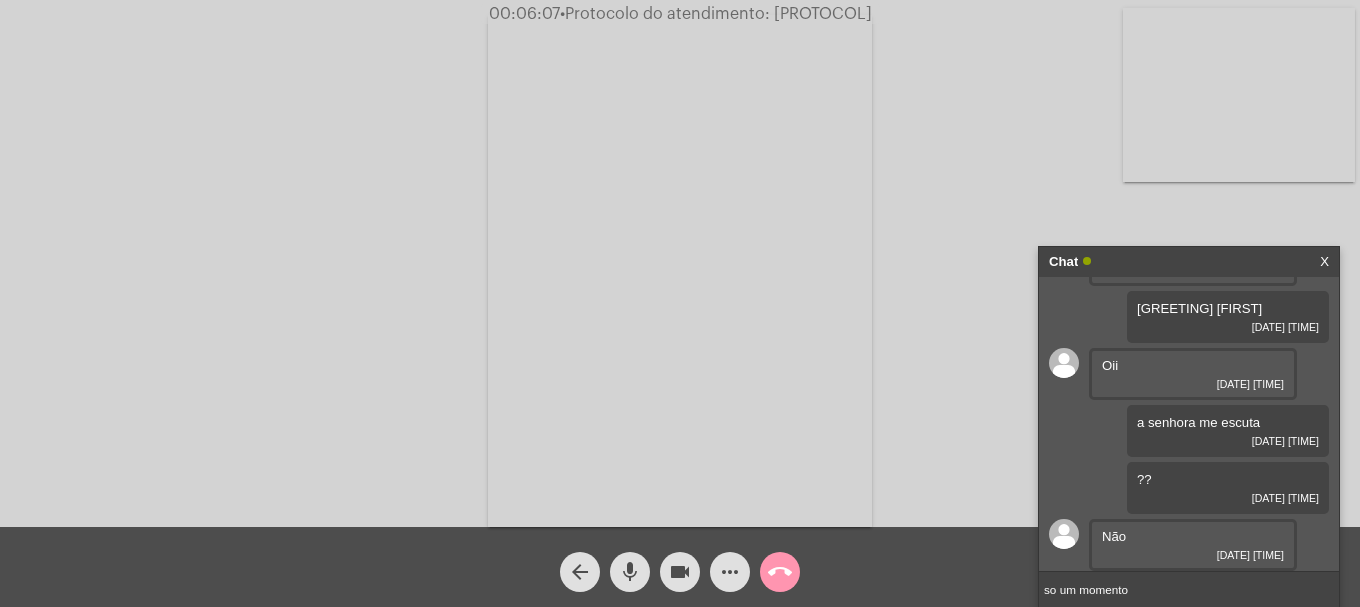 type on "so um momento" 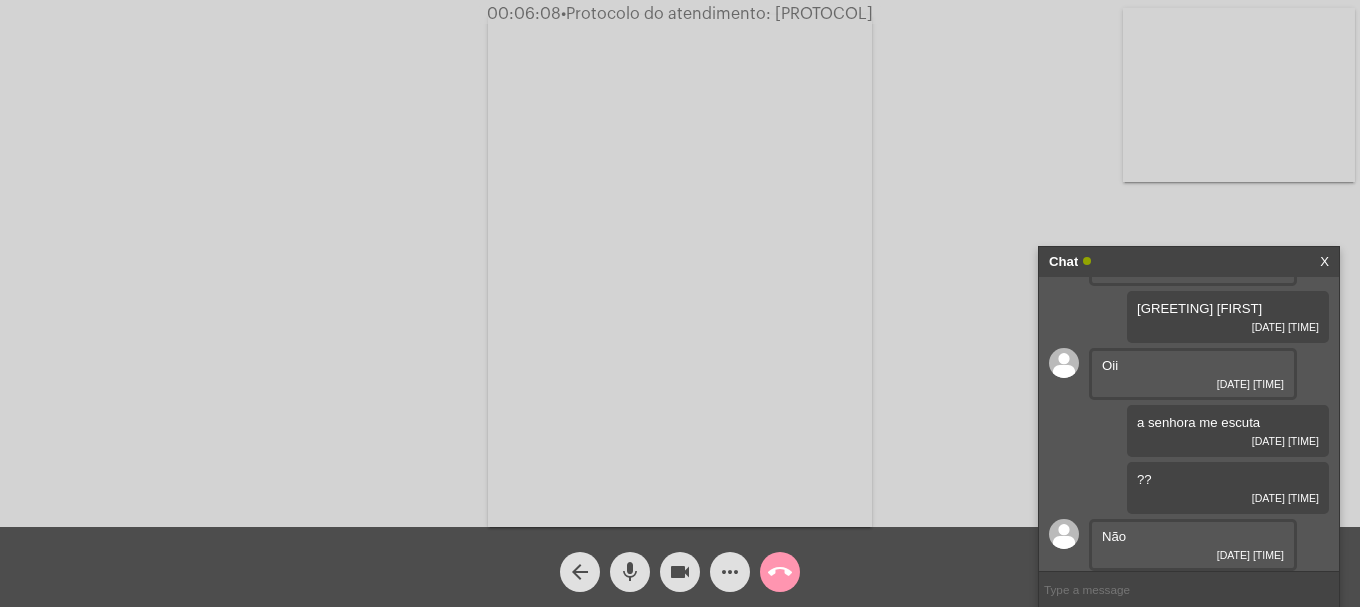 scroll, scrollTop: 461, scrollLeft: 0, axis: vertical 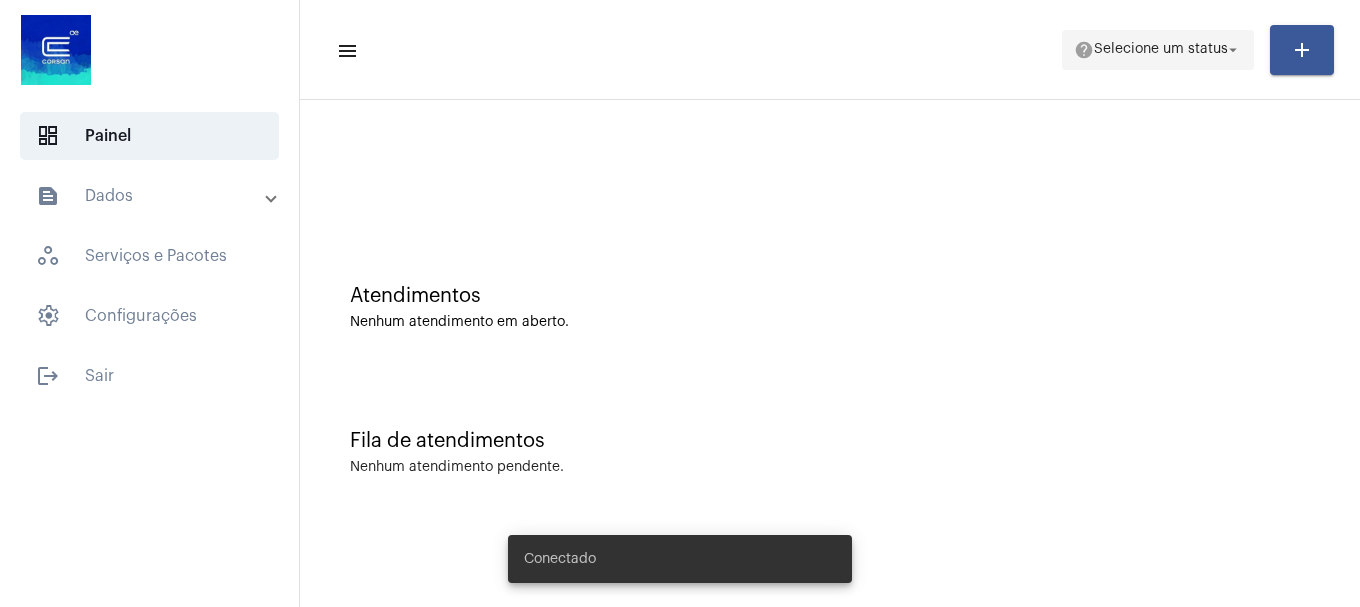 click on "help  Selecione um status arrow_drop_down" 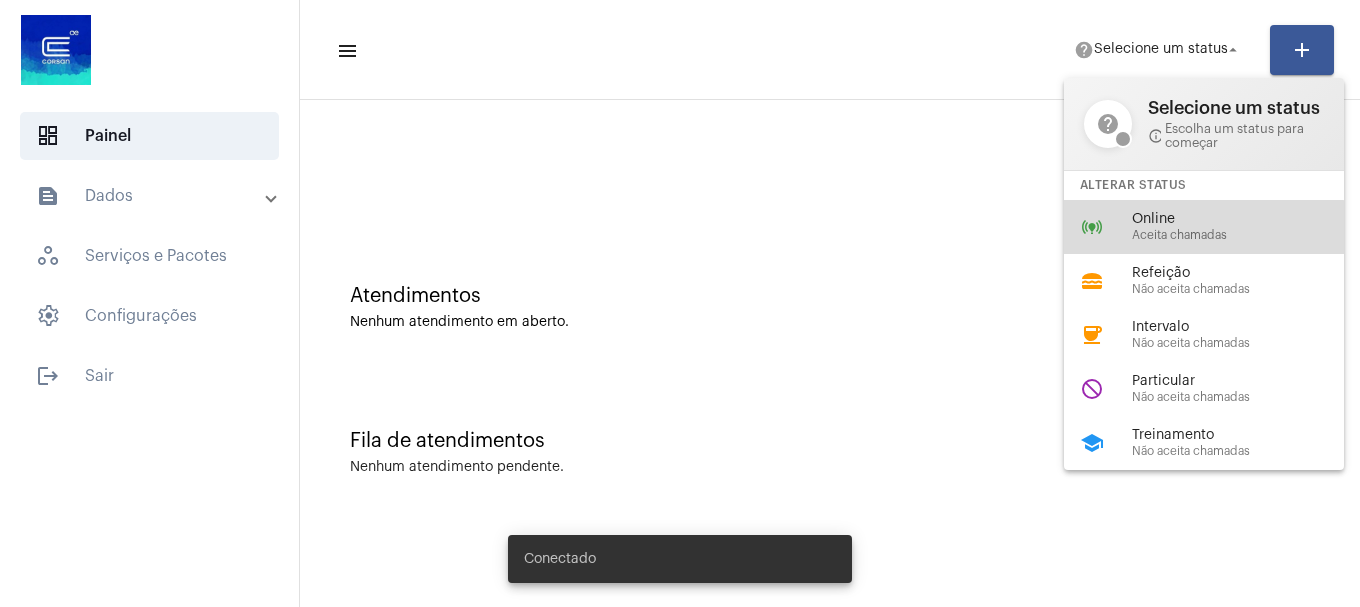 click on "online_prediction  Online Aceita chamadas" at bounding box center (1220, 227) 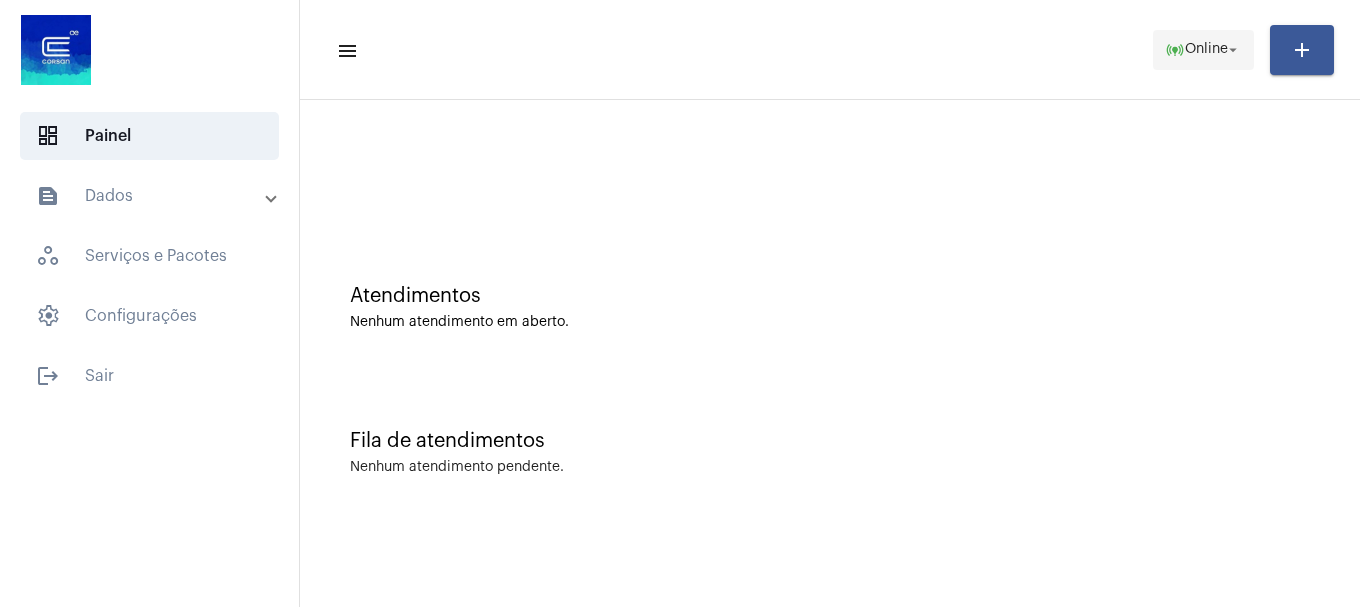 click on "online_prediction  Online arrow_drop_down" 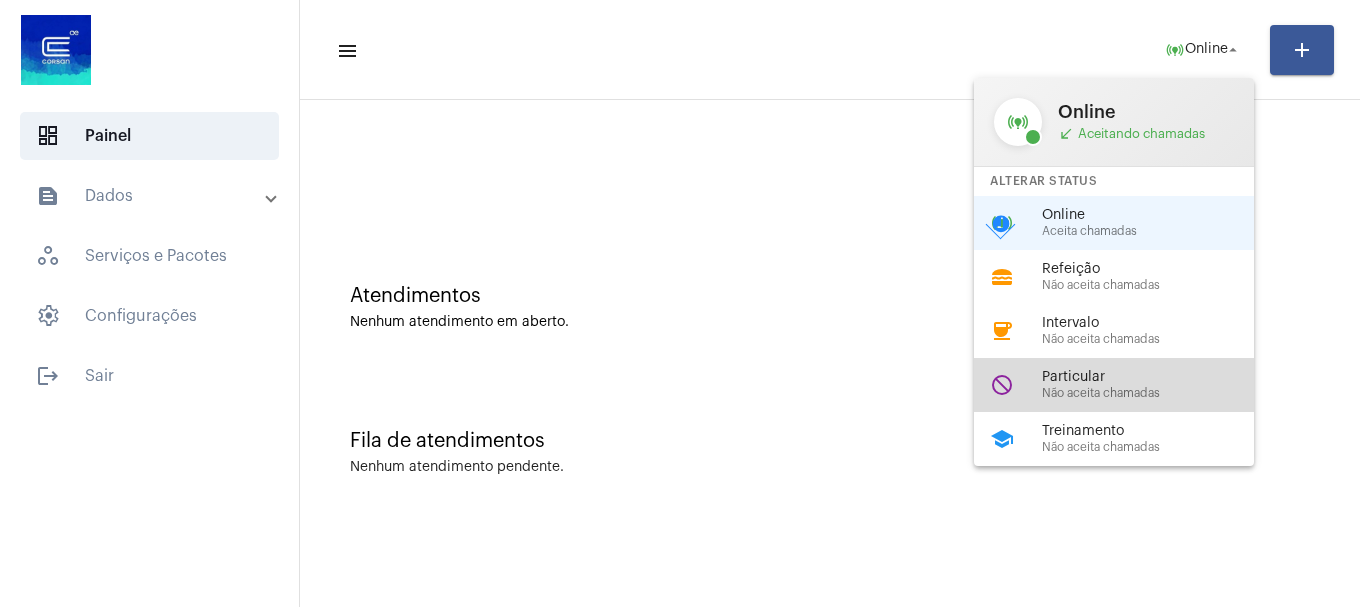 click on "do_not_disturb  Particular Não aceita chamadas" at bounding box center [1130, 385] 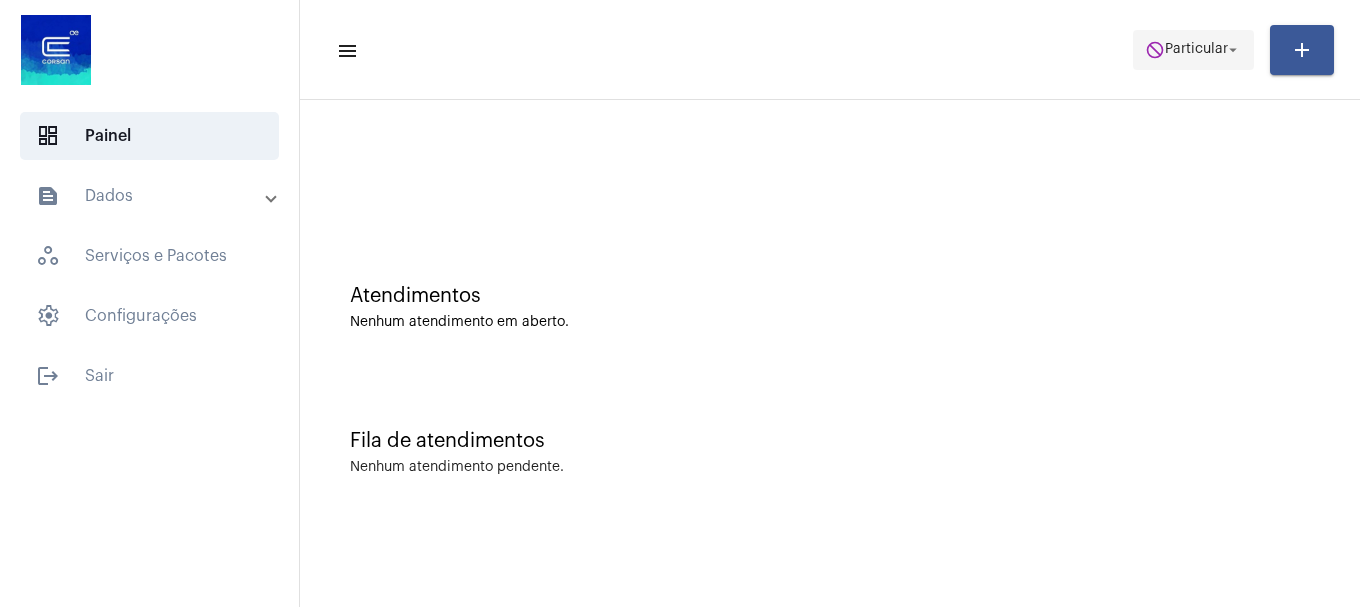 click on "do_not_disturb" 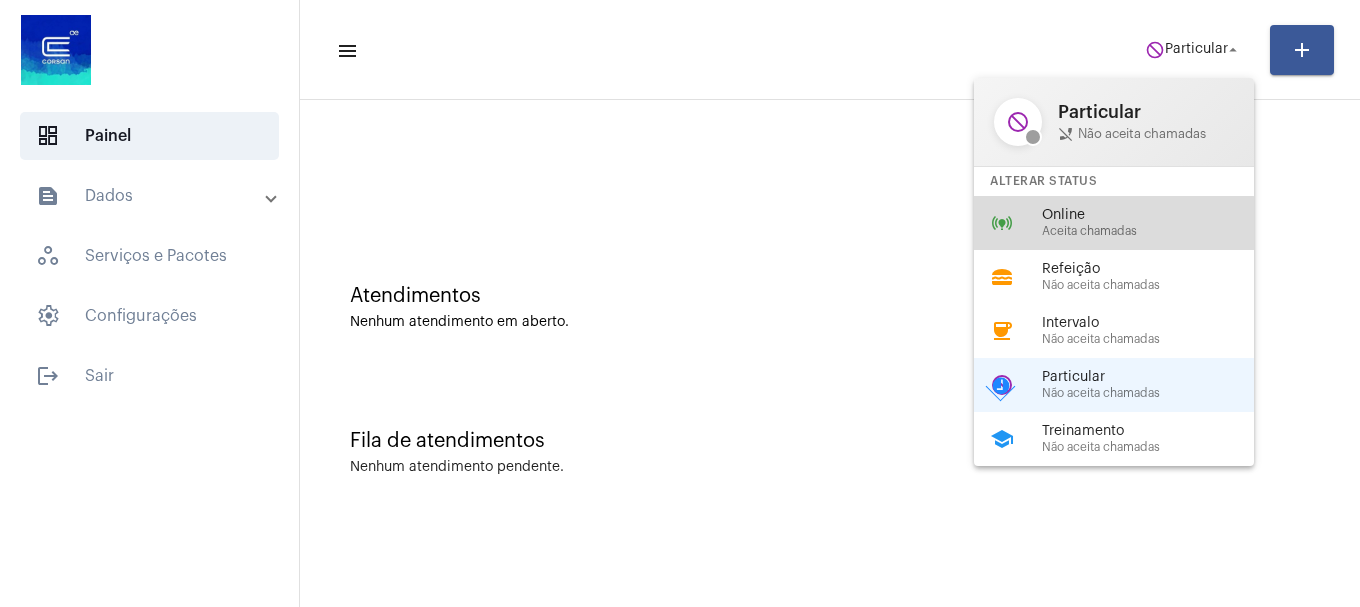 click on "online_prediction  Online Aceita chamadas" at bounding box center [1130, 223] 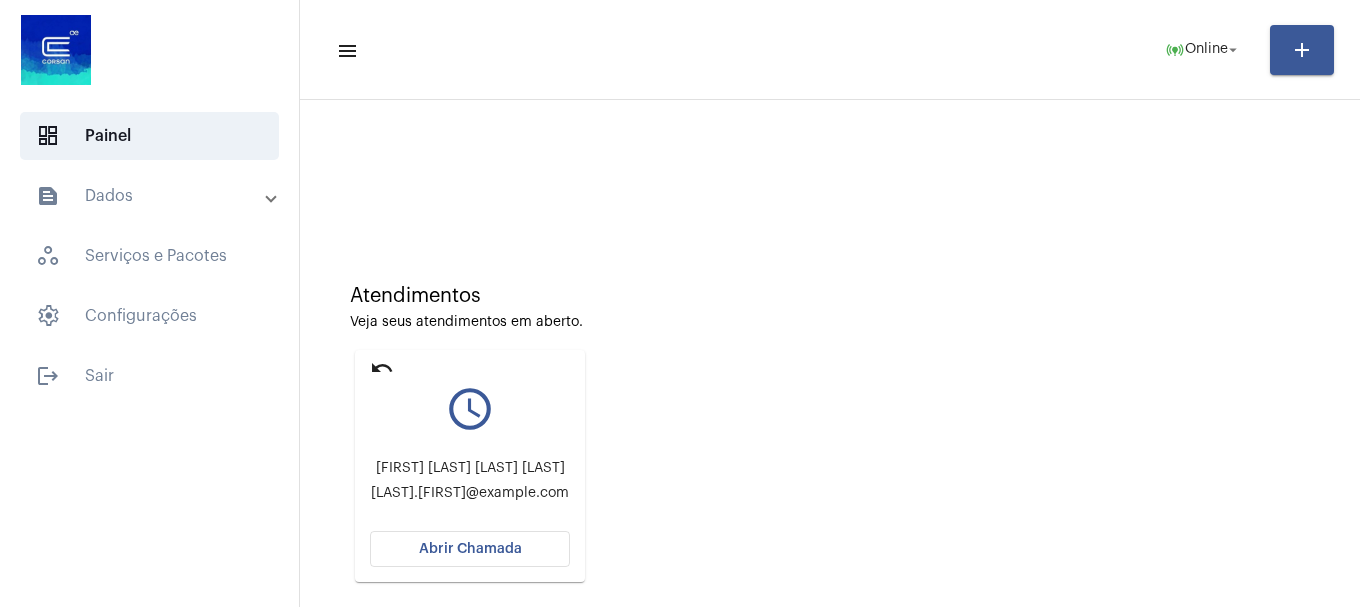 click on "Abrir Chamada" 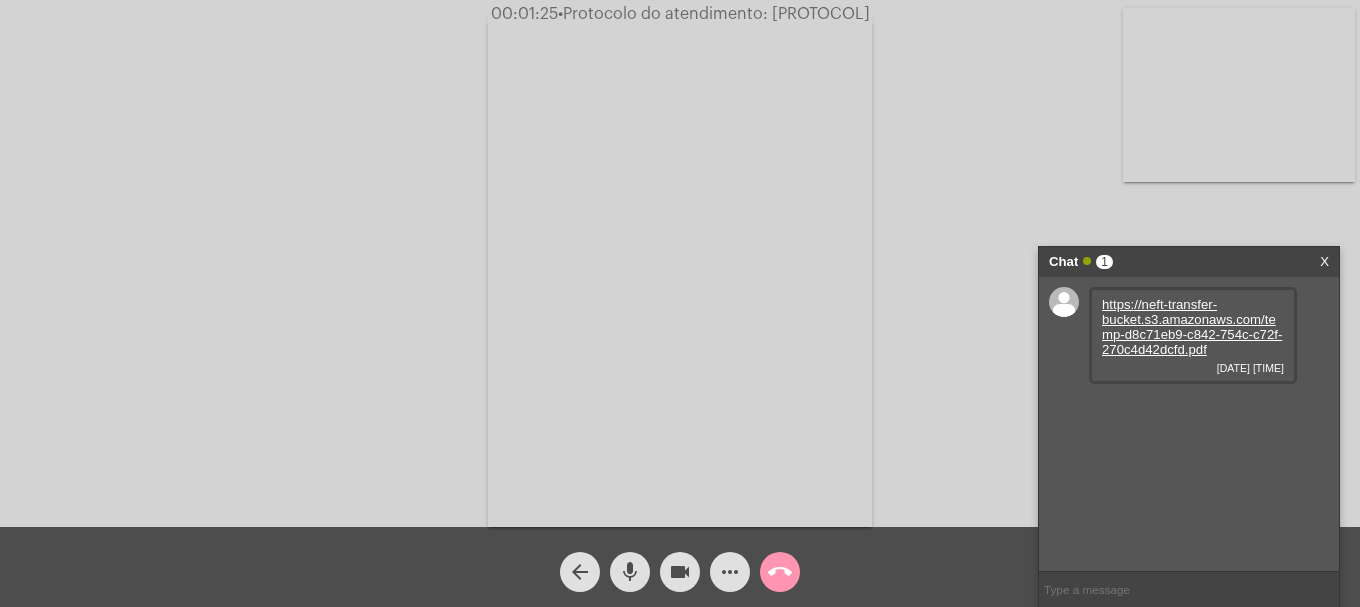 click on "https://neft-transfer-bucket.s3.amazonaws.com/temp-d8c71eb9-c842-754c-c72f-270c4d42dcfd.pdf" at bounding box center (1192, 327) 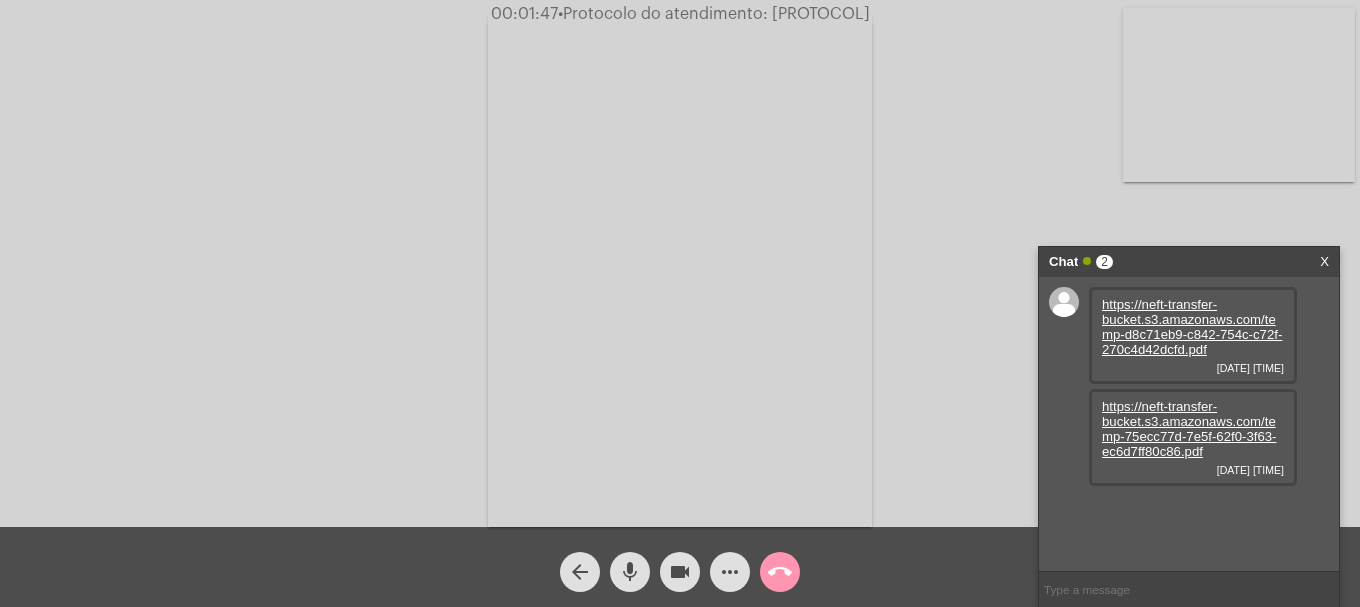 click on "https://neft-transfer-bucket.s3.amazonaws.com/temp-75ecc77d-7e5f-62f0-3f63-ec6d7ff80c86.pdf" at bounding box center (1189, 429) 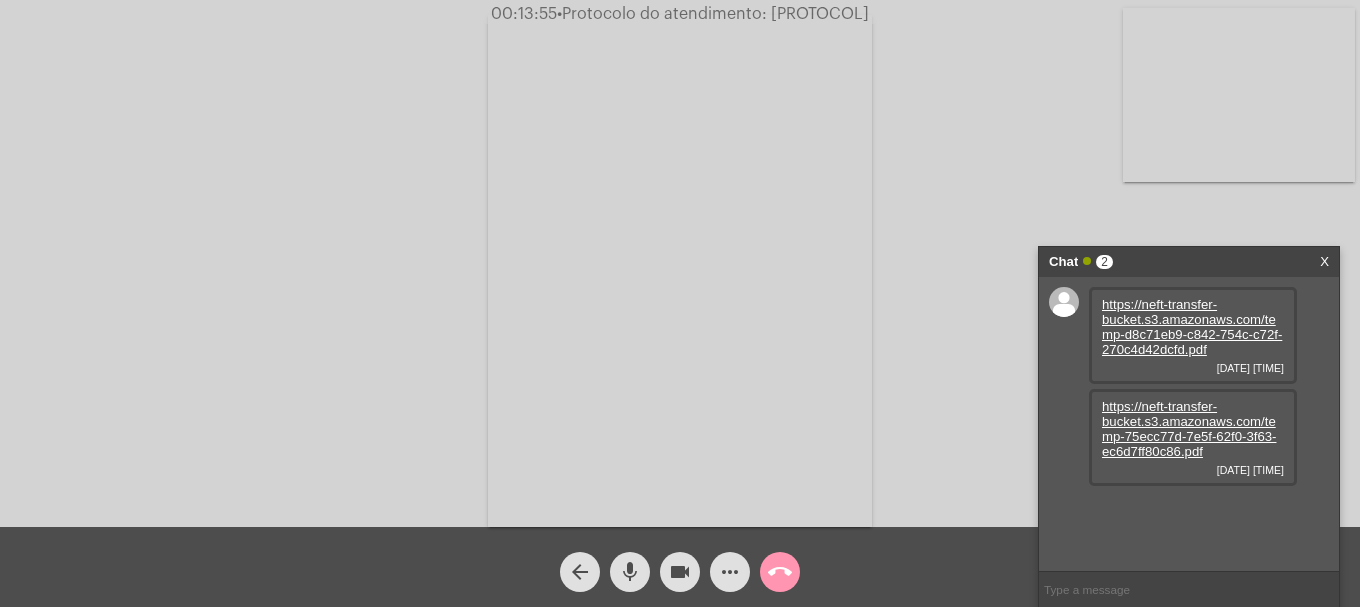 click on "more_horiz" 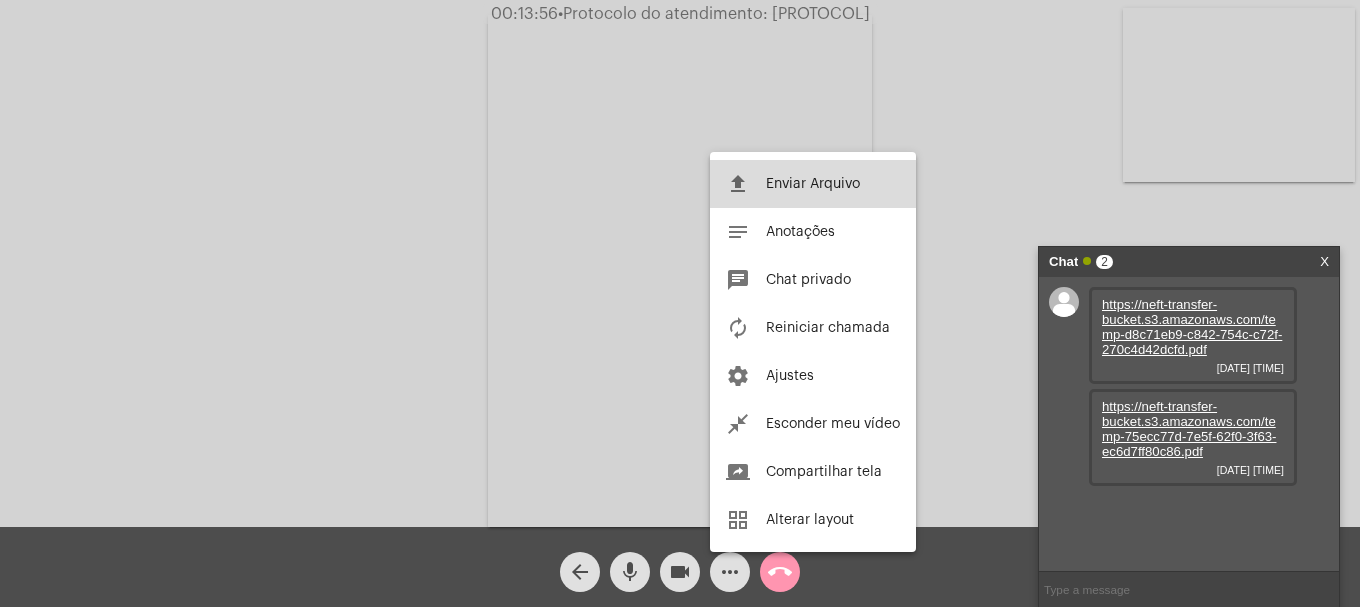 click on "Enviar Arquivo" at bounding box center [813, 184] 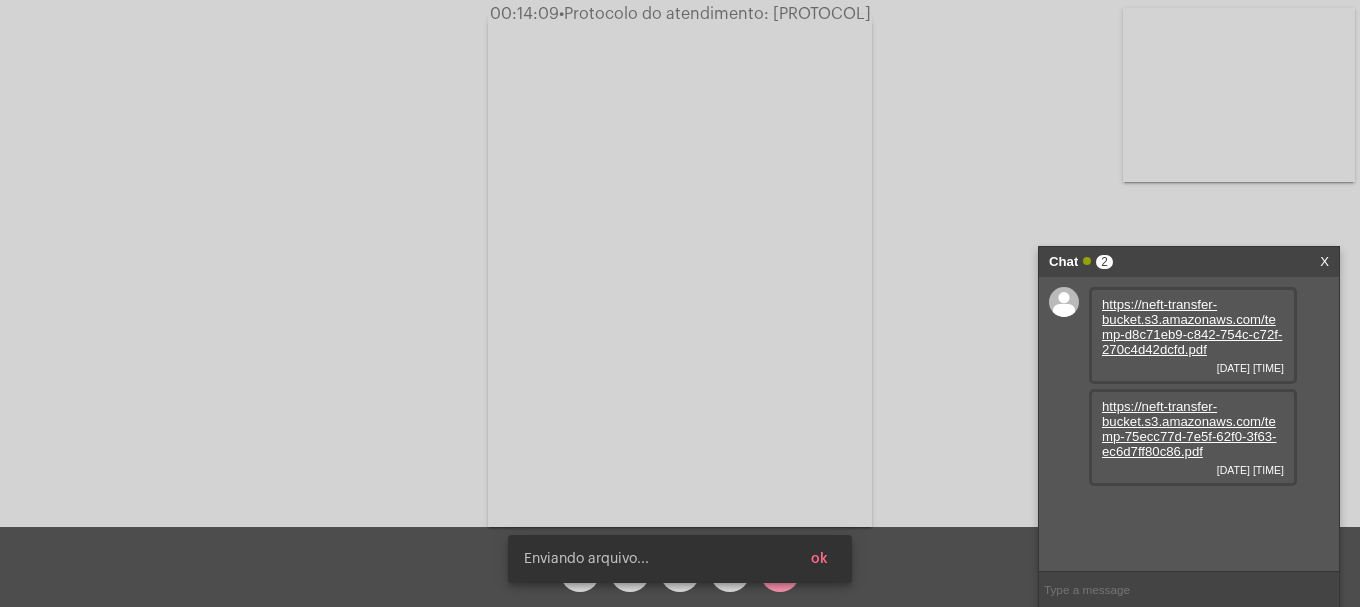 scroll, scrollTop: 17, scrollLeft: 0, axis: vertical 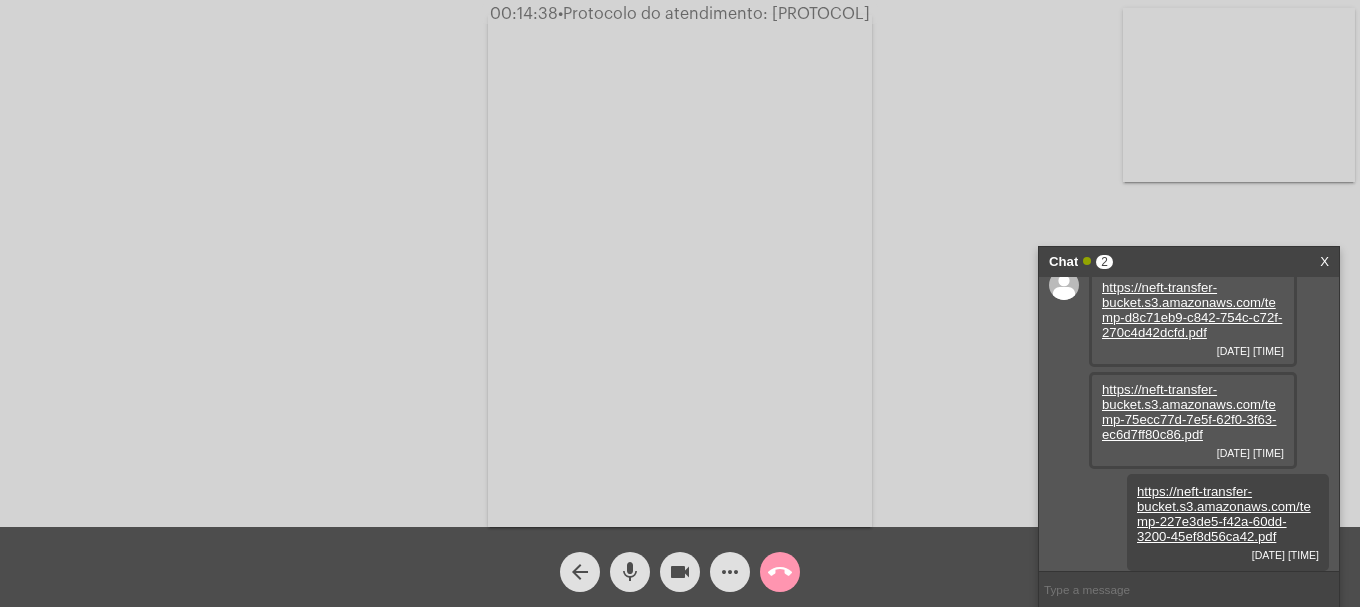 click on "•  Protocolo do atendimento: 20250806022156" 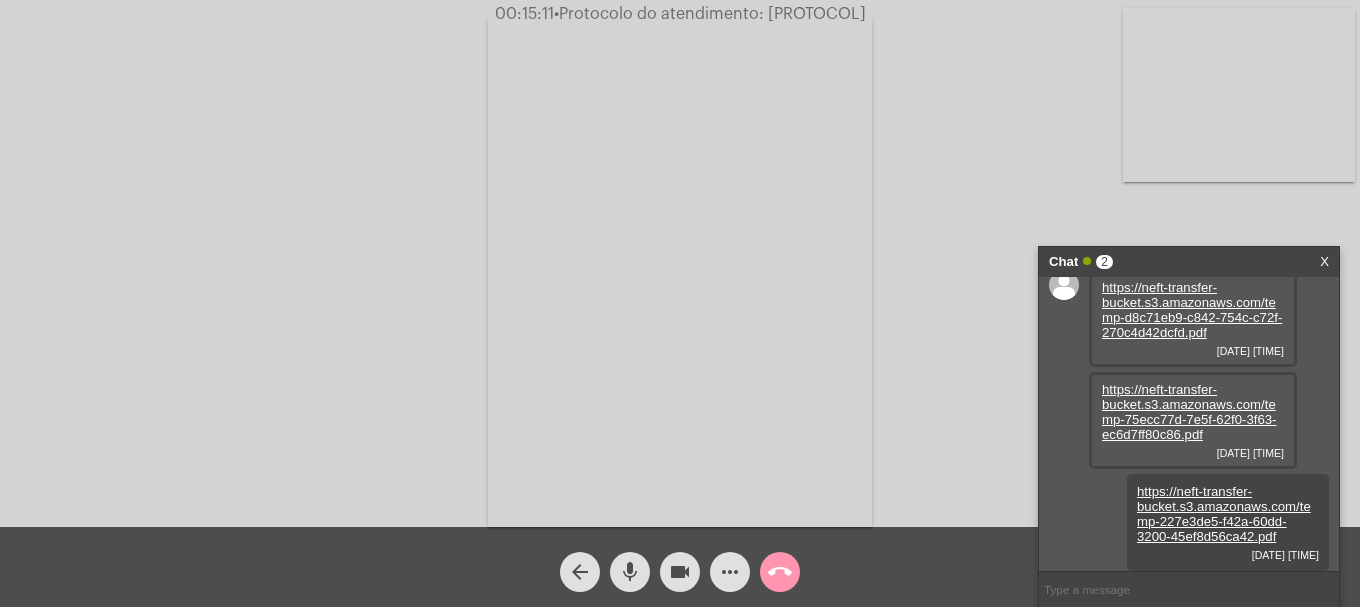 click on "•  Protocolo do atendimento: 20250806022156" 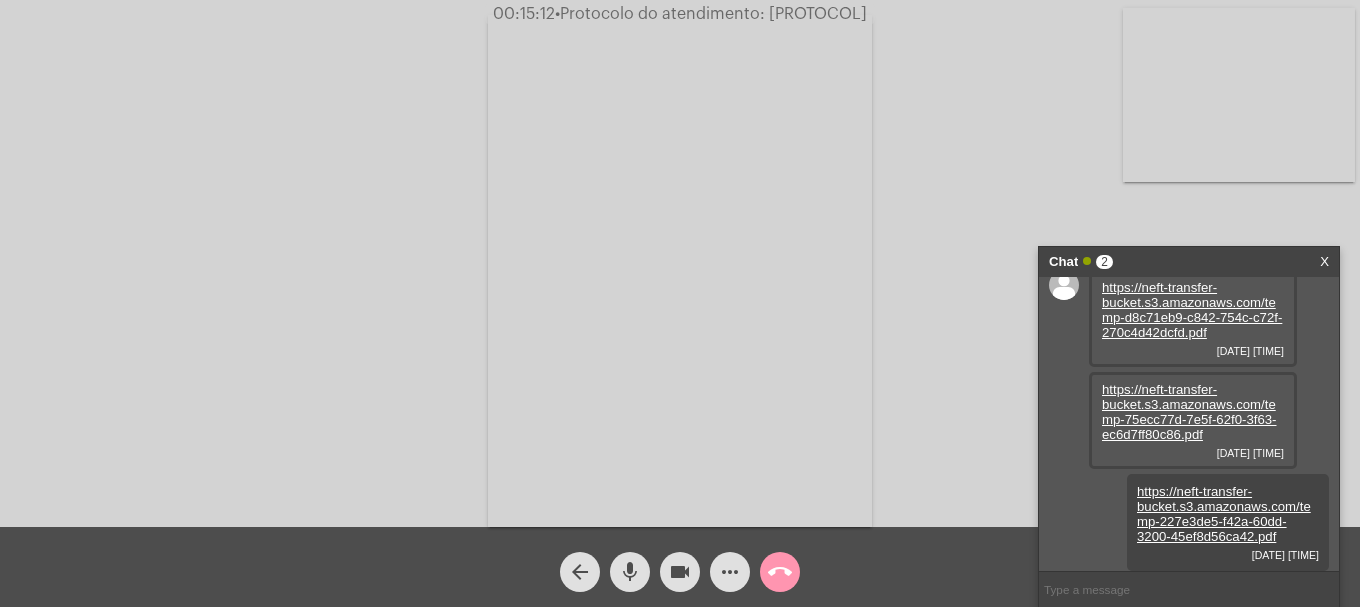 click on "more_horiz" 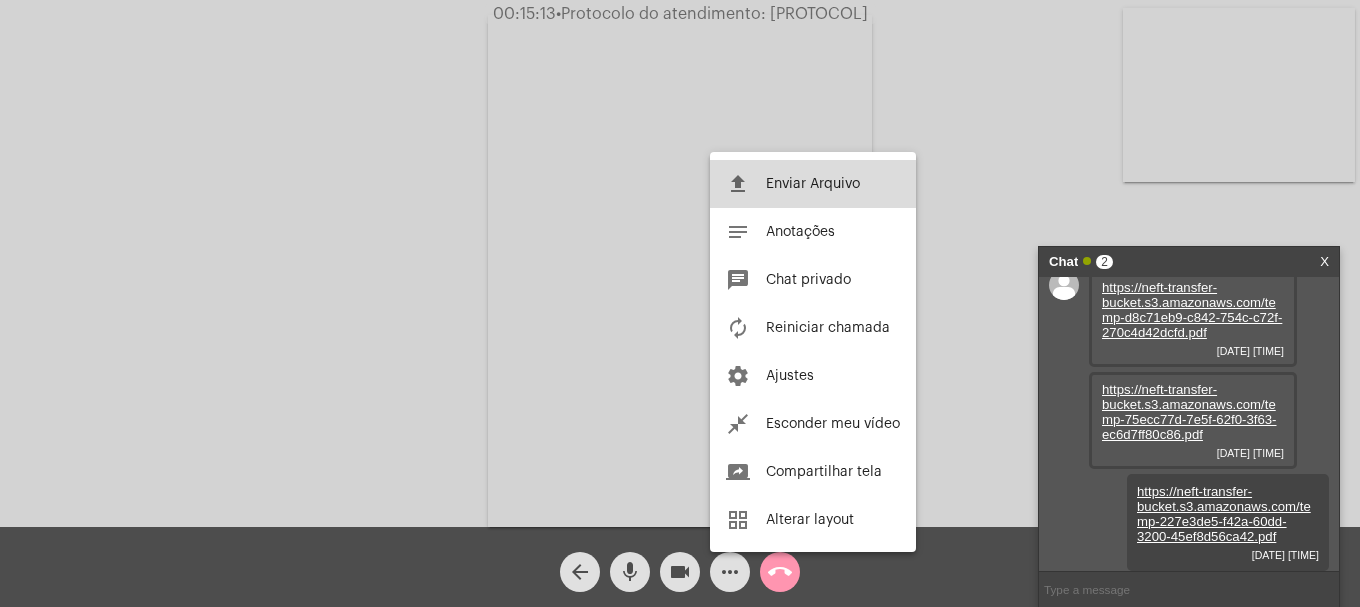 click on "file_upload Enviar Arquivo" at bounding box center (813, 184) 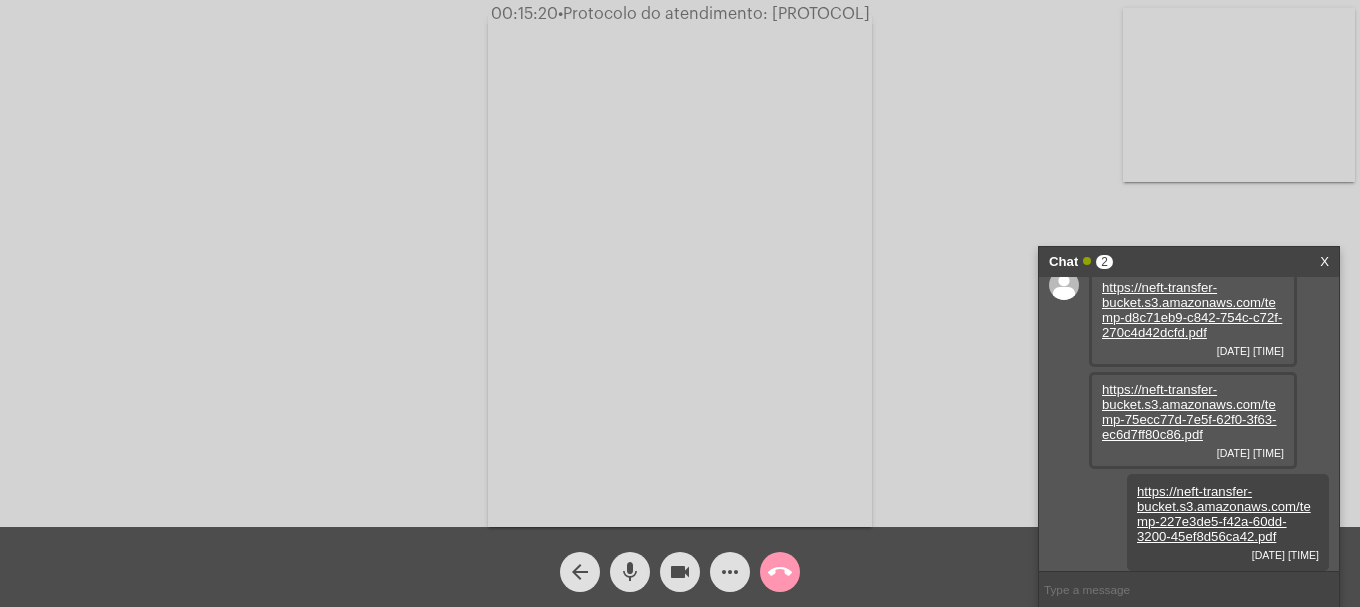 scroll, scrollTop: 119, scrollLeft: 0, axis: vertical 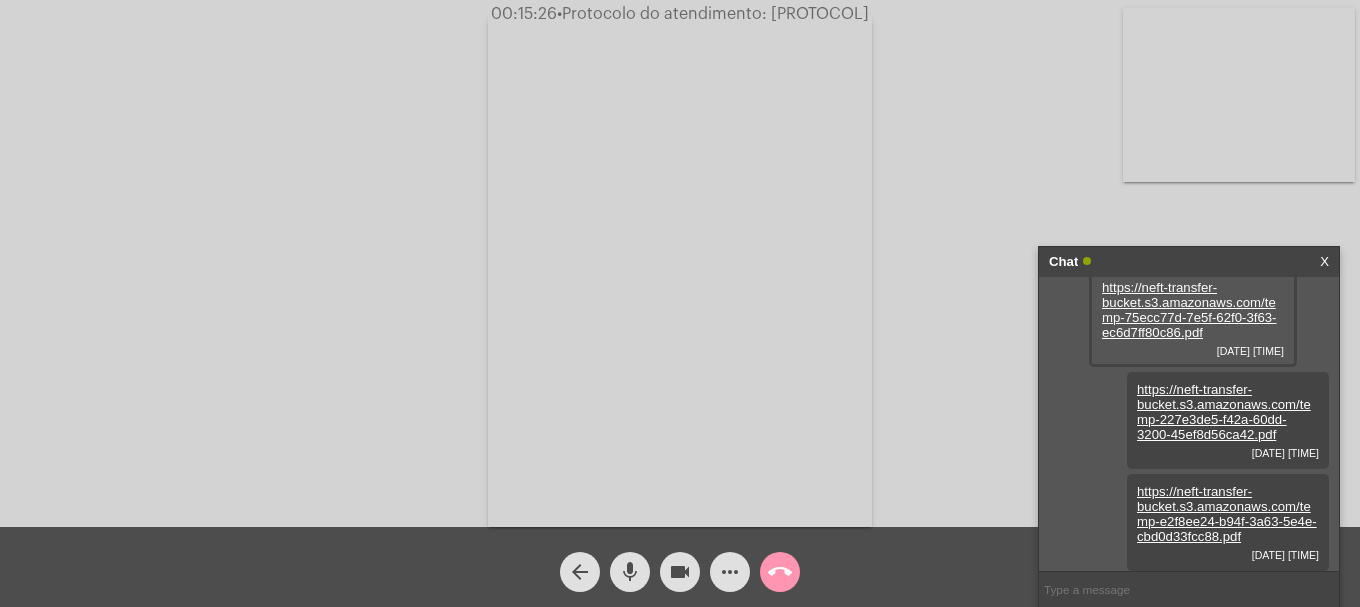 click at bounding box center [1189, 589] 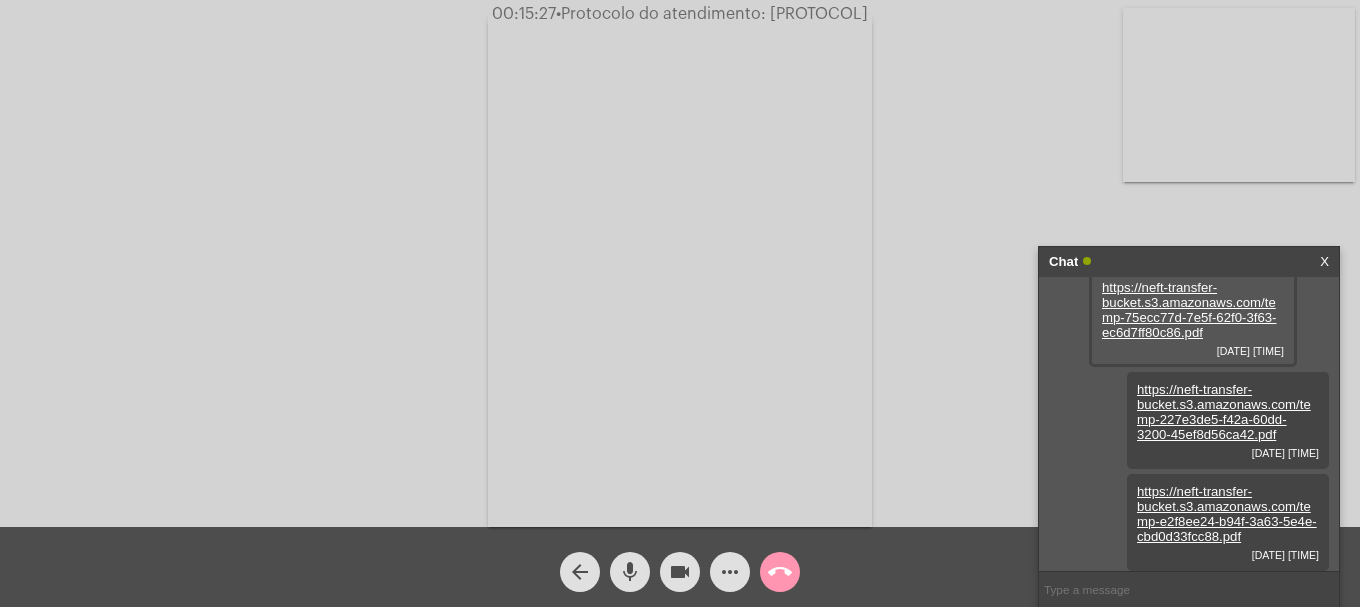 paste on "2858335" 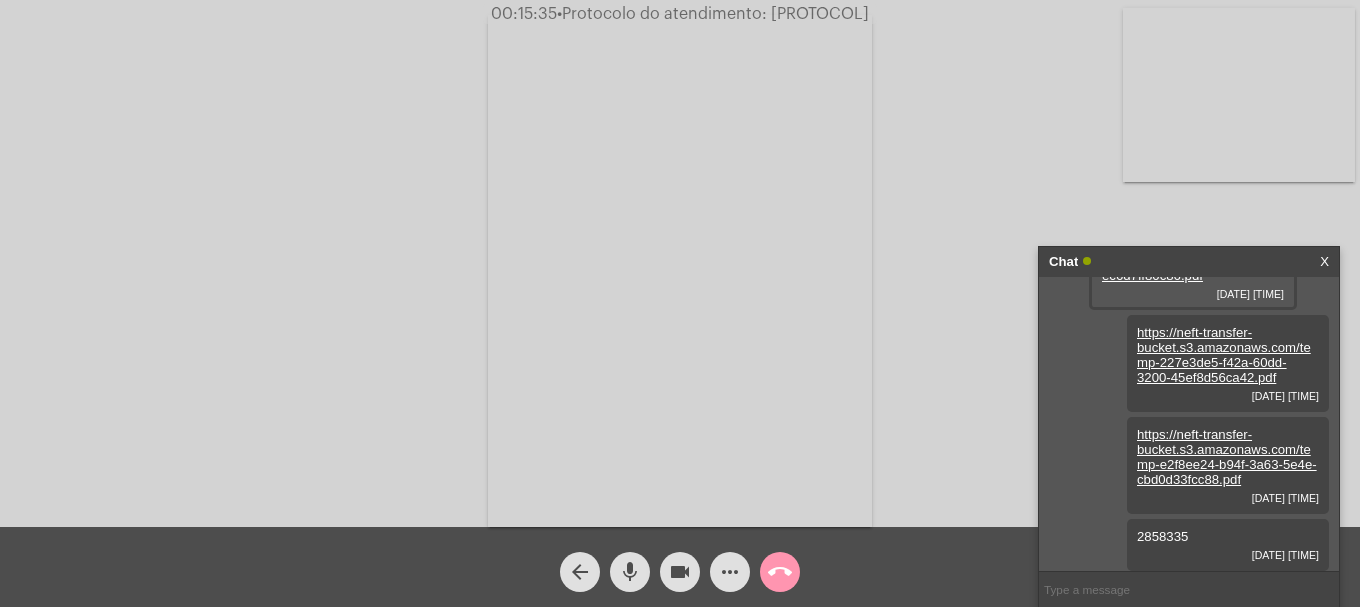 click on "•  Protocolo do atendimento: 20250806022156" 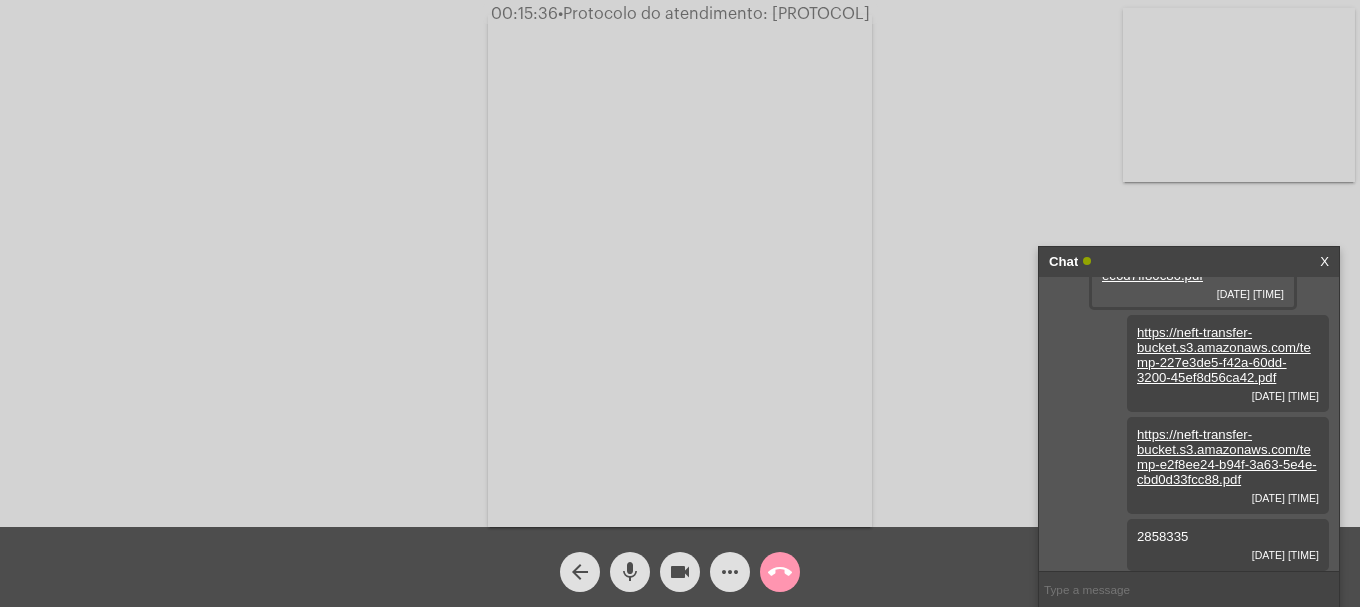 click on "•  Protocolo do atendimento: 20250806022156" 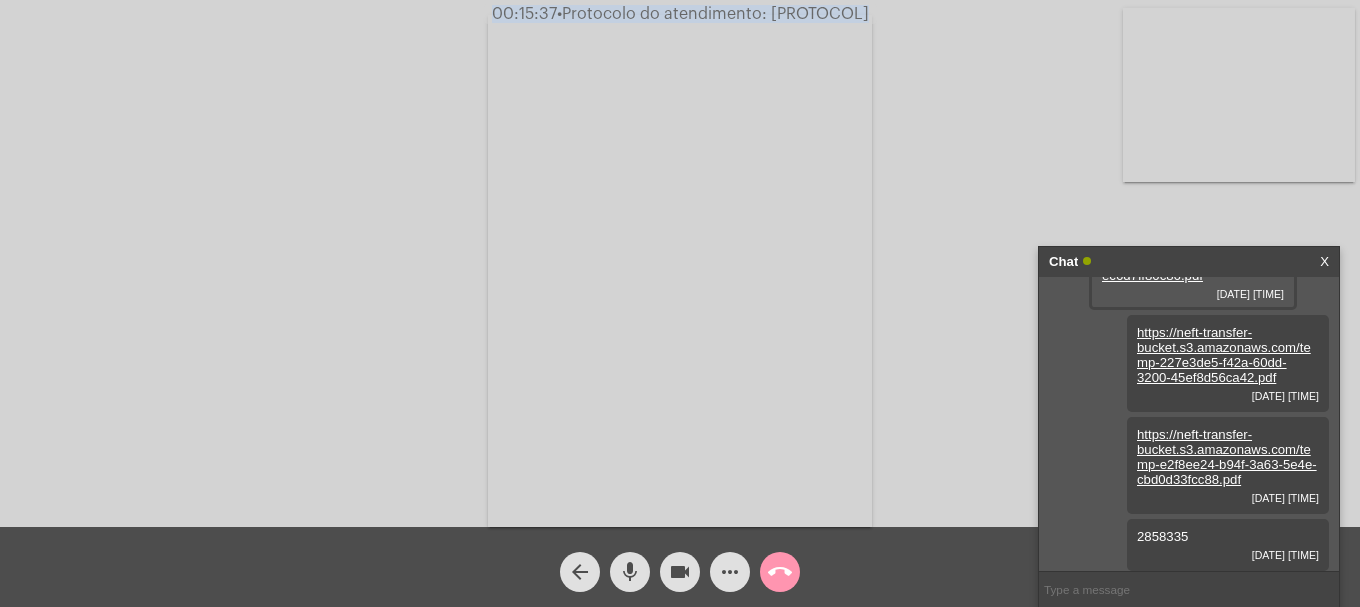 click on "•  Protocolo do atendimento: 20250806022156" 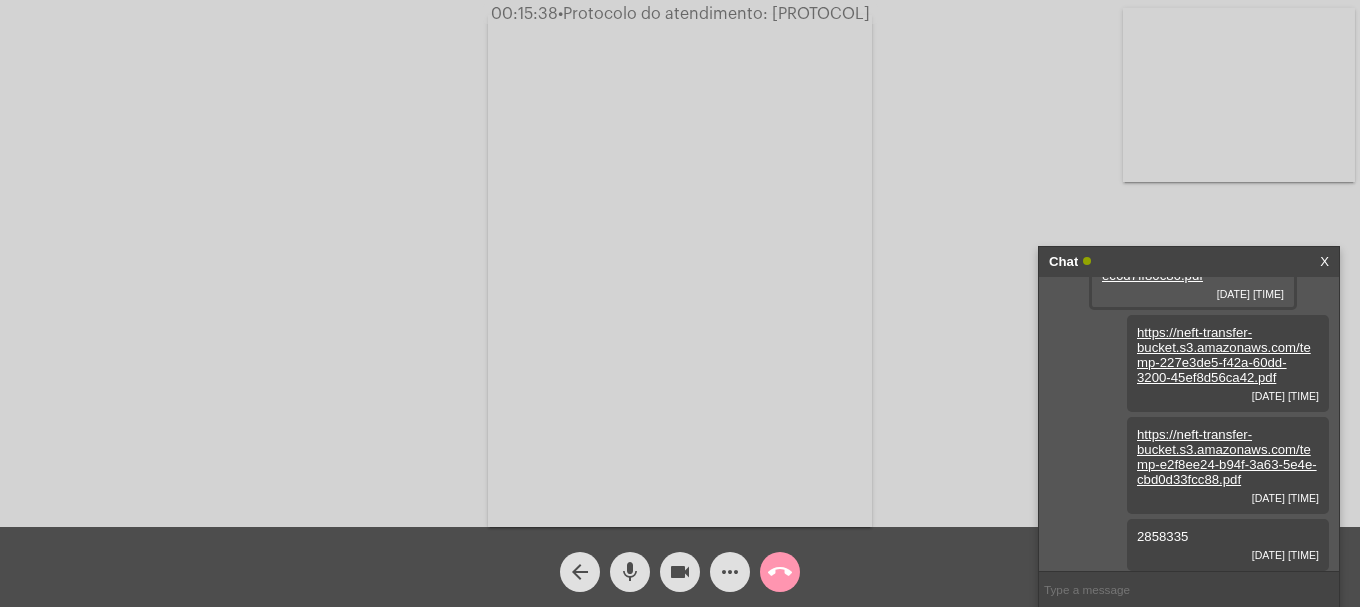 click on "•  Protocolo do atendimento: 20250806022156" 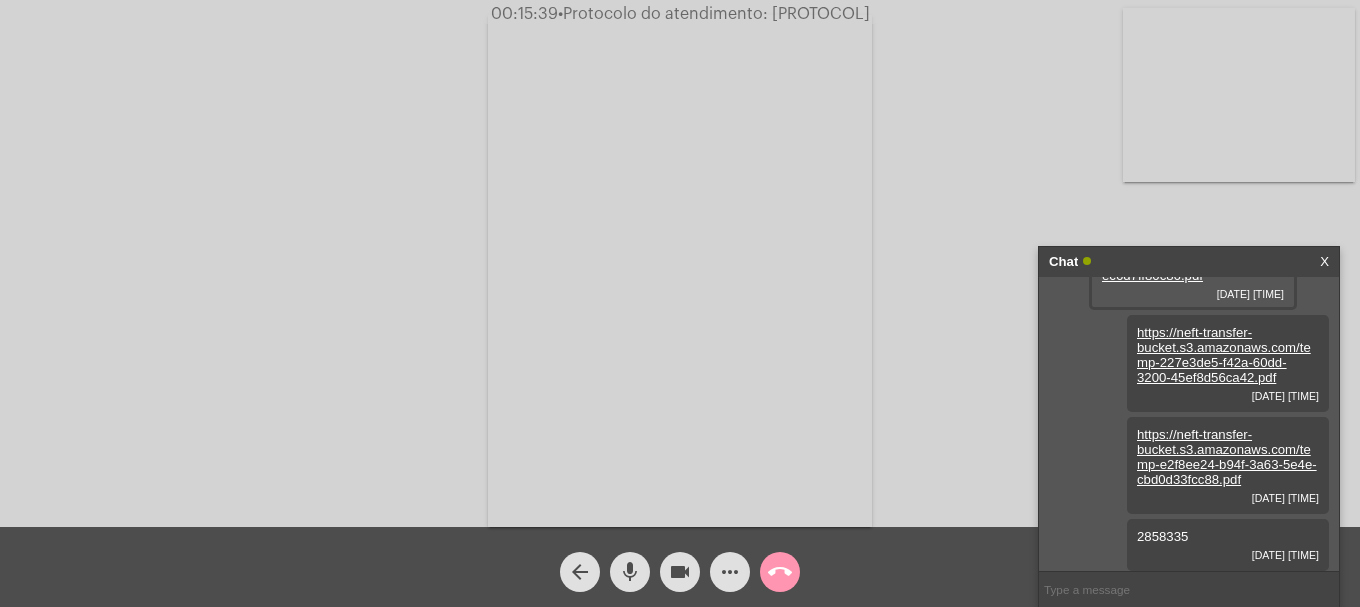 copy on "20250806022156" 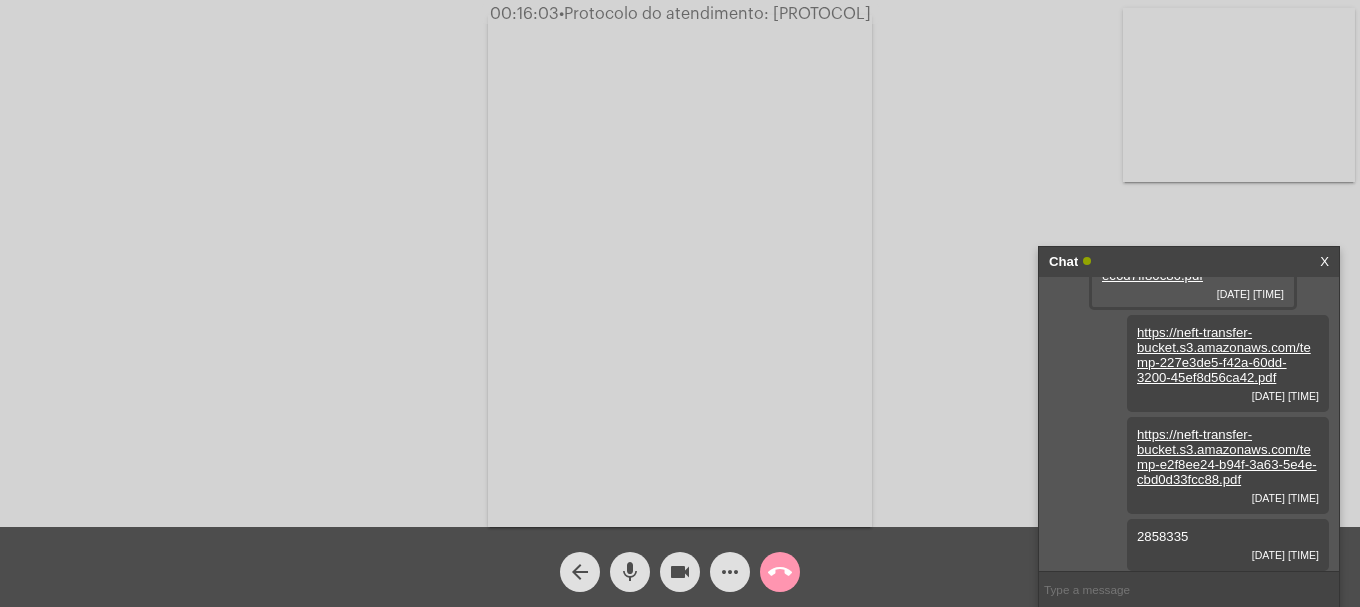 copy on "20250806022156" 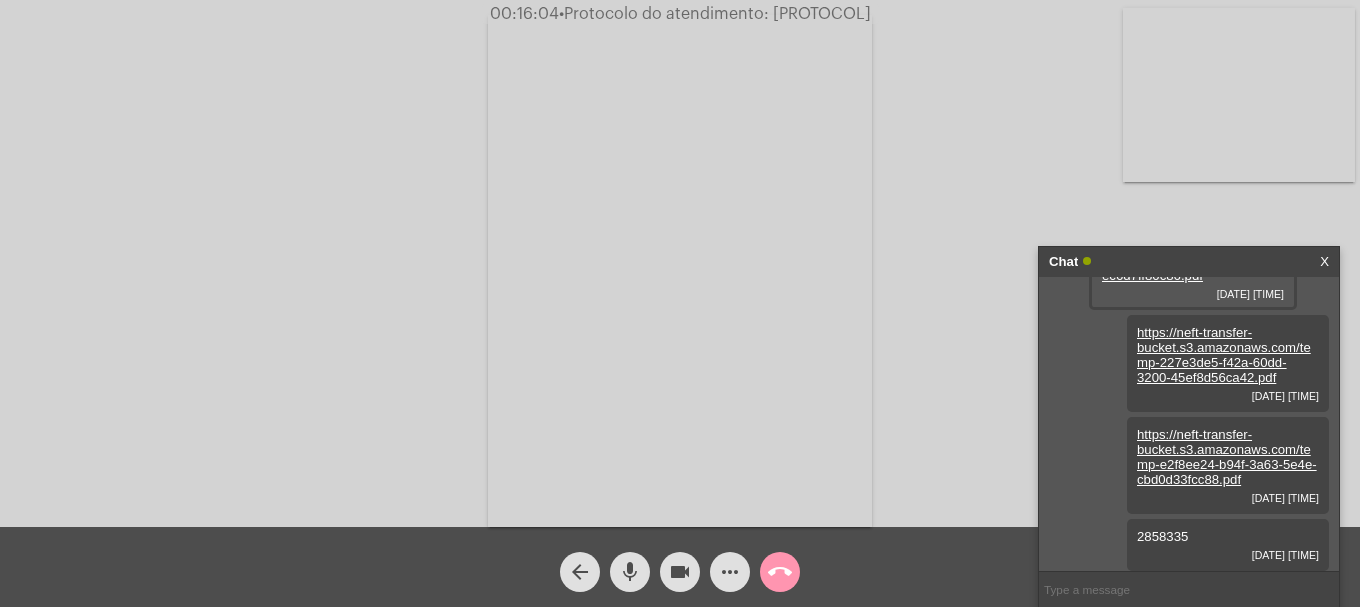 click at bounding box center (1189, 589) 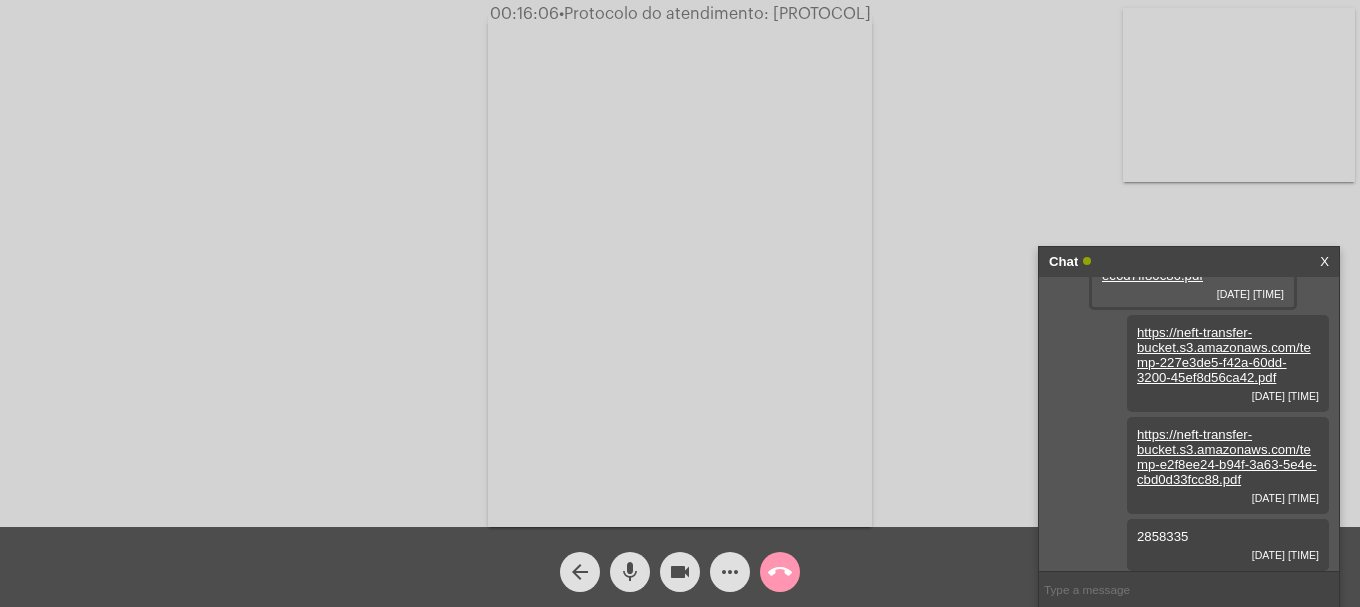 paste on "20250806022156" 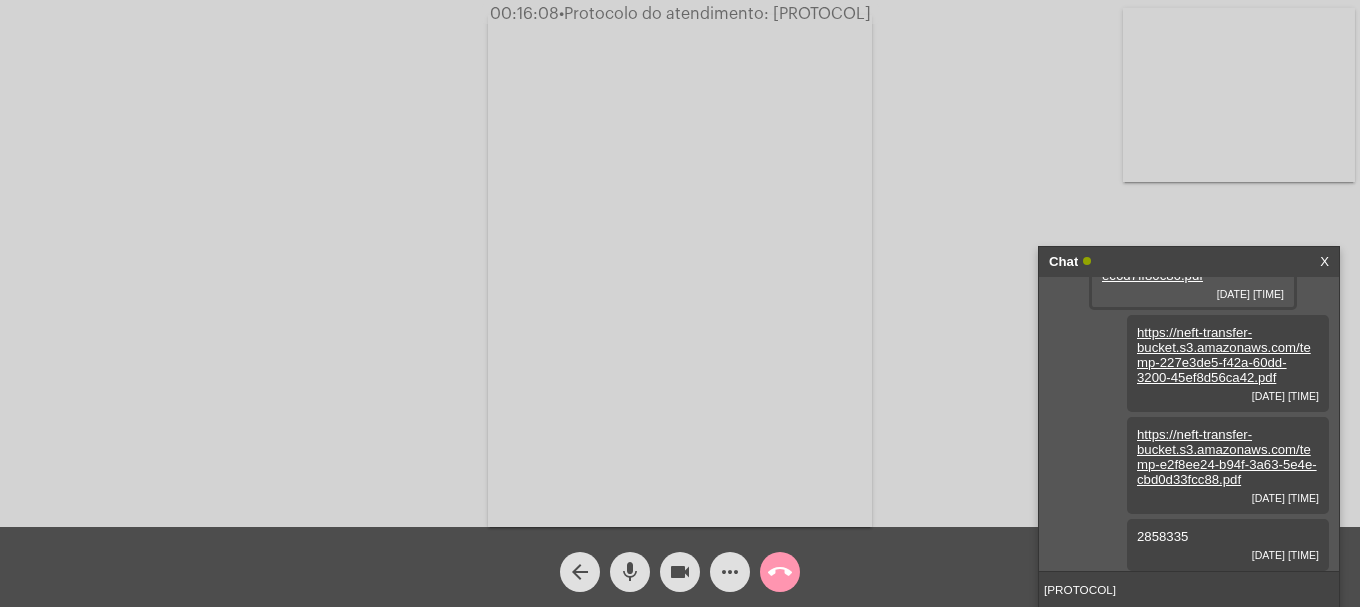 type on "20250806022156" 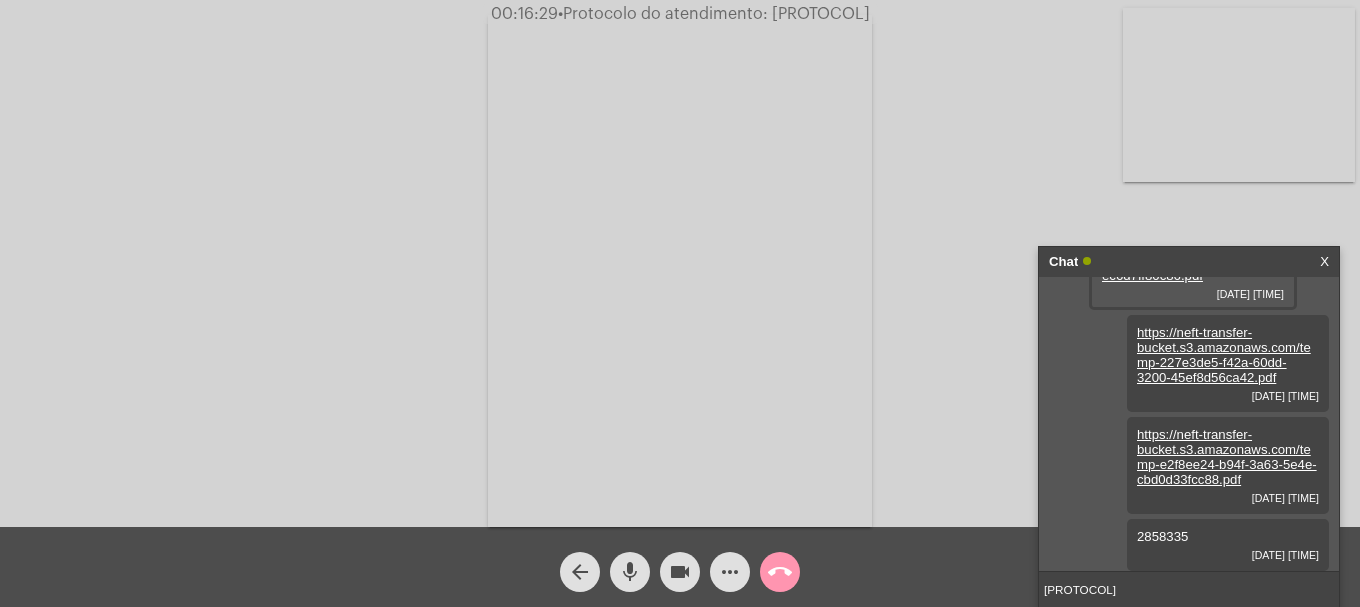 type 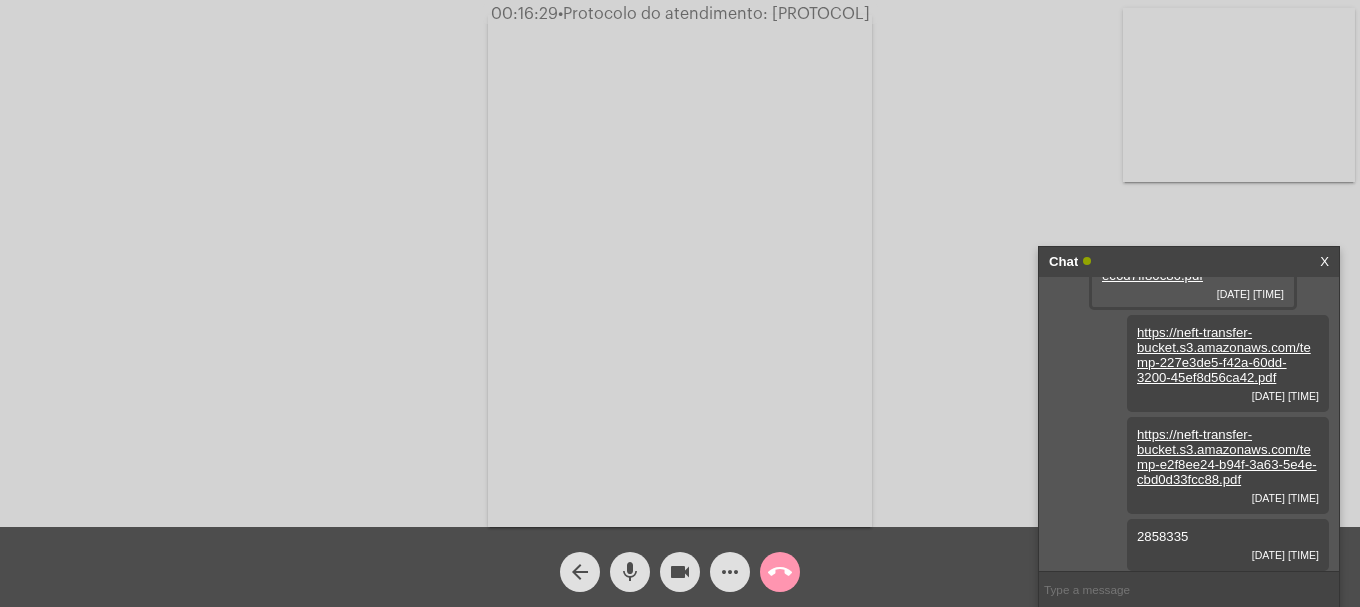 scroll, scrollTop: 233, scrollLeft: 0, axis: vertical 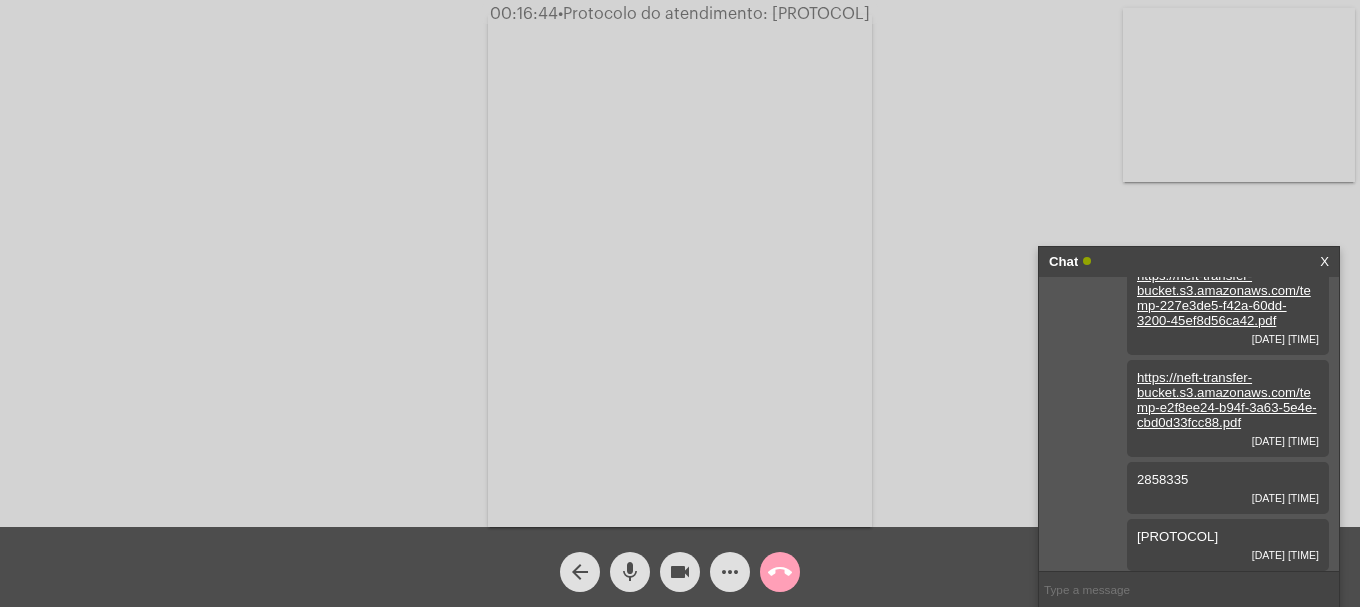click on "call_end" 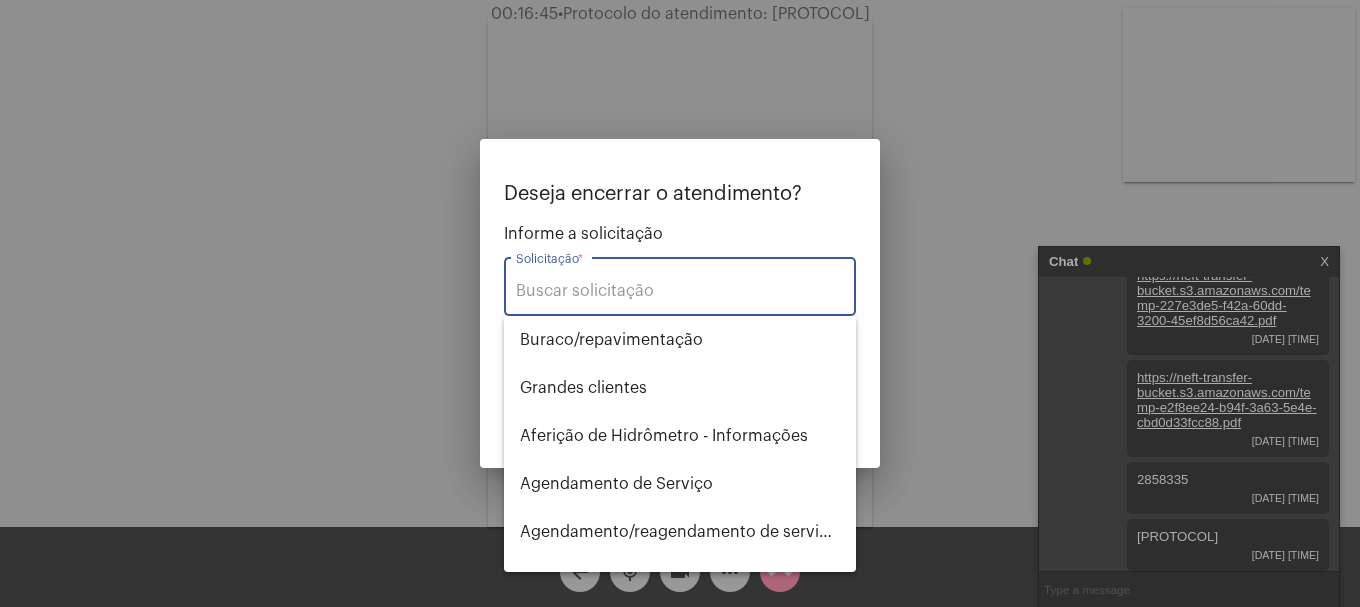 click on "Solicitação  *" at bounding box center (680, 291) 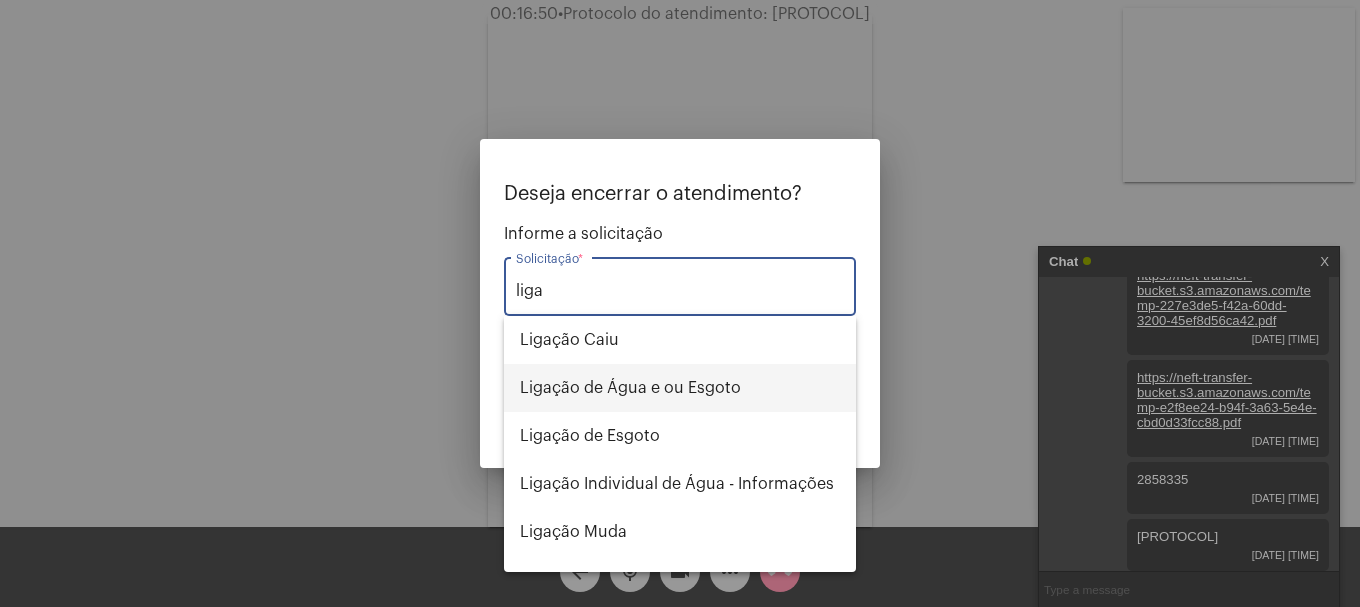 click on "Ligação de Água e ou Esgoto" at bounding box center [680, 388] 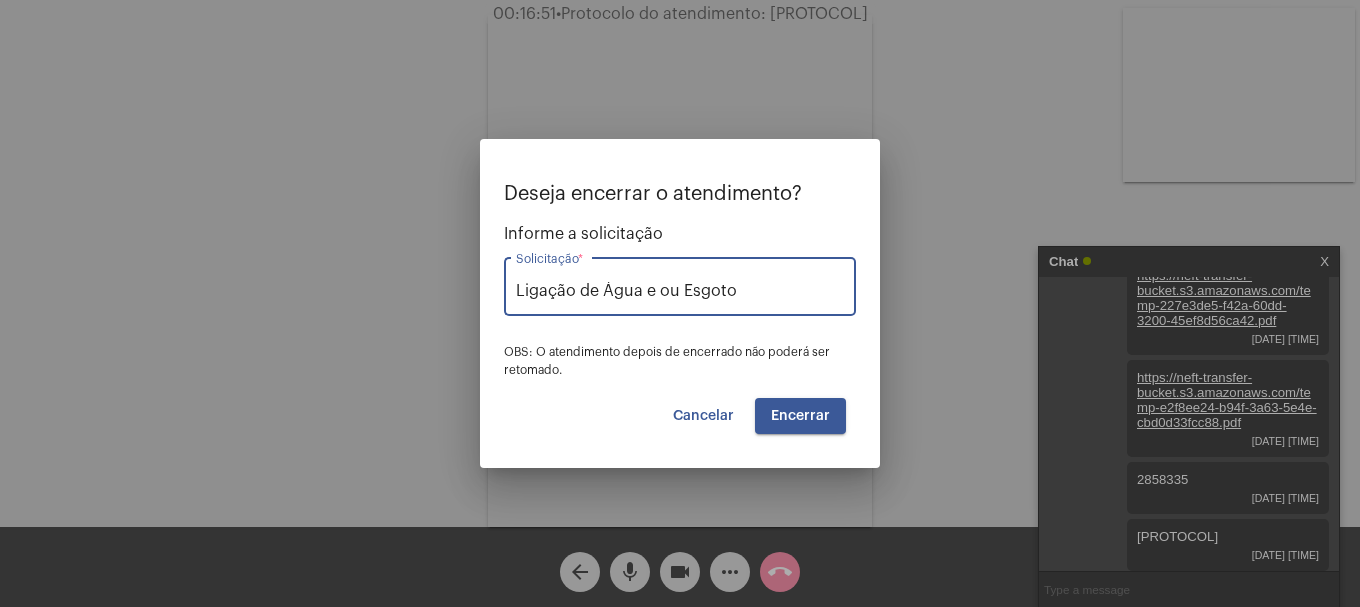 click on "Encerrar" at bounding box center (800, 416) 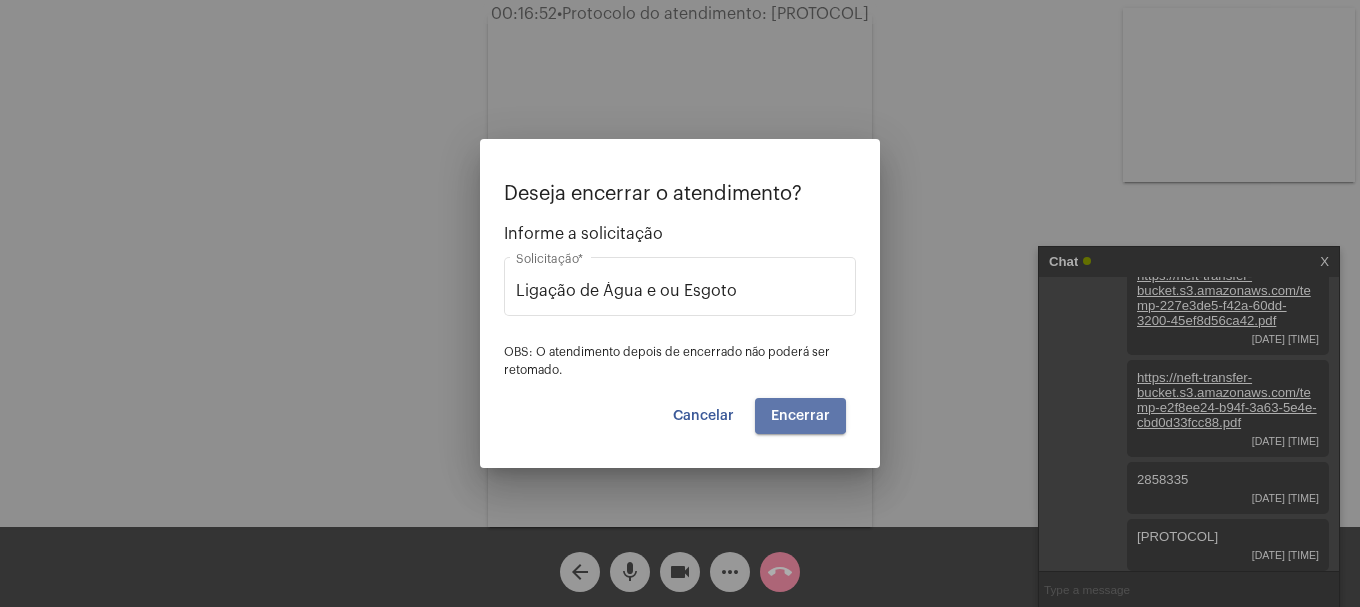 click on "Encerrar" at bounding box center [800, 416] 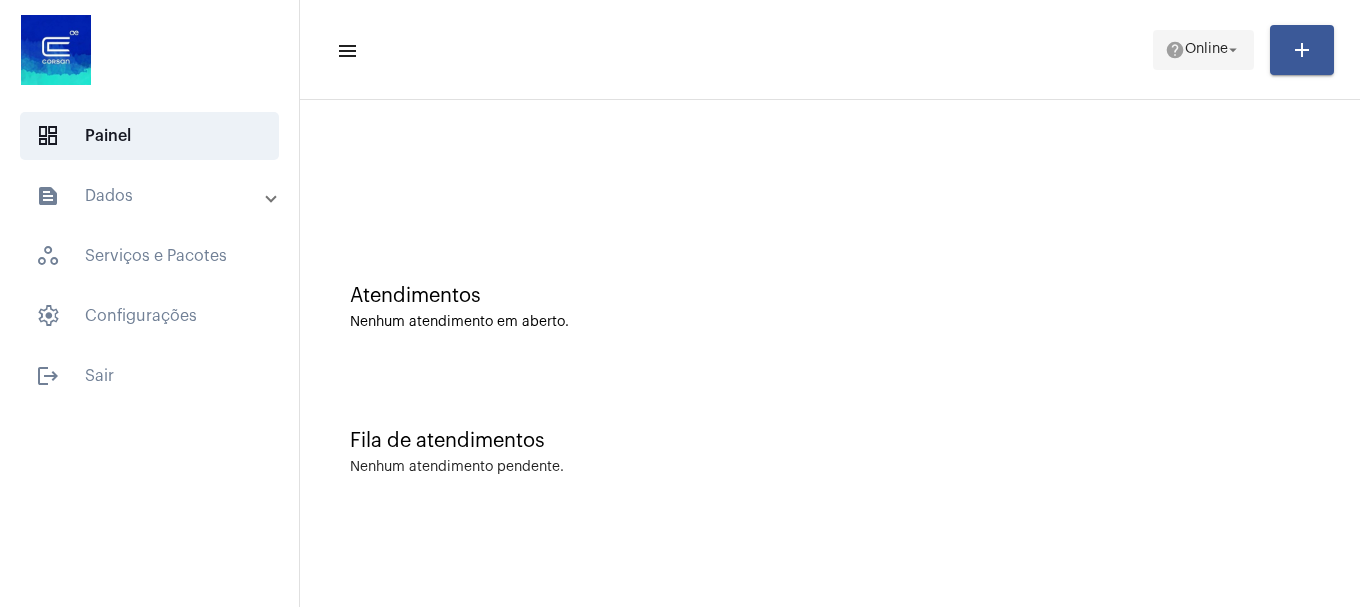 scroll, scrollTop: 0, scrollLeft: 0, axis: both 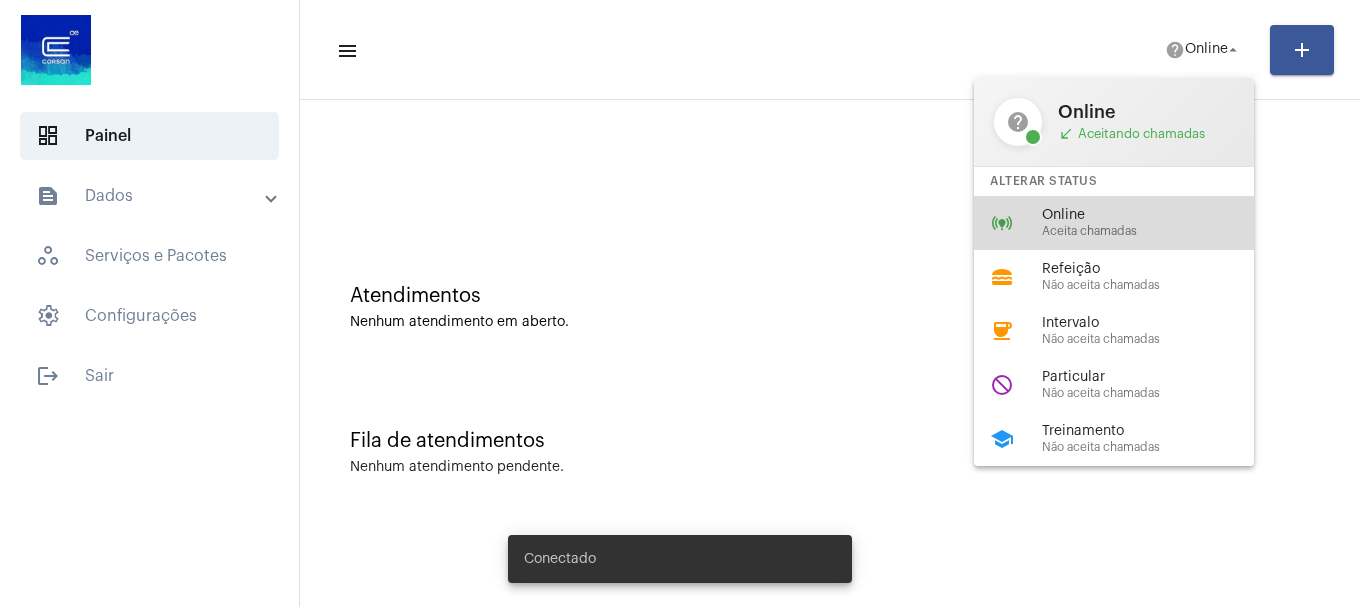 click on "Aceita chamadas" at bounding box center (1156, 231) 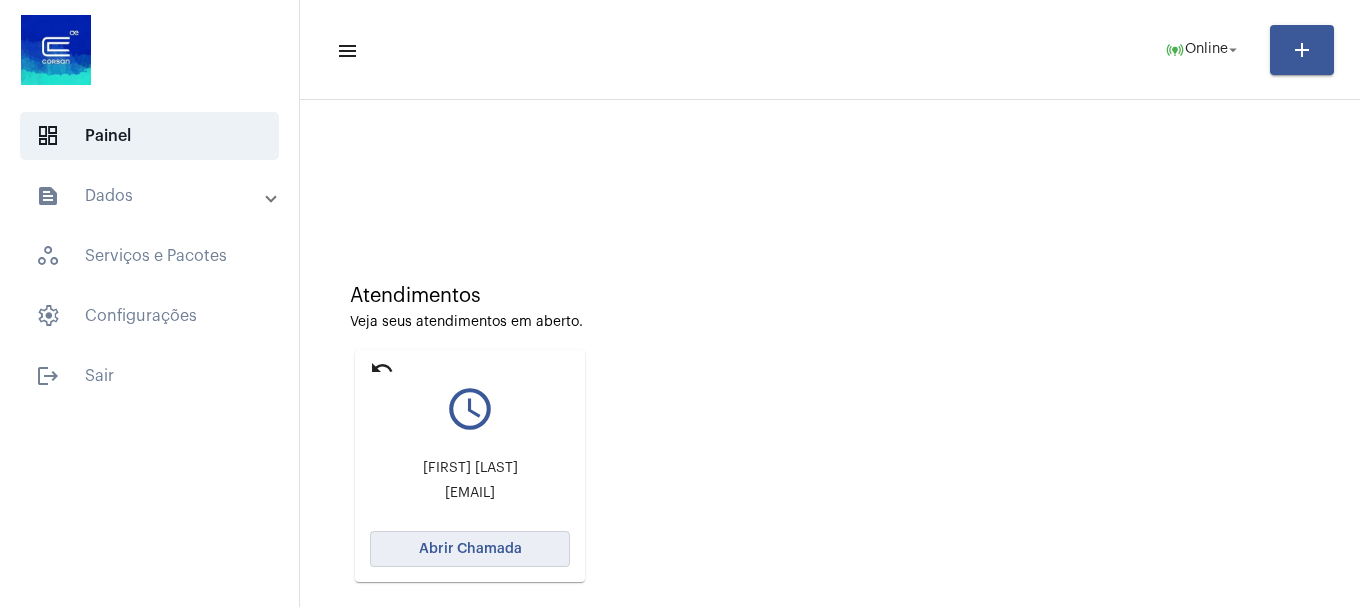 click on "Abrir Chamada" 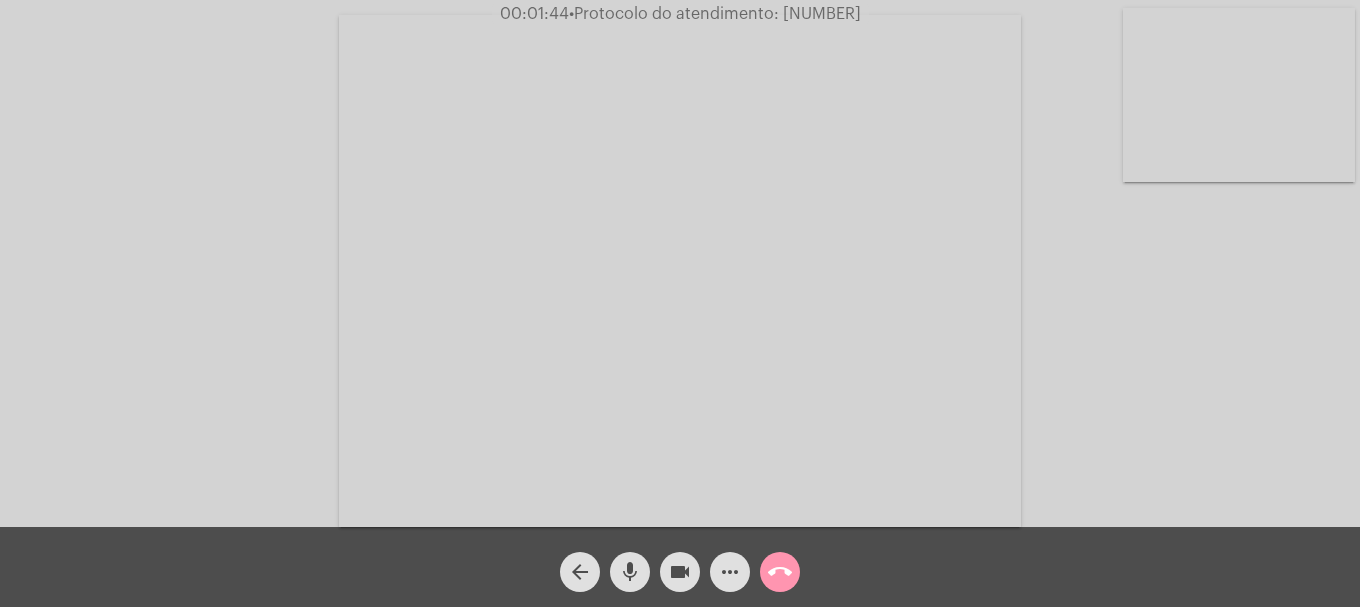 click on "mic" 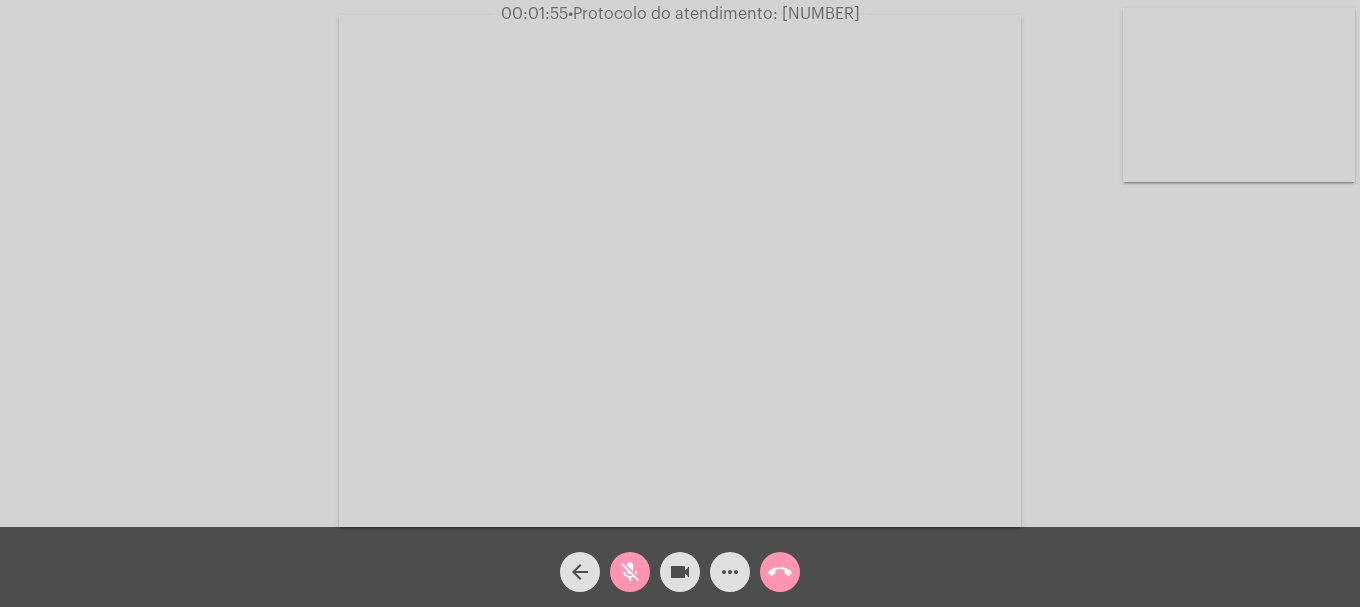 click on "videocam" 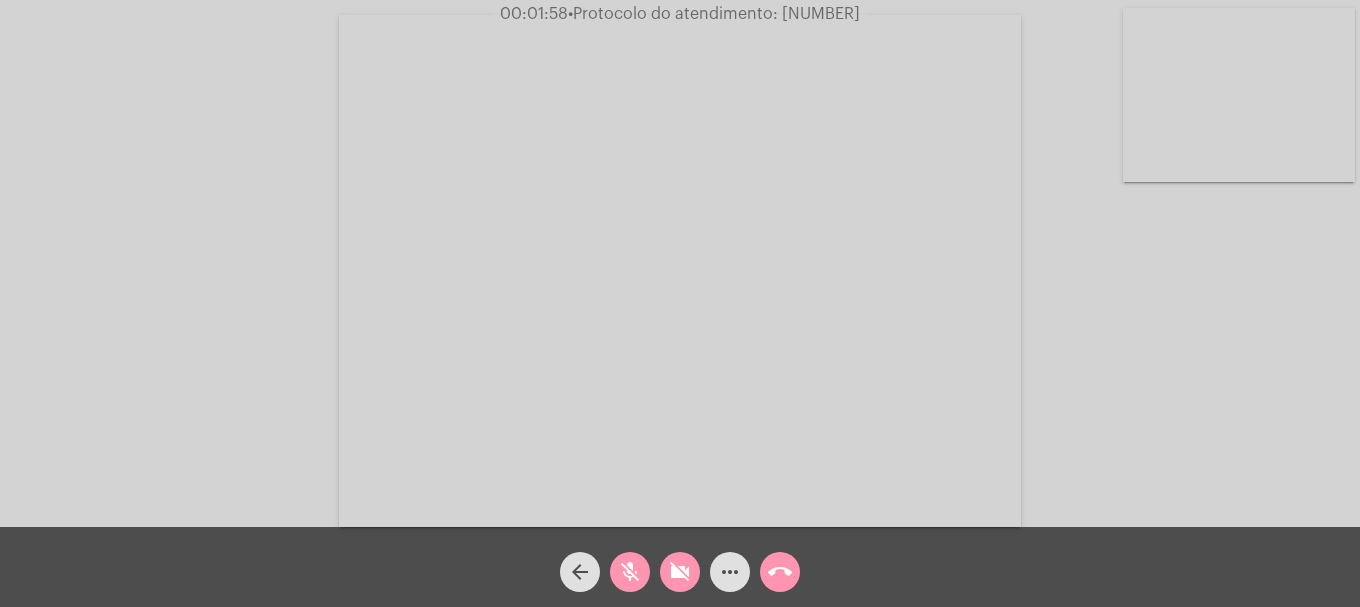 click on "videocam_off" 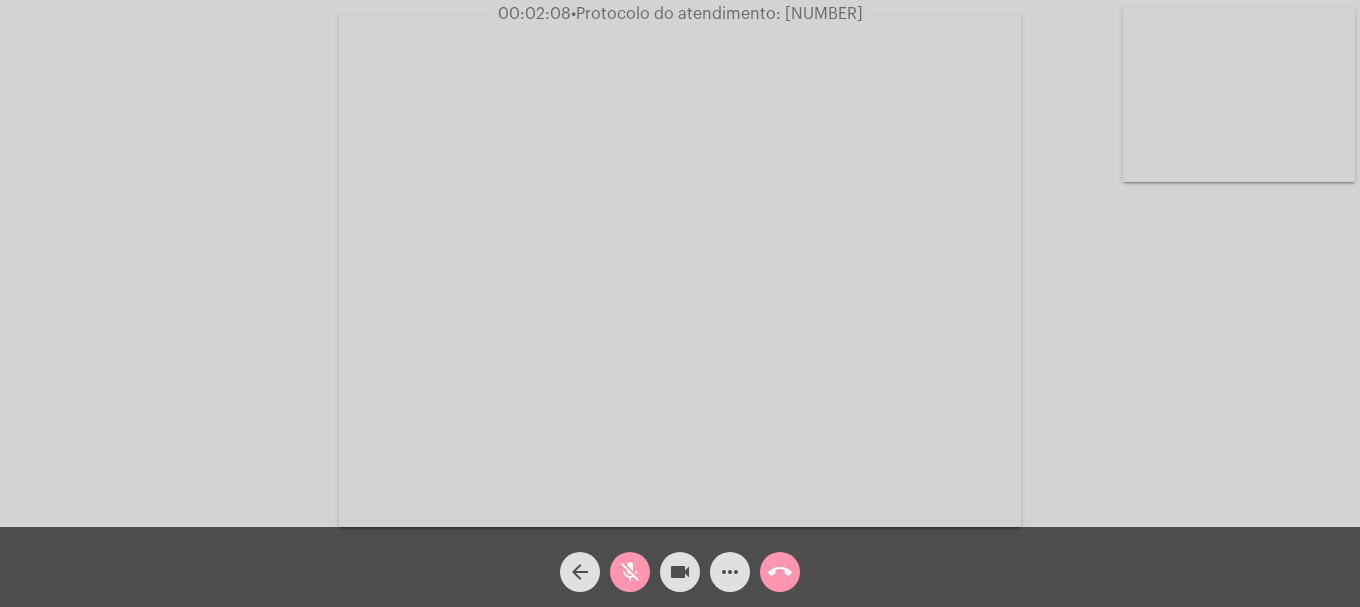 click at bounding box center [1239, 95] 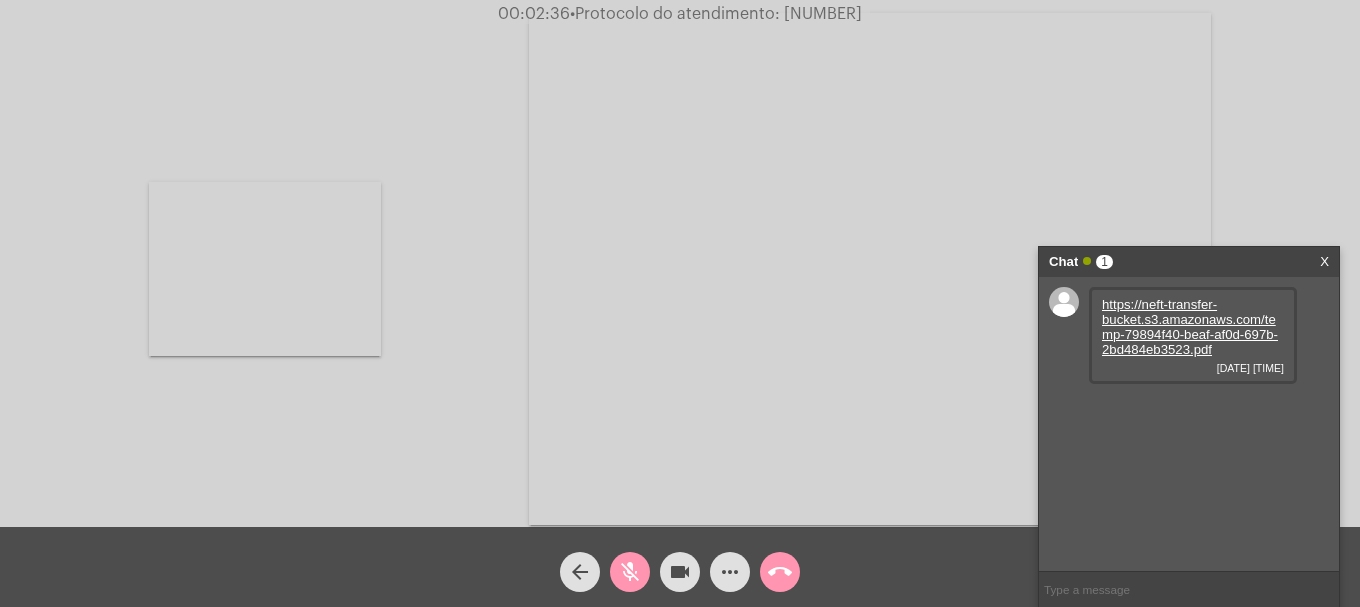 click on "https://neft-transfer-bucket.s3.amazonaws.com/temp-79894f40-beaf-af0d-697b-2bd484eb3523.pdf" at bounding box center (1190, 327) 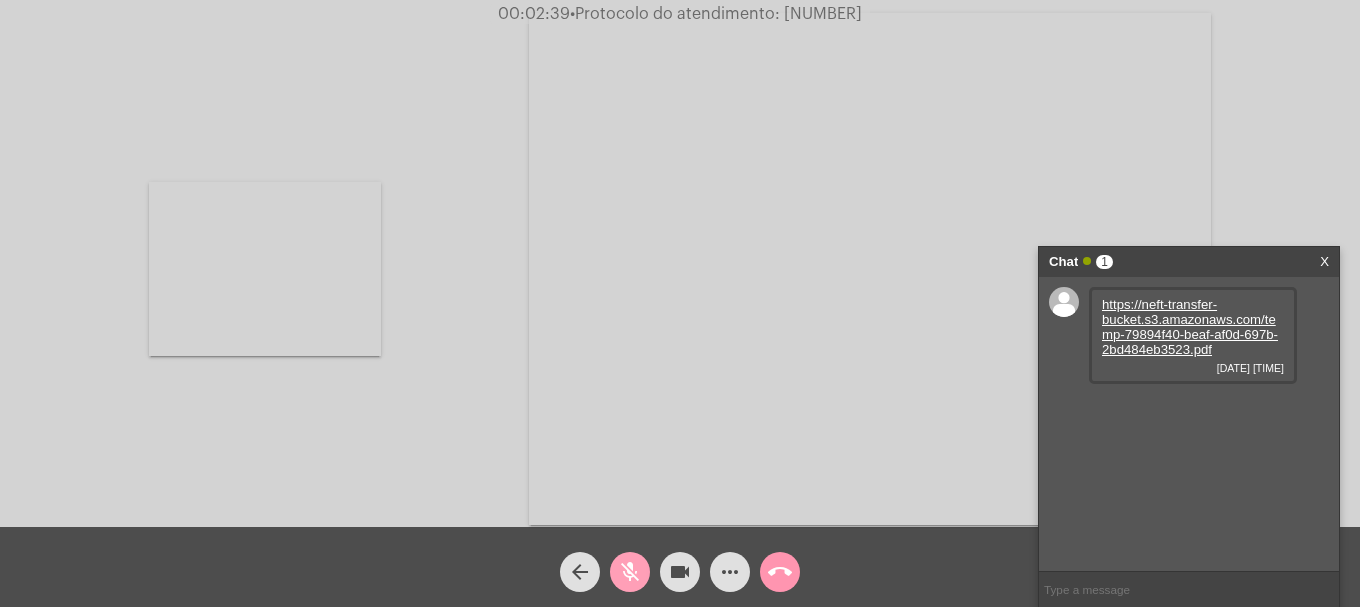 drag, startPoint x: 623, startPoint y: 566, endPoint x: 632, endPoint y: 548, distance: 20.12461 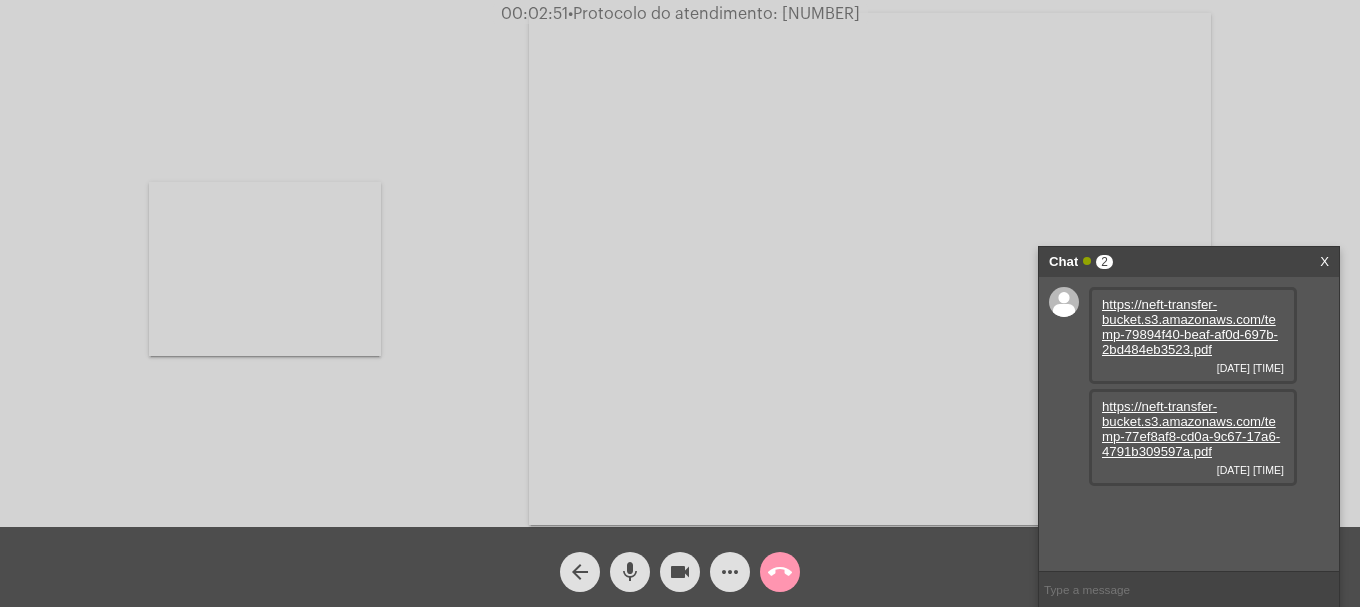 click on "https://neft-transfer-bucket.s3.amazonaws.com/temp-77ef8af8-cd0a-9c67-17a6-4791b309597a.pdf" at bounding box center (1191, 429) 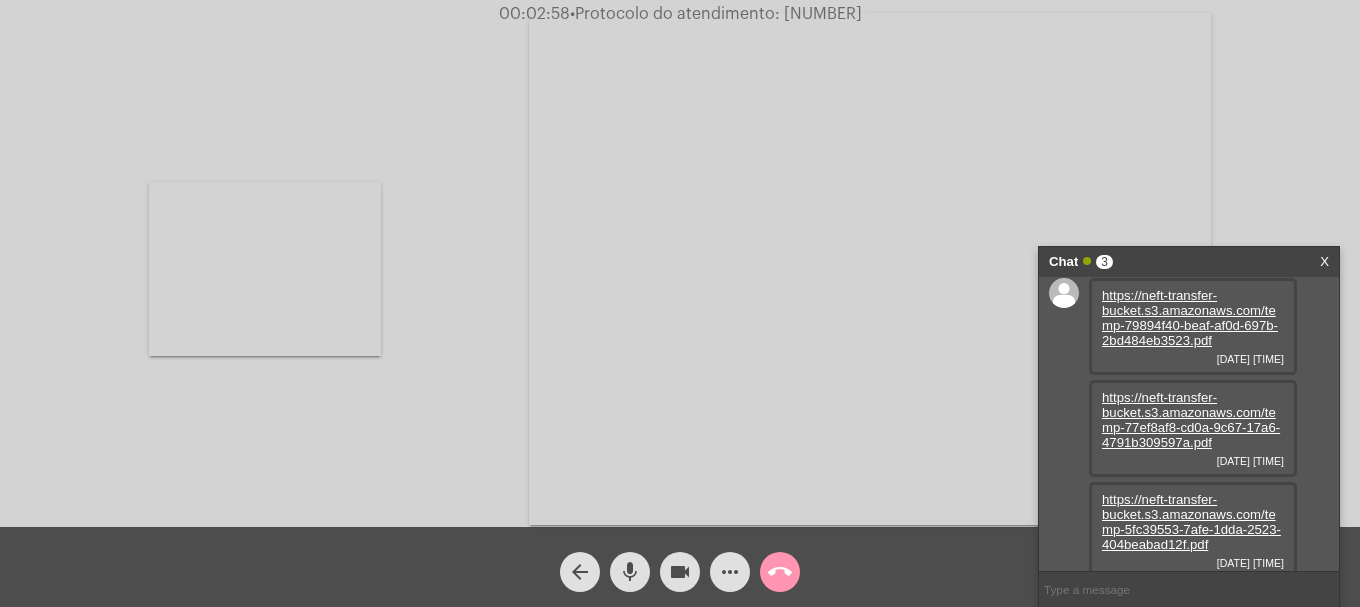 scroll, scrollTop: 17, scrollLeft: 0, axis: vertical 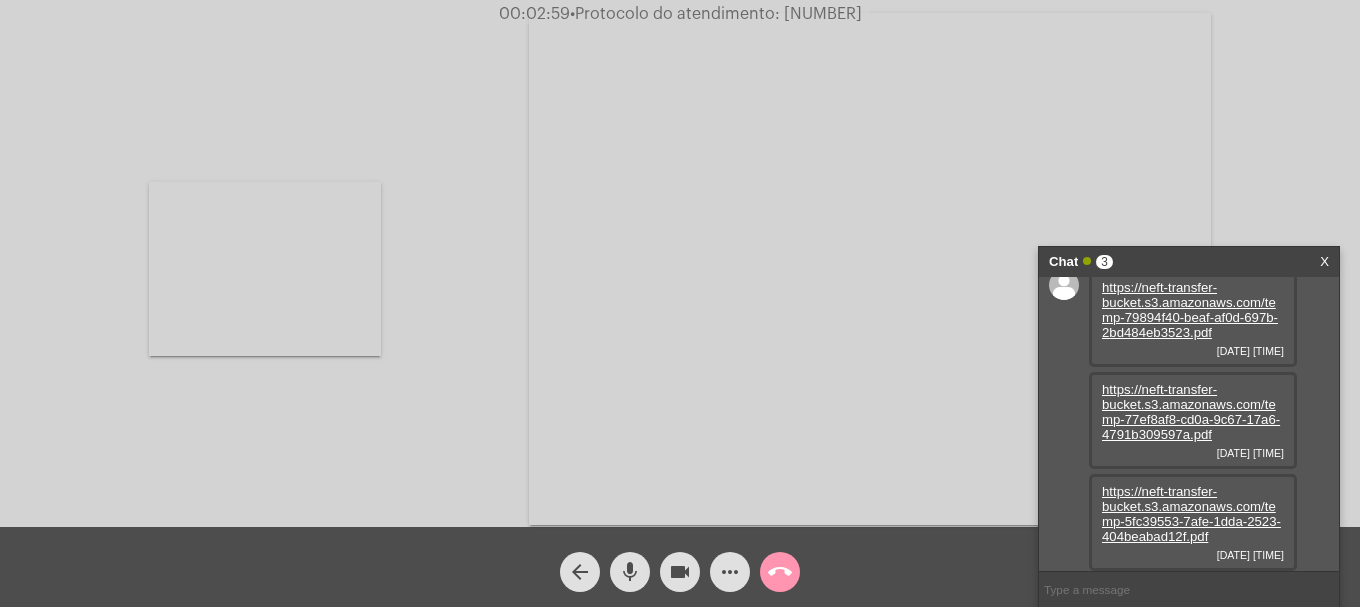 click on "https://neft-transfer-bucket.s3.amazonaws.com/temp-5fc39553-7afe-1dda-2523-404beabad12f.pdf" at bounding box center [1191, 514] 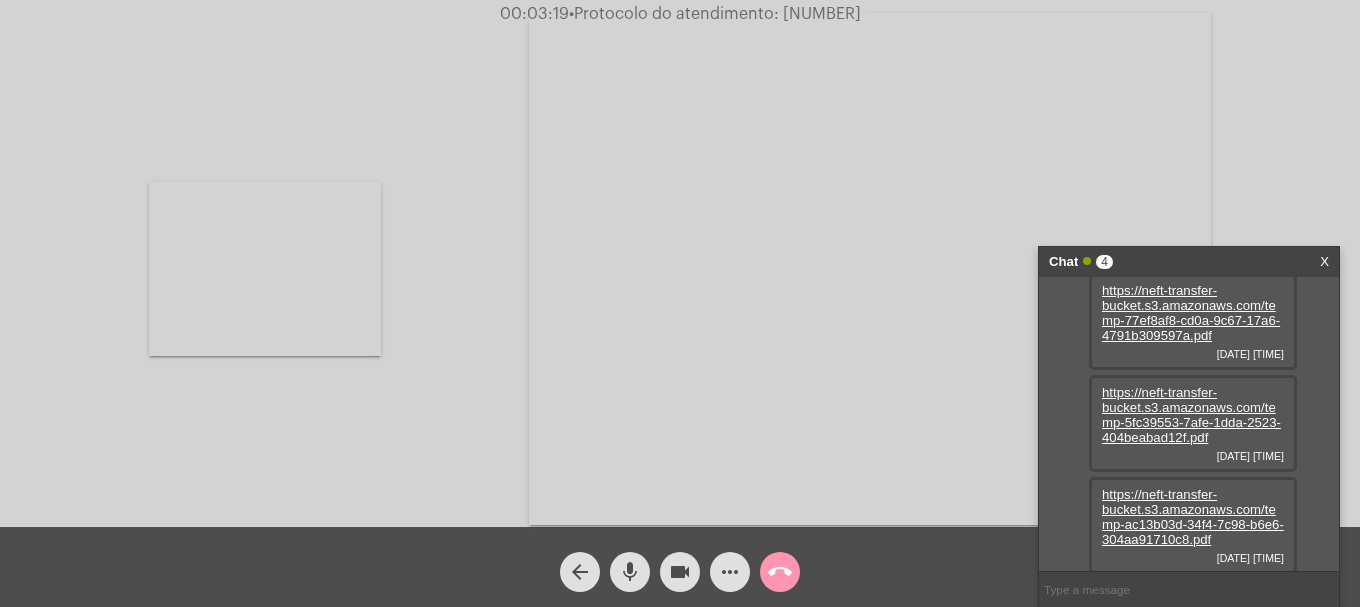 scroll, scrollTop: 119, scrollLeft: 0, axis: vertical 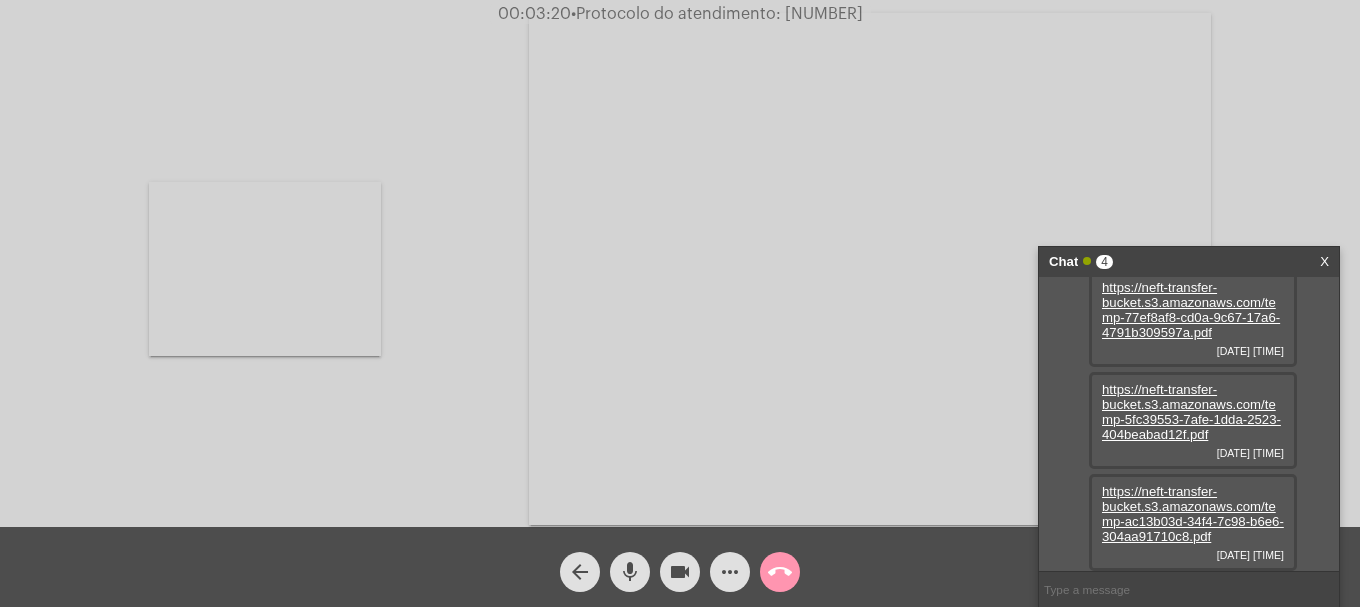 click on "https://neft-transfer-bucket.s3.amazonaws.com/temp-ac13b03d-34f4-7c98-b6e6-304aa91710c8.pdf" at bounding box center [1193, 514] 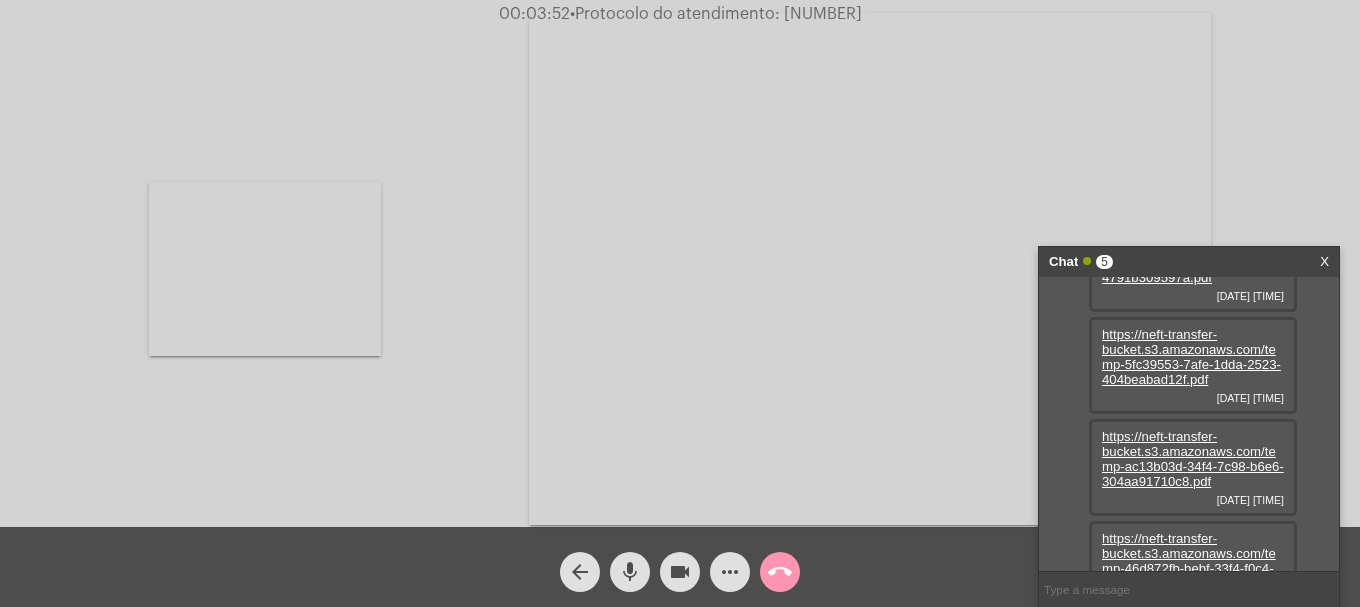 scroll, scrollTop: 221, scrollLeft: 0, axis: vertical 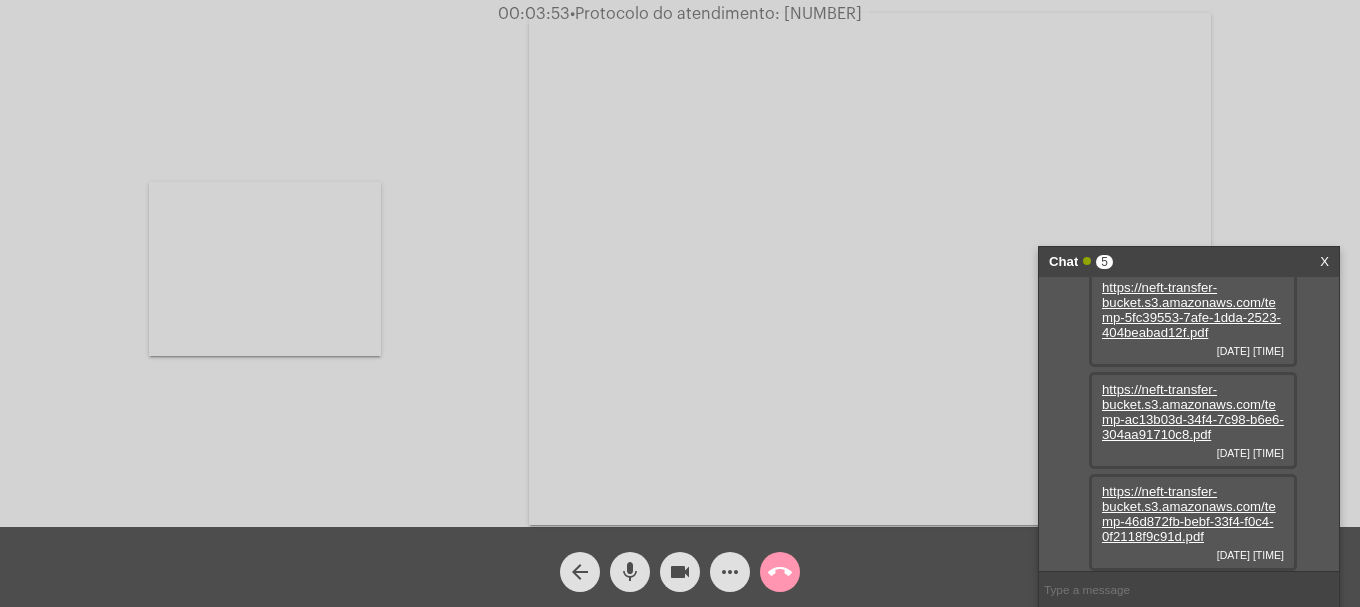 click on "https://neft-transfer-bucket.s3.amazonaws.com/temp-46d872fb-bebf-33f4-f0c4-0f2118f9c91d.pdf" at bounding box center (1189, 514) 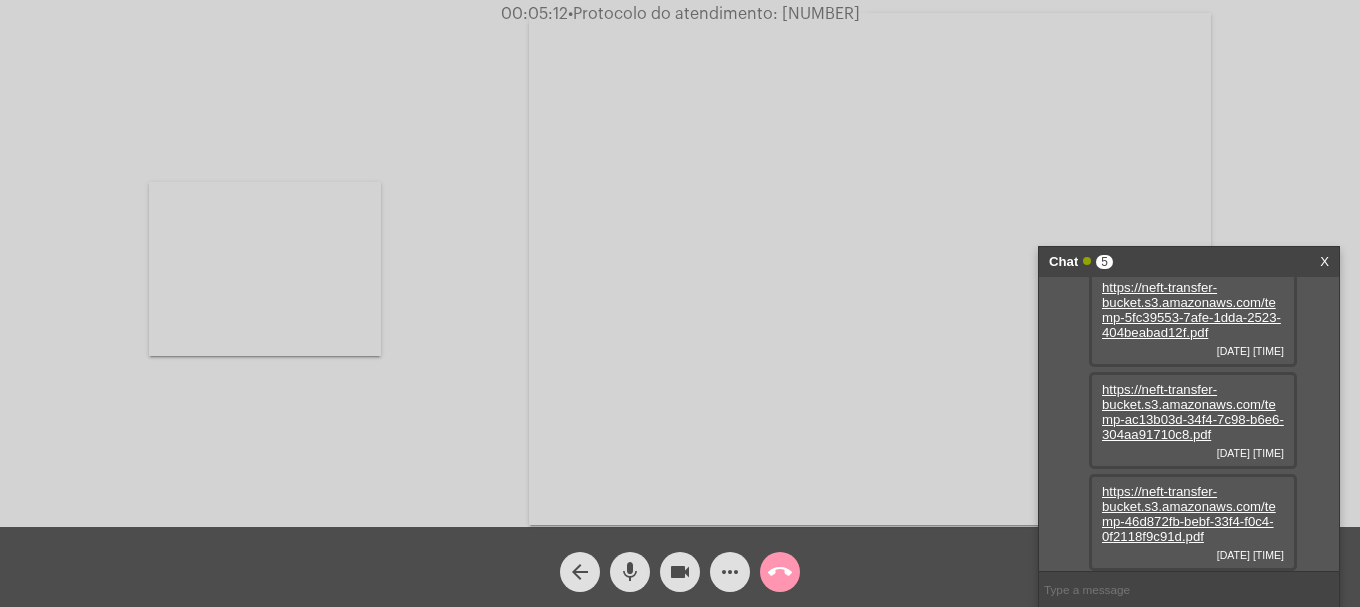 click on "videocam" 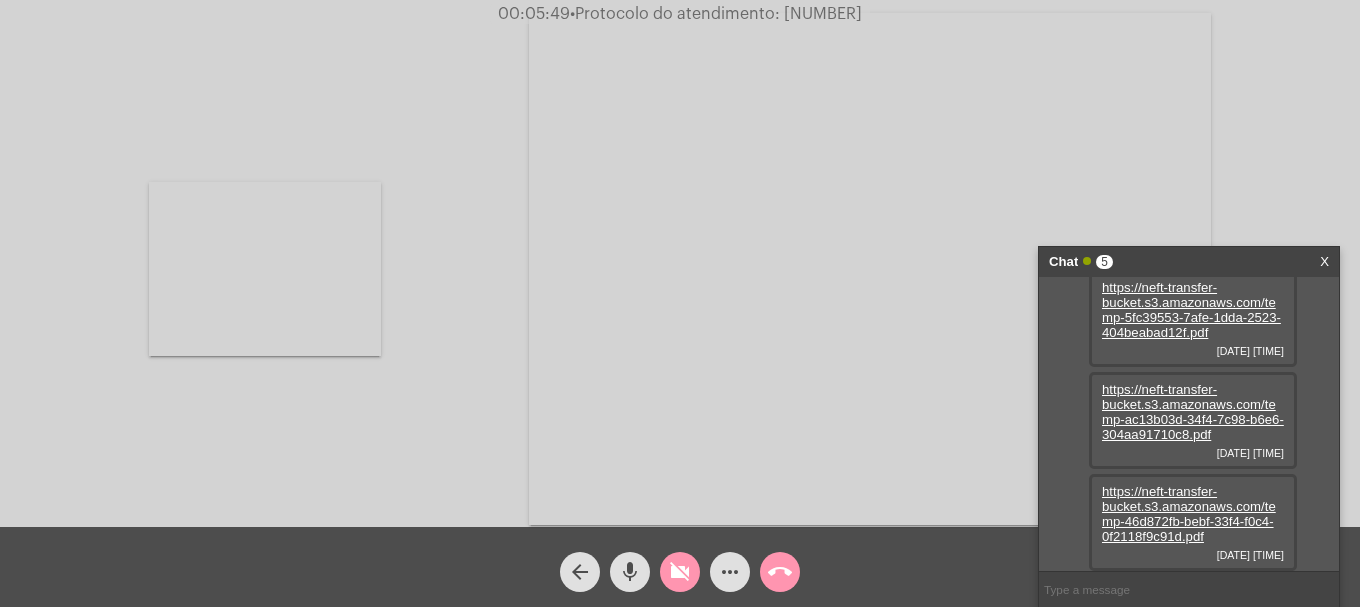 click on "videocam_off" 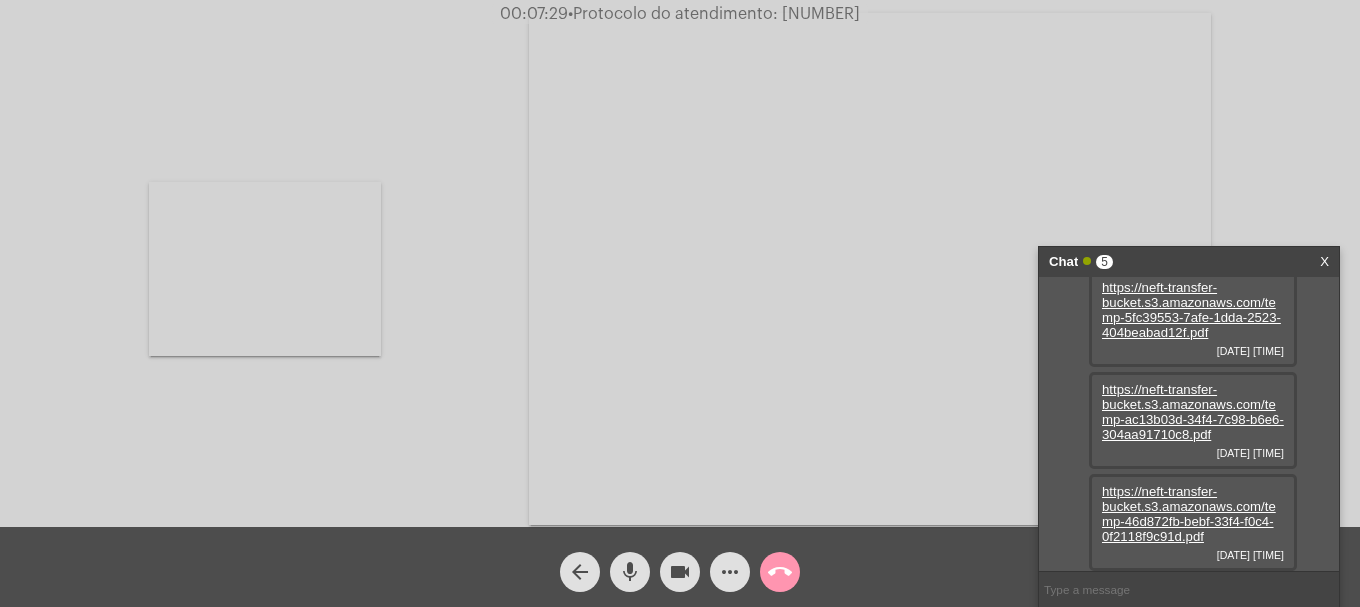 click at bounding box center (265, 269) 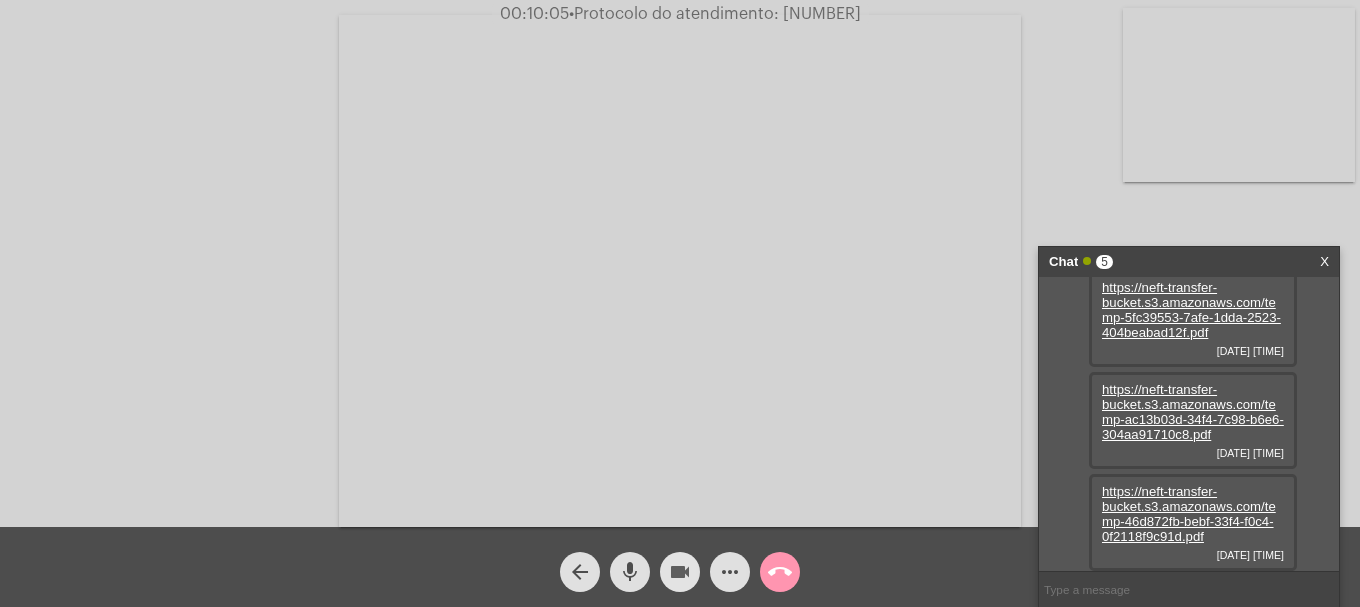 drag, startPoint x: 668, startPoint y: 574, endPoint x: 641, endPoint y: 569, distance: 27.45906 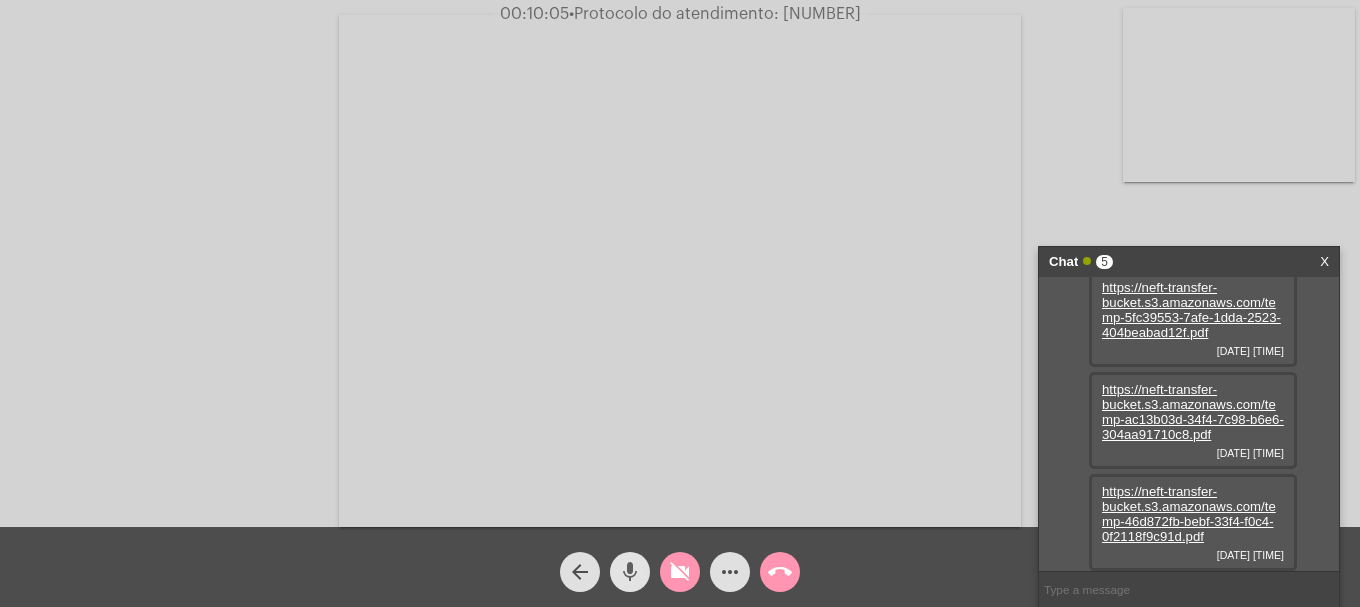 click on "mic" 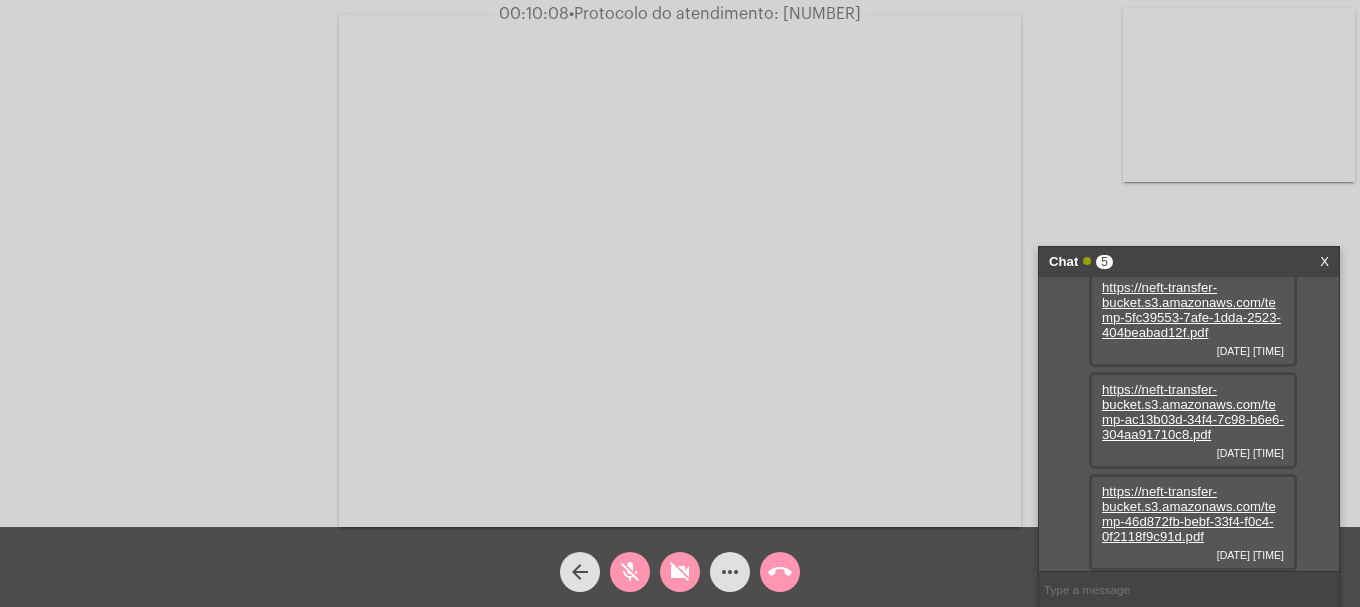 click on "videocam_off" 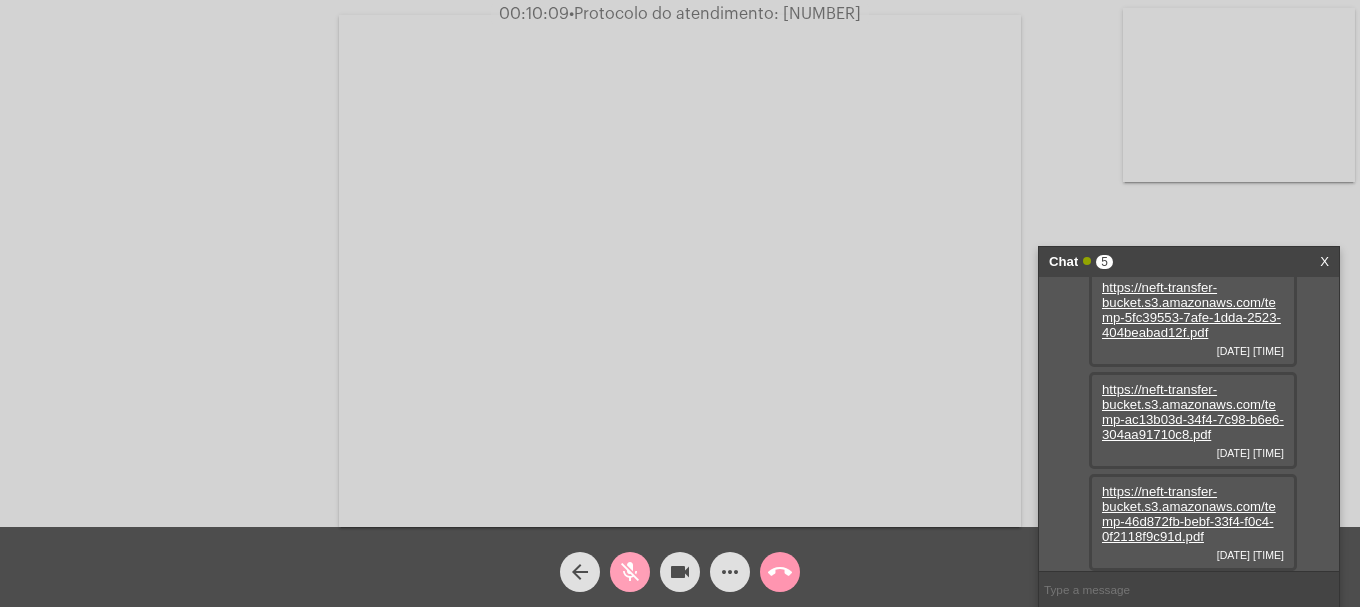 click on "mic_off" 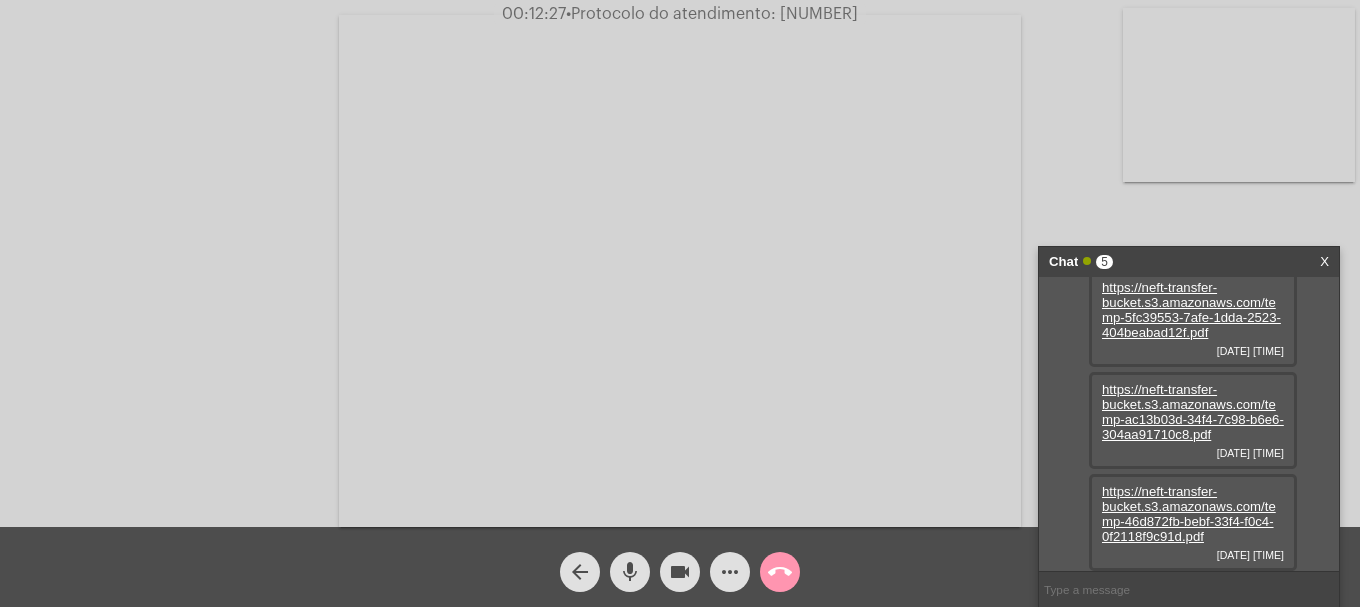click at bounding box center [1189, 589] 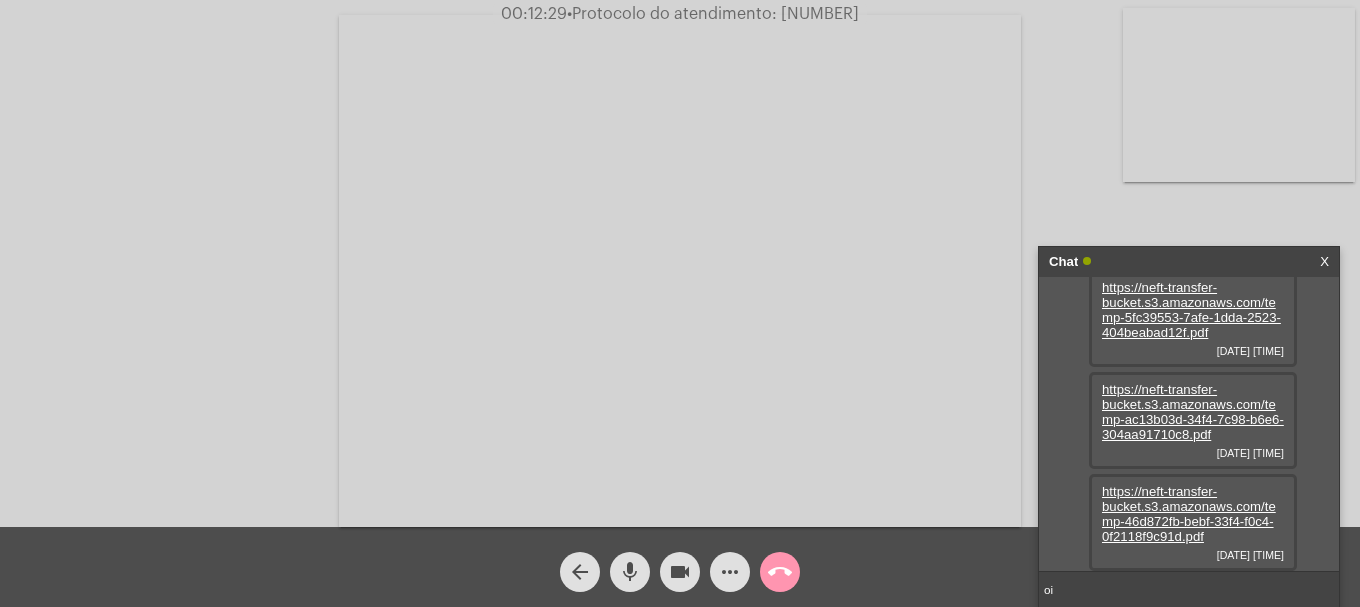 type on "oii" 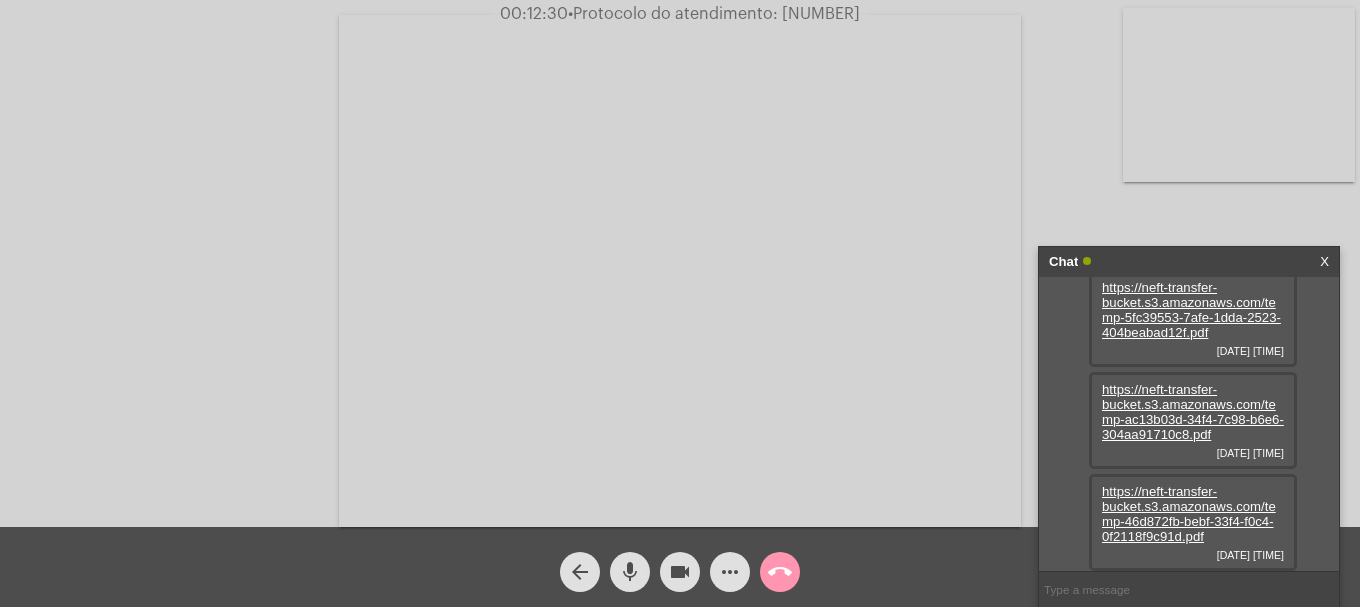 scroll, scrollTop: 278, scrollLeft: 0, axis: vertical 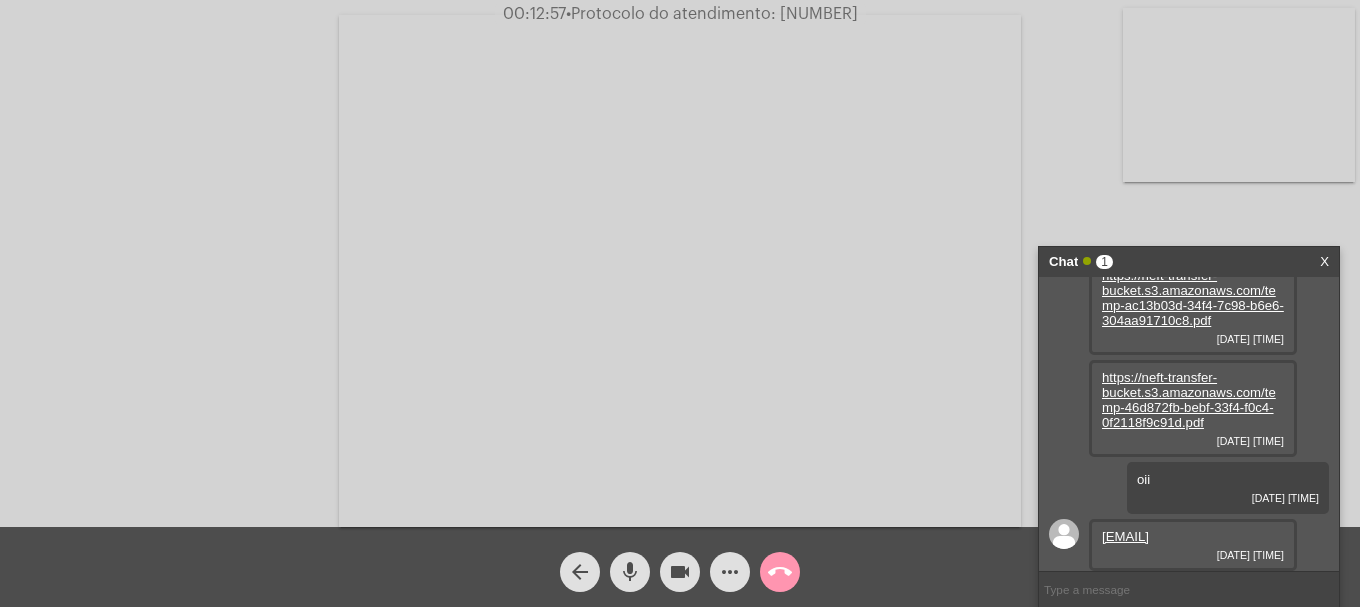 drag, startPoint x: 1241, startPoint y: 533, endPoint x: 1088, endPoint y: 538, distance: 153.08168 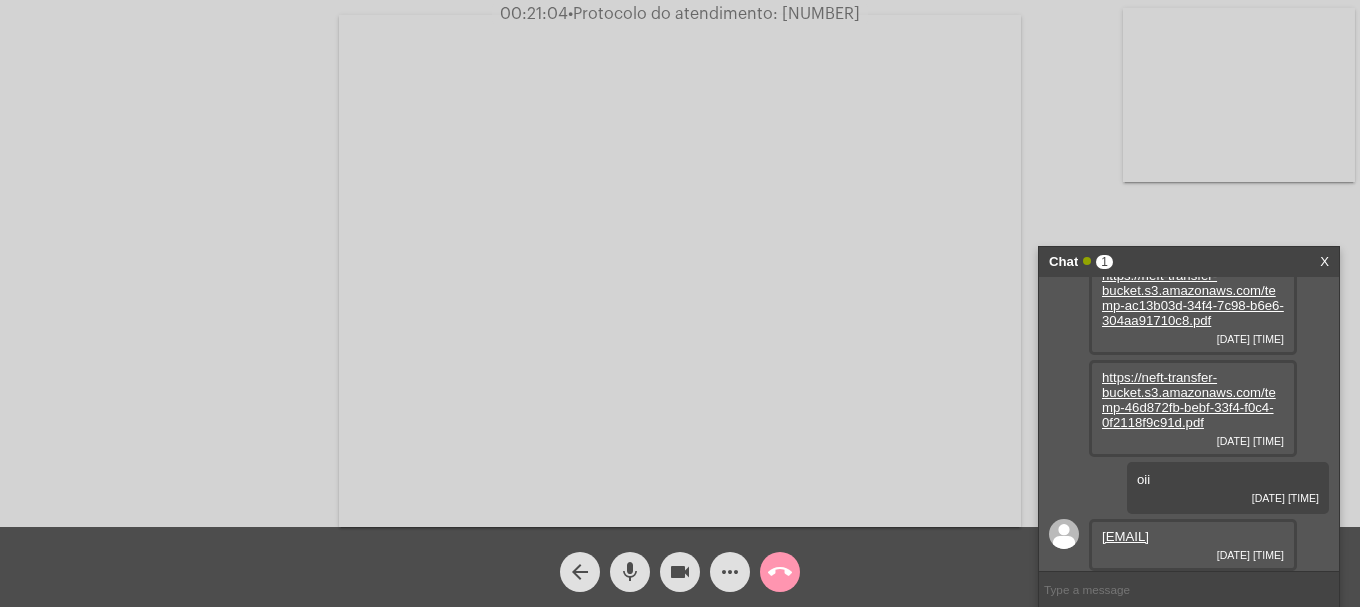 click on "more_horiz" 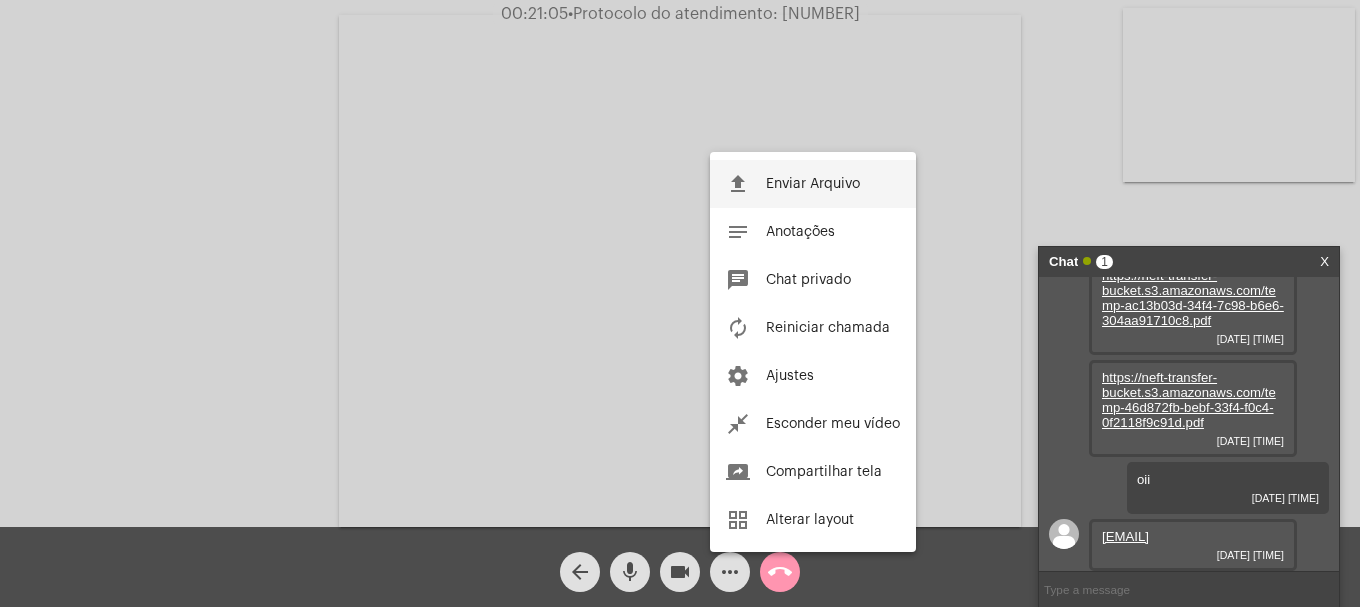 click on "Enviar Arquivo" at bounding box center [813, 184] 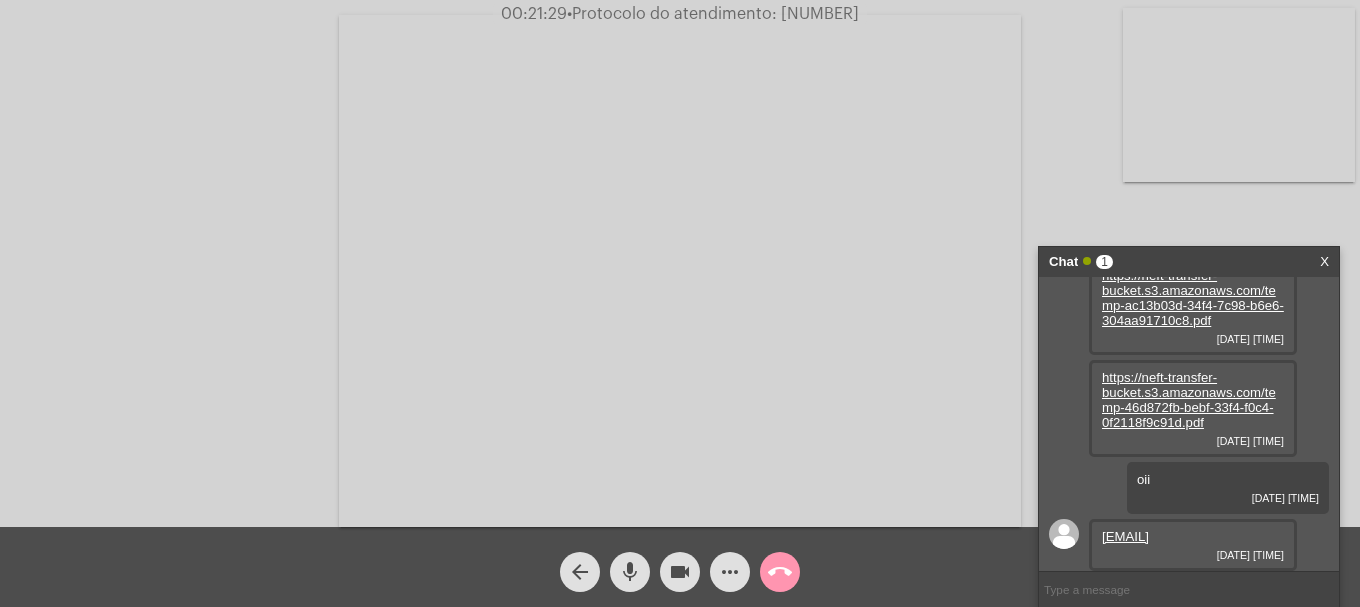 click on "more_horiz" 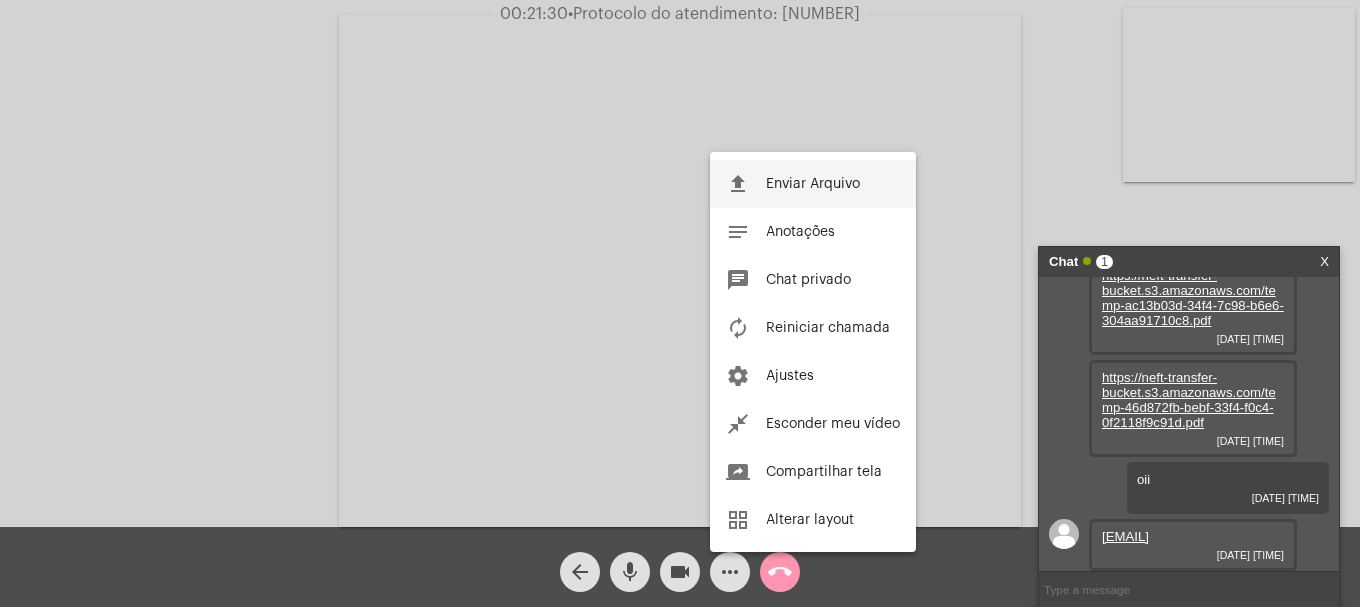 click on "file_upload Enviar Arquivo" at bounding box center (813, 184) 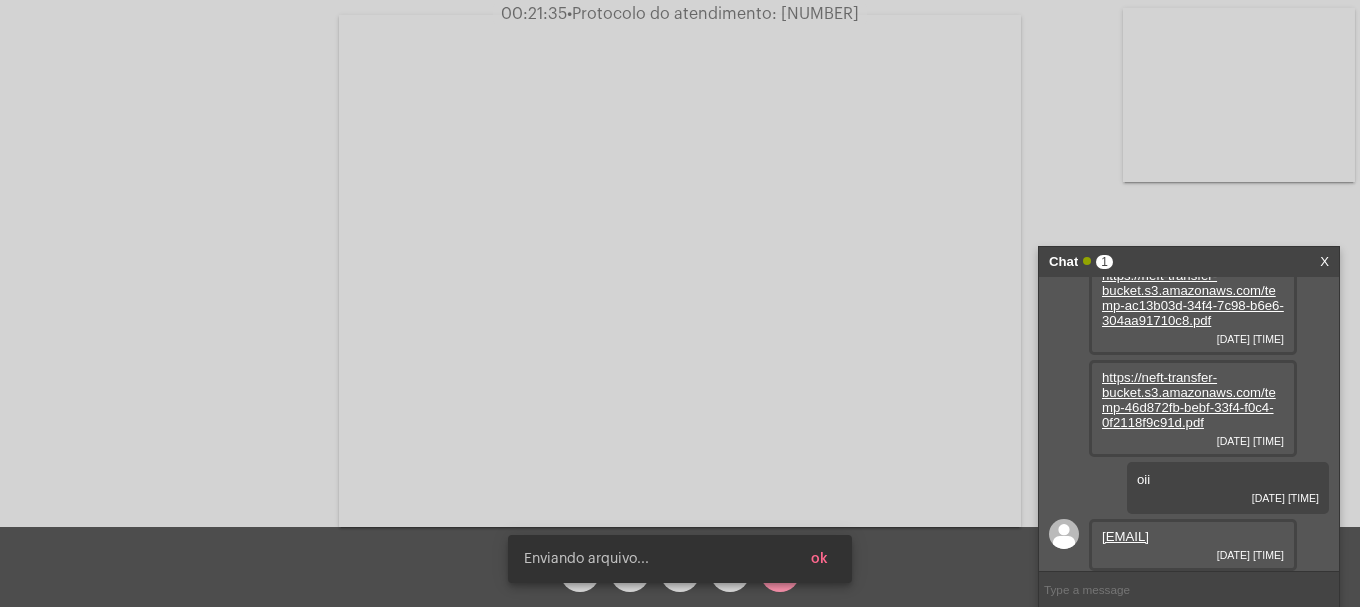 scroll, scrollTop: 437, scrollLeft: 0, axis: vertical 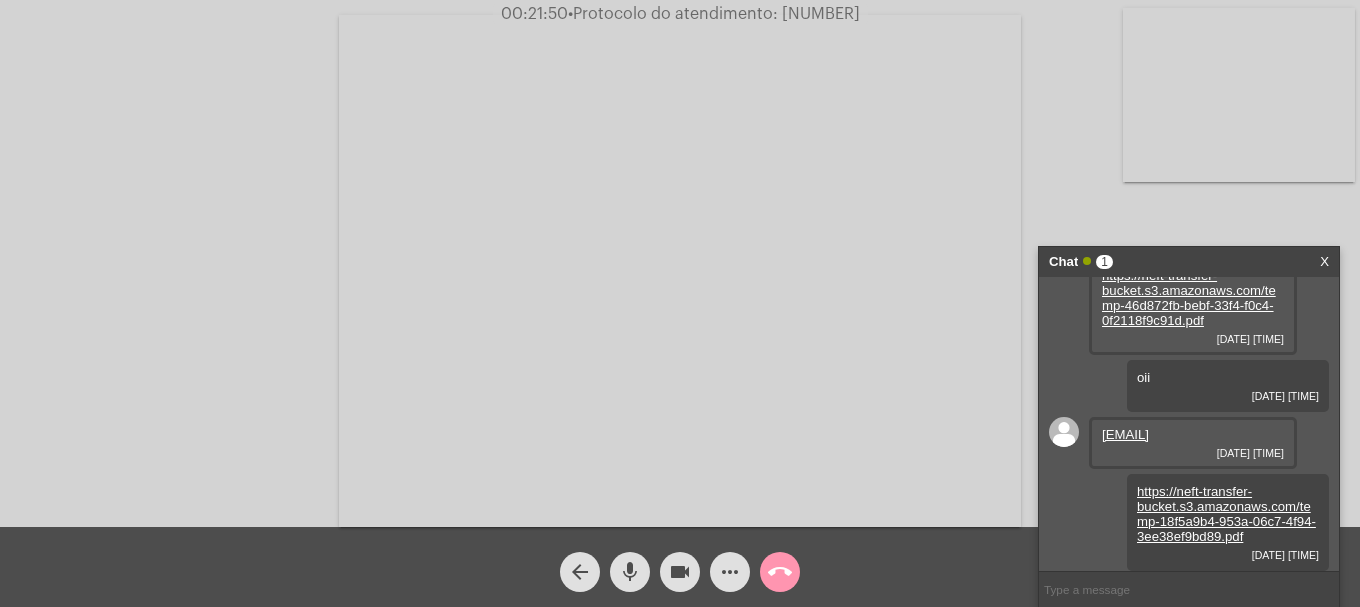 click on "more_horiz" 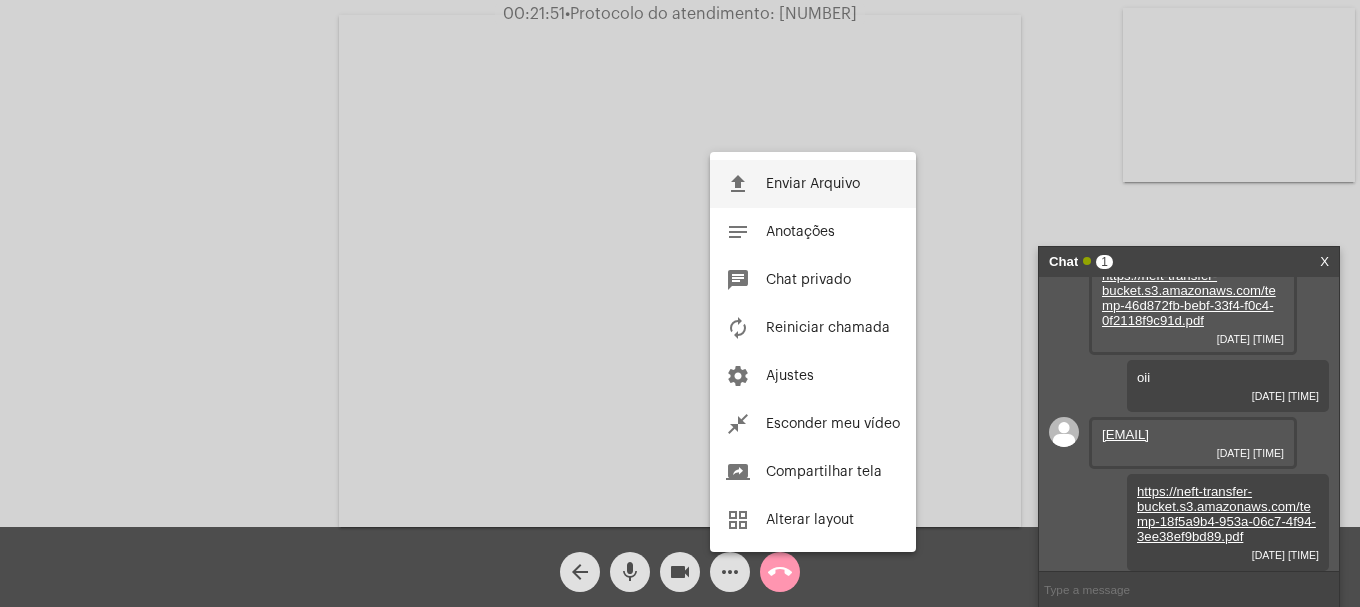 click on "file_upload Enviar Arquivo" at bounding box center (813, 184) 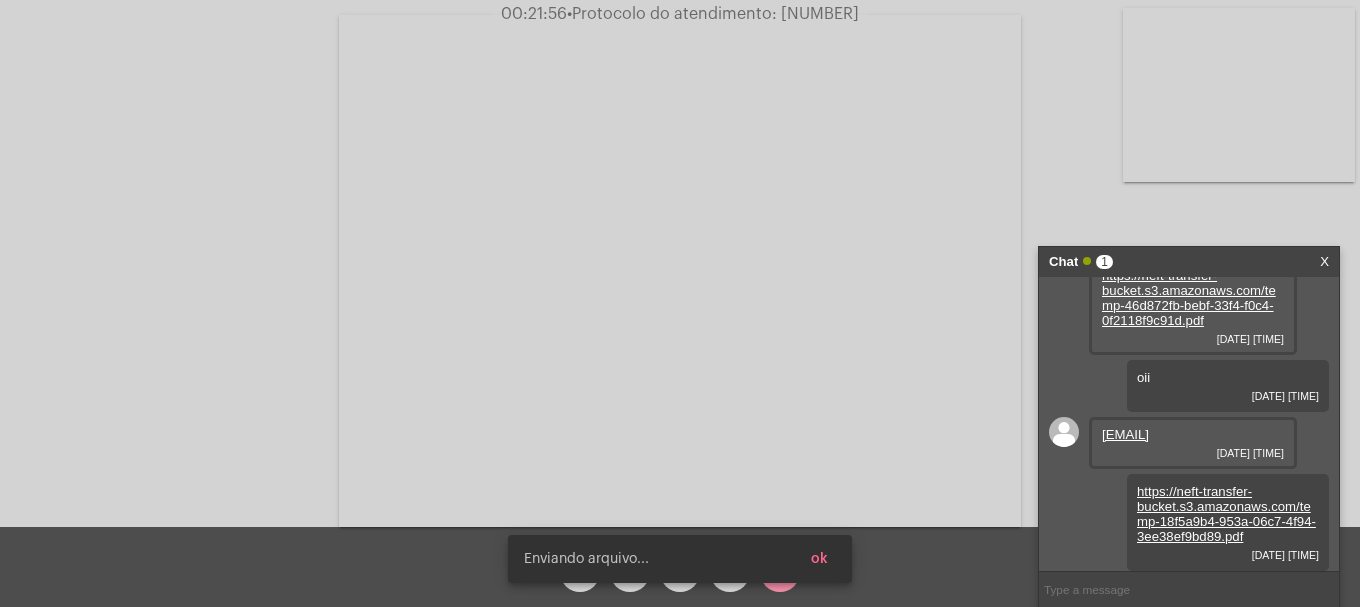 scroll, scrollTop: 539, scrollLeft: 0, axis: vertical 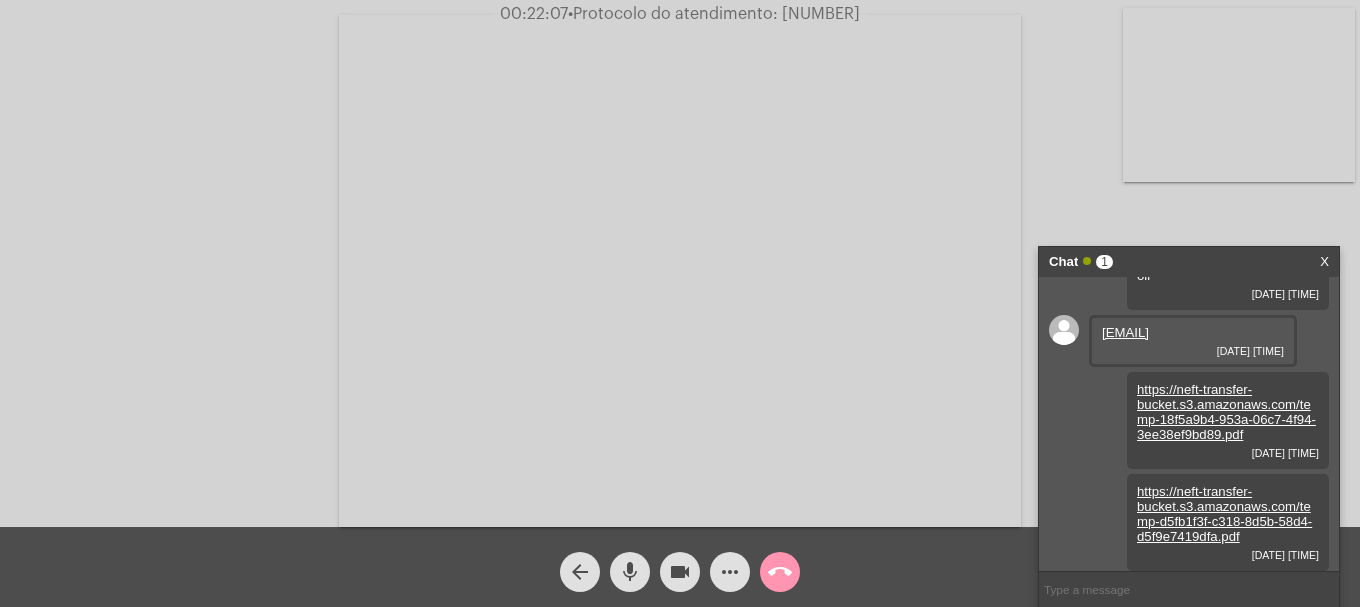 click on "•  Protocolo do atendimento: 20250806027104" 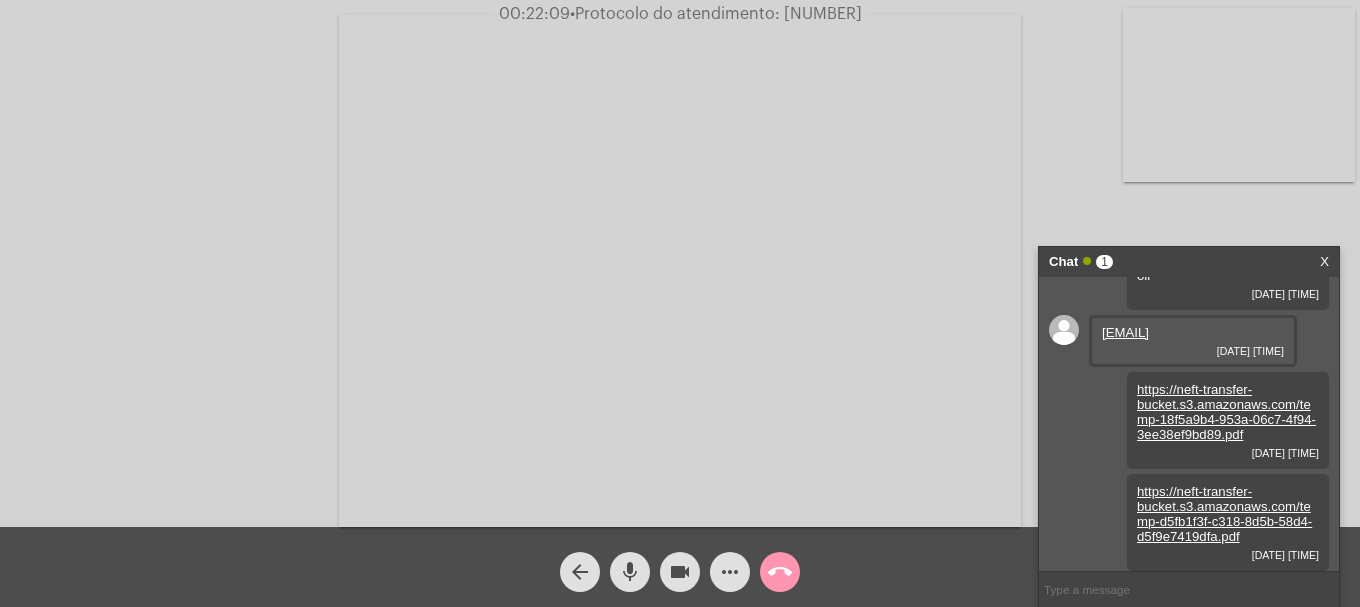 copy on "20250806027104" 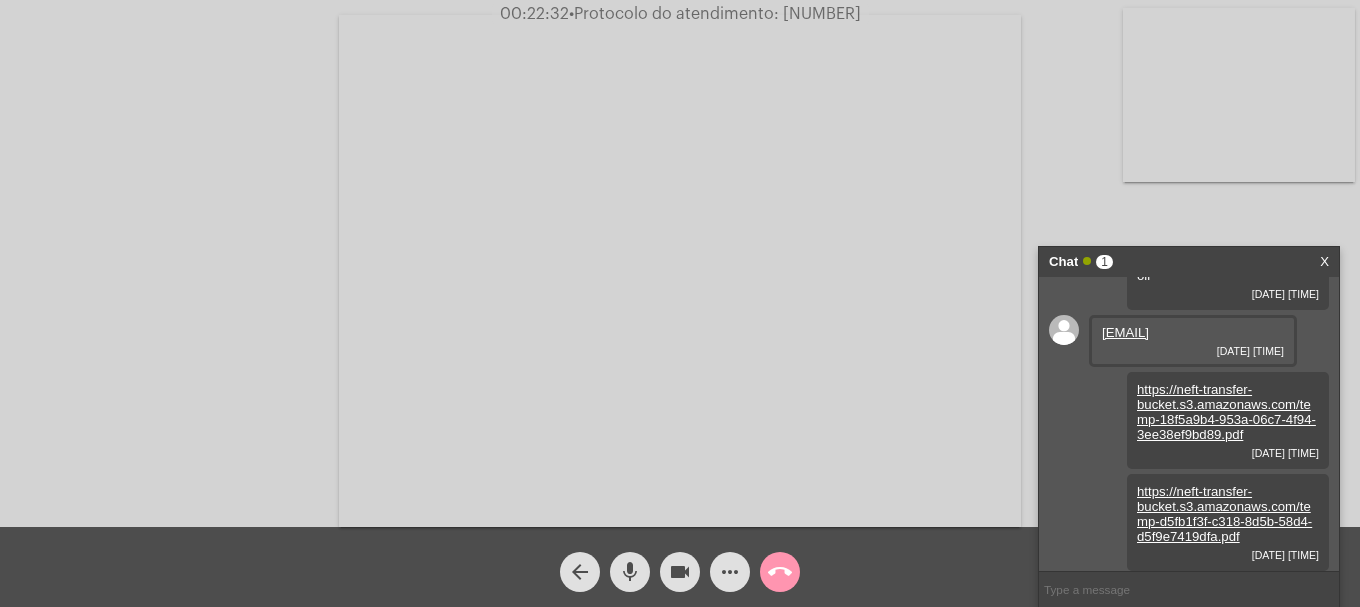 copy on "20250806027104" 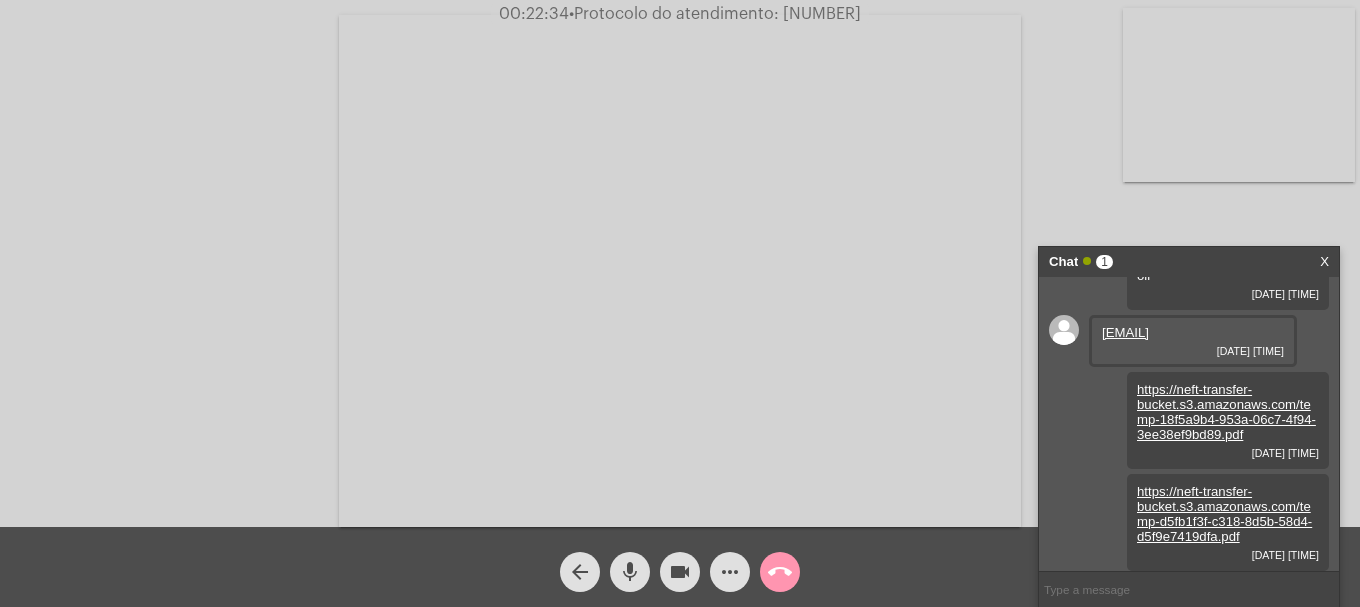 click at bounding box center (1189, 589) 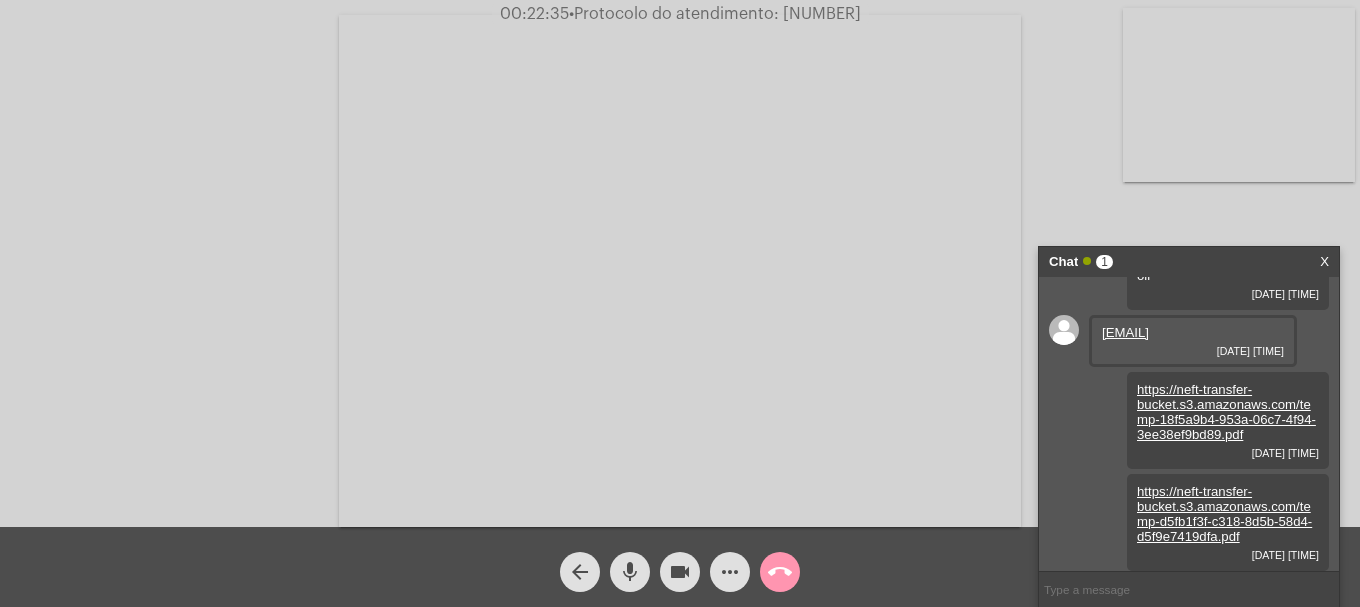 paste on "20250806027104" 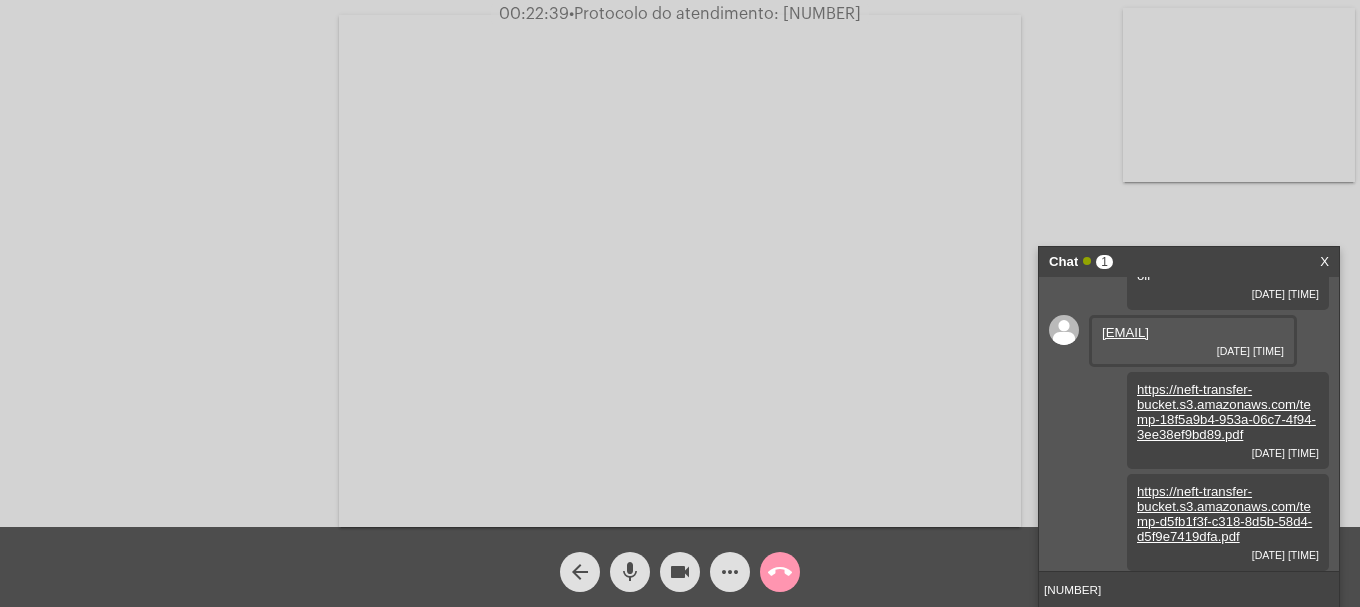 type 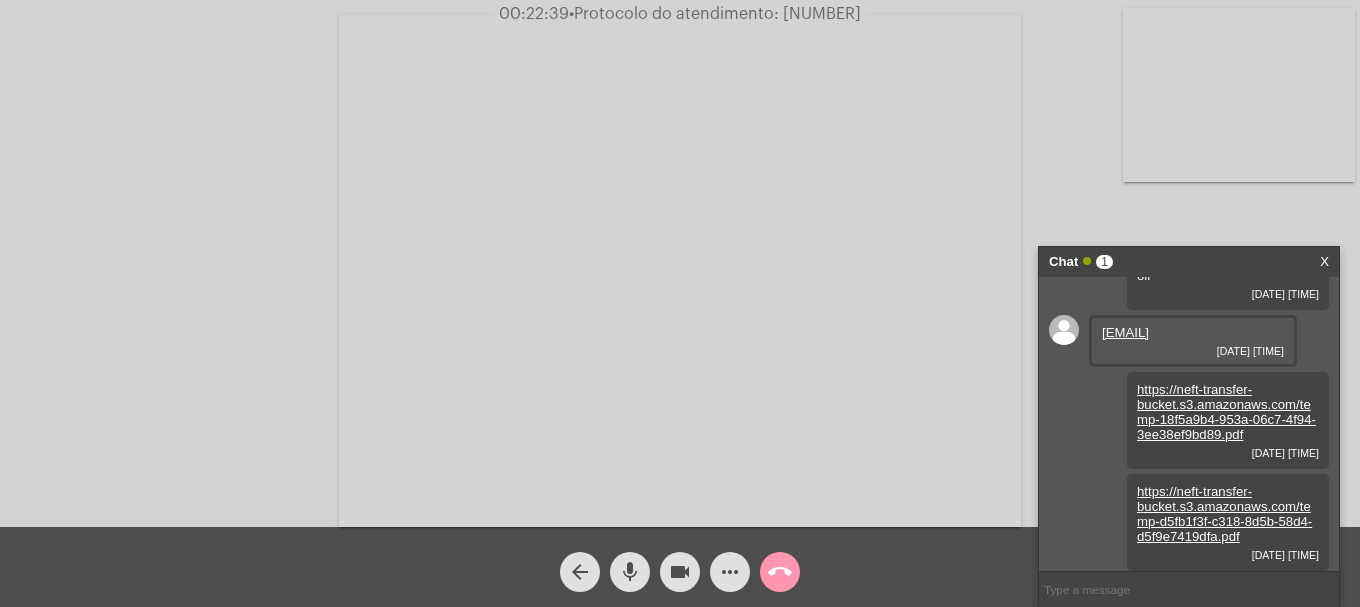 scroll, scrollTop: 596, scrollLeft: 0, axis: vertical 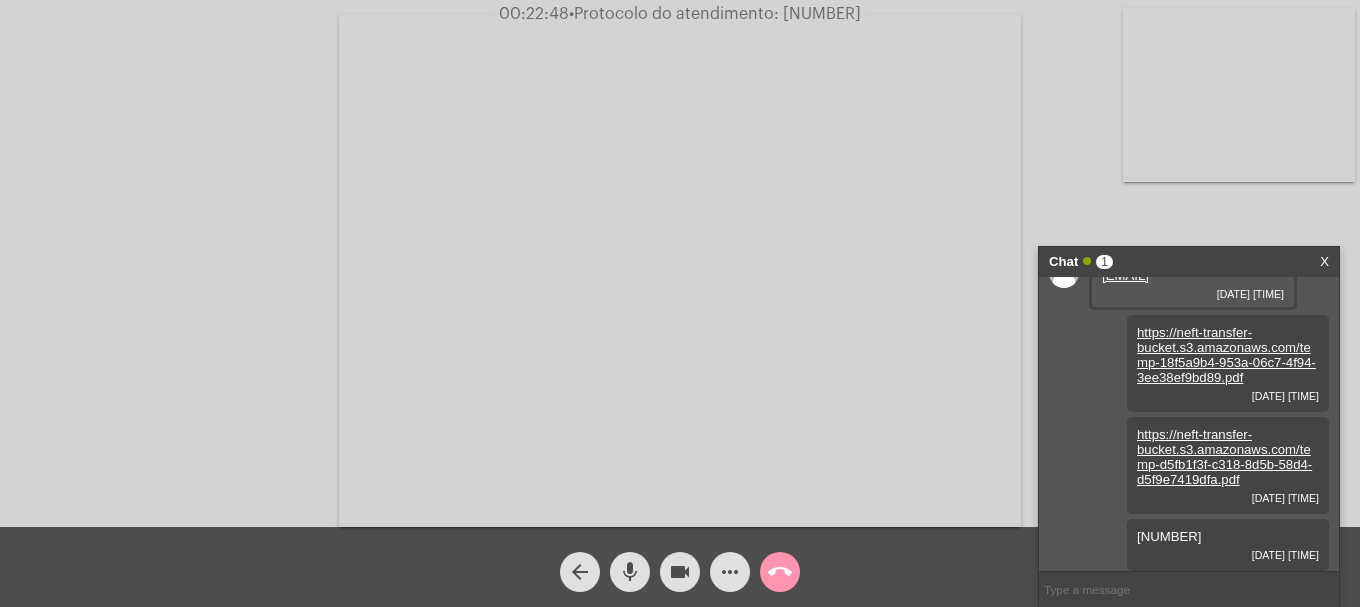 click on "call_end" 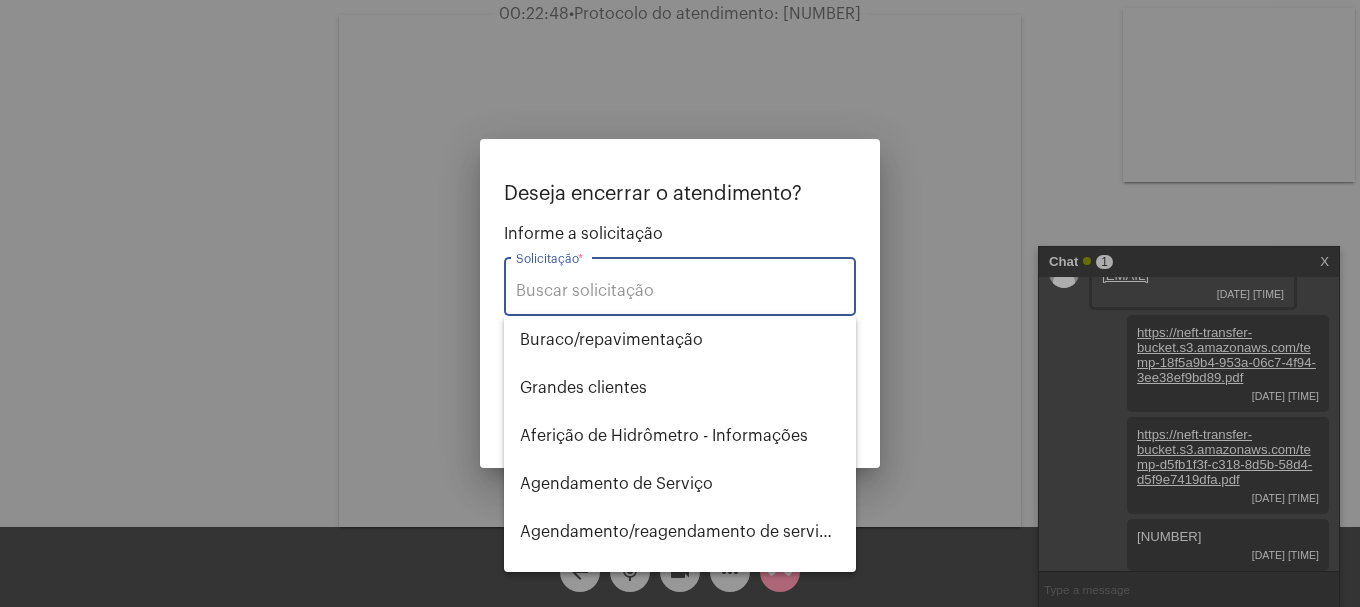 click on "Solicitação  *" at bounding box center (680, 291) 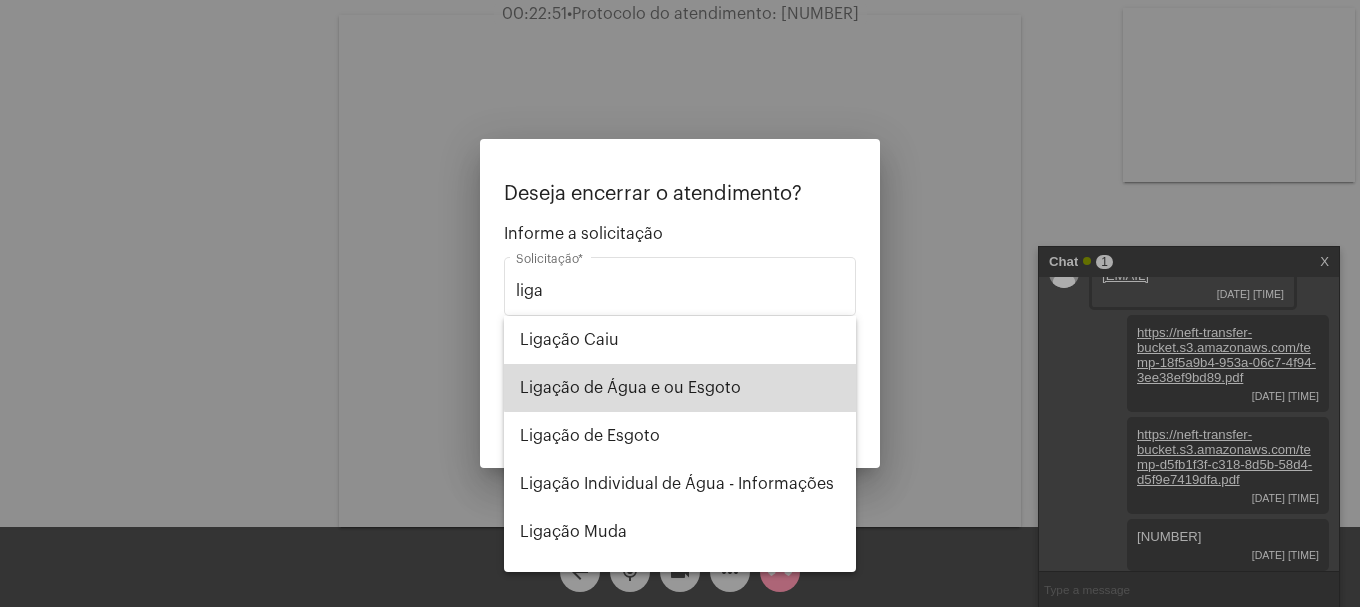 click on "Ligação de Água e ou Esgoto" at bounding box center (680, 388) 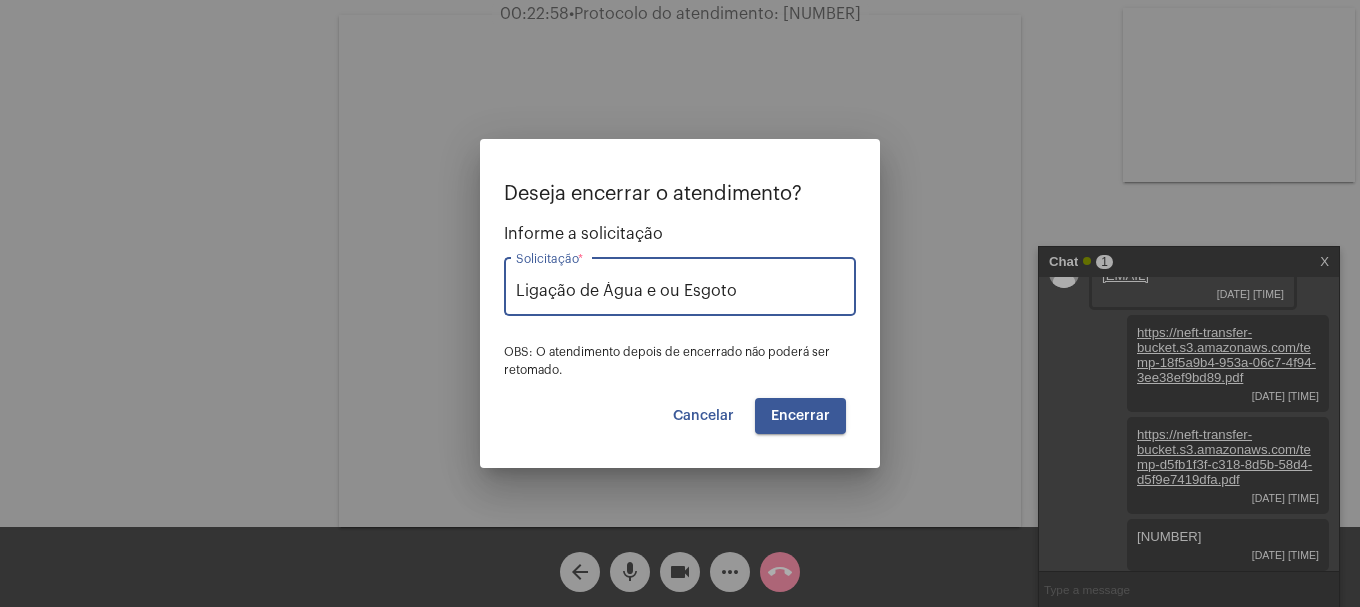click on "Encerrar" at bounding box center [800, 416] 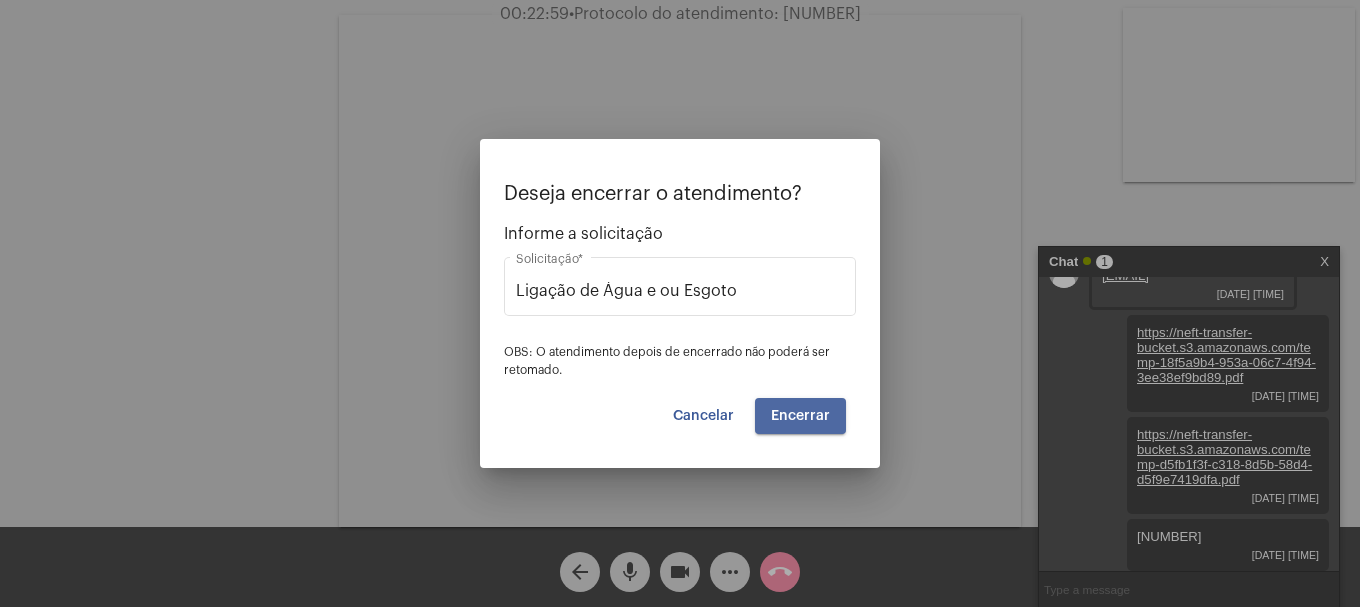 click on "Encerrar" at bounding box center [800, 416] 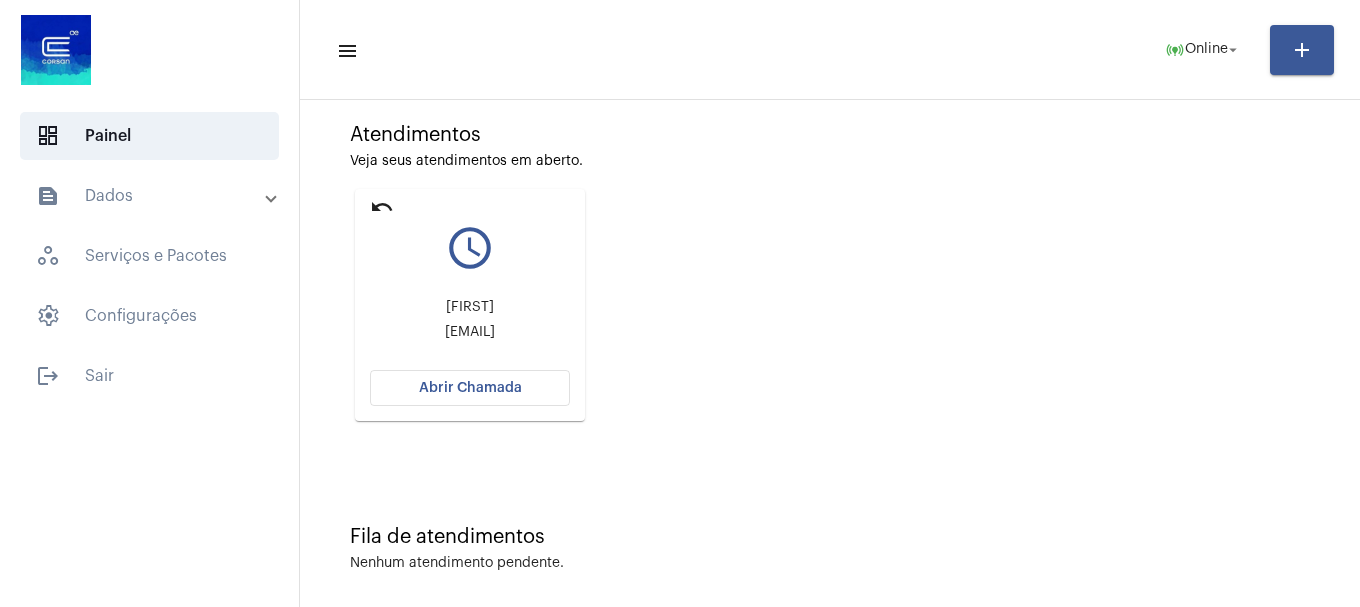 scroll, scrollTop: 175, scrollLeft: 0, axis: vertical 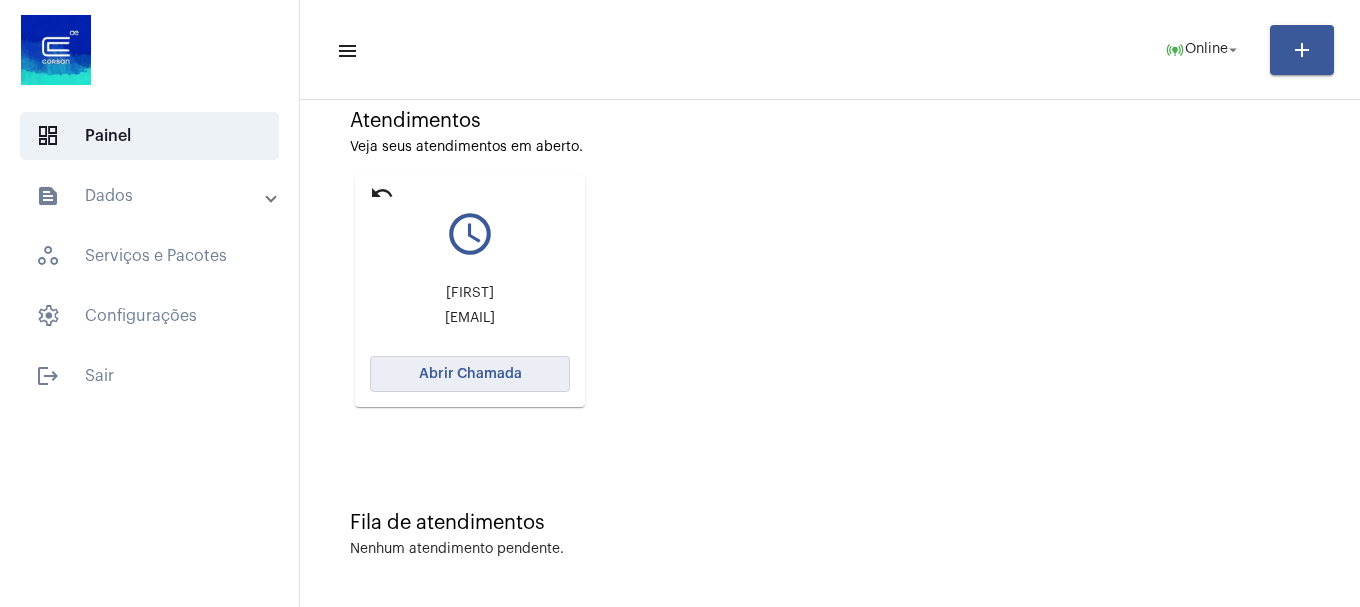 click on "Abrir Chamada" 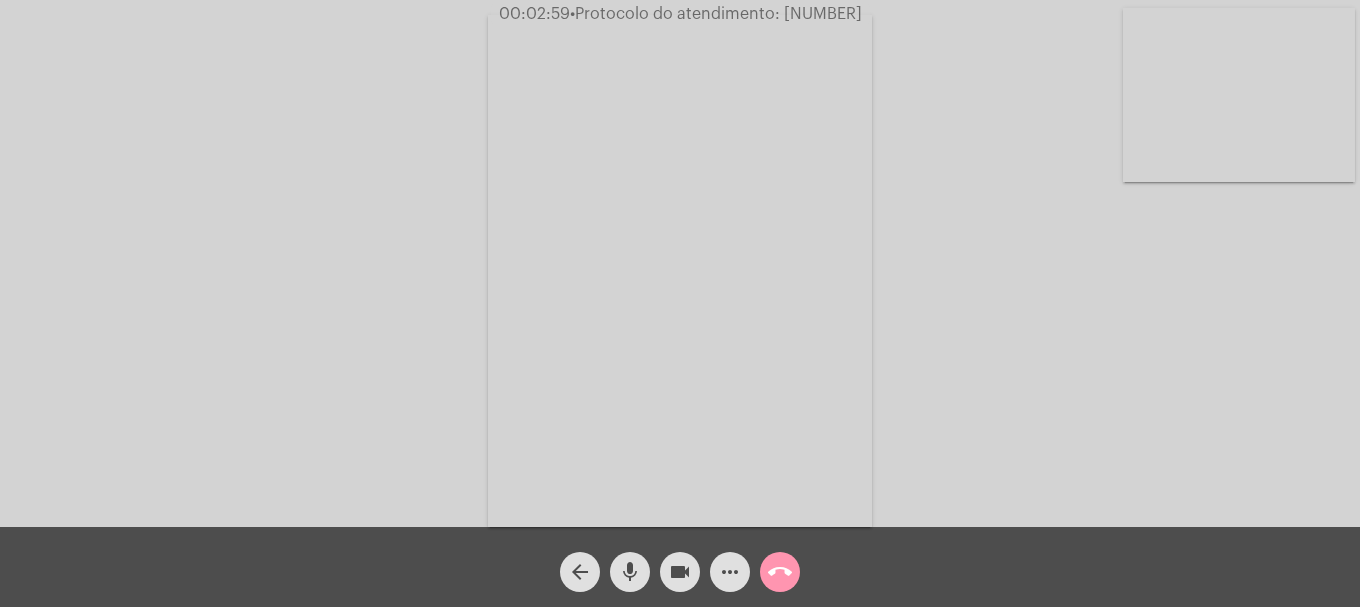 click on "videocam" 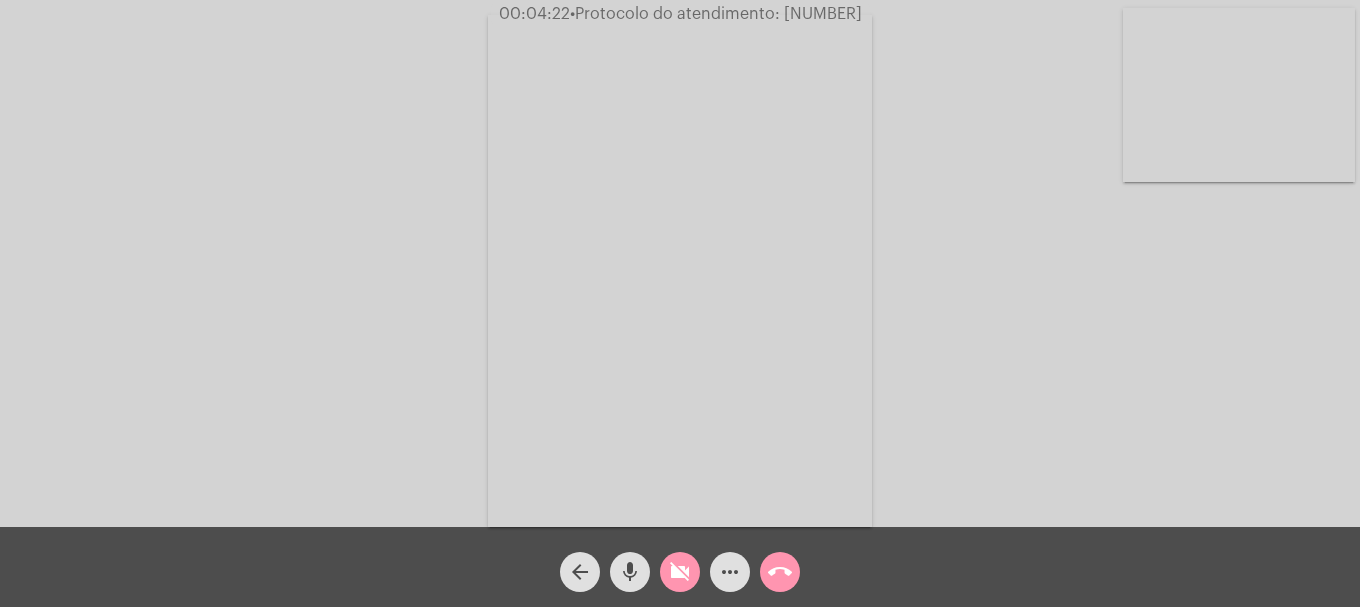 click on "videocam_off" 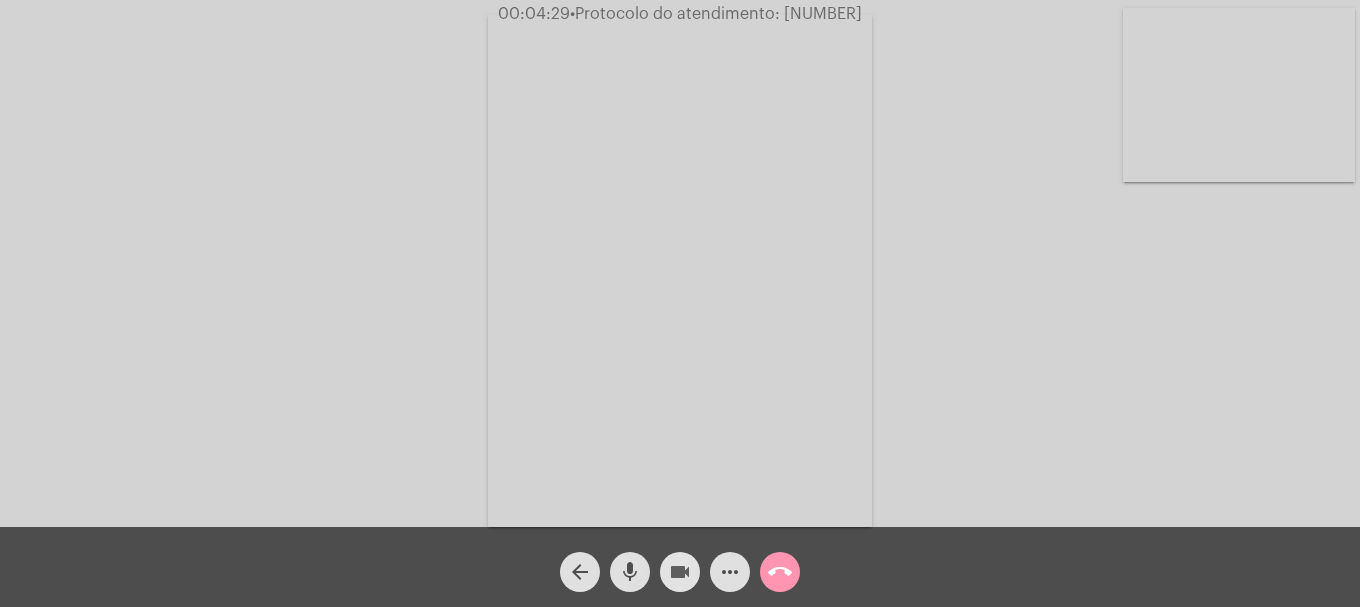 click on "videocam" 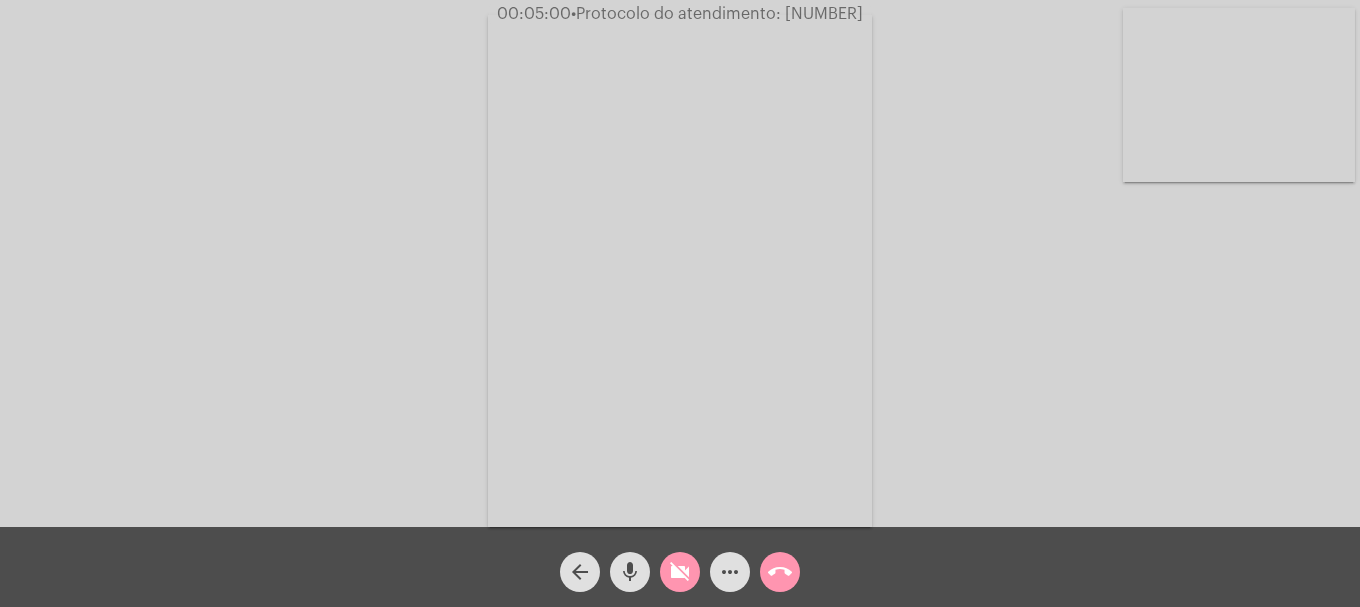 click on "videocam_off" 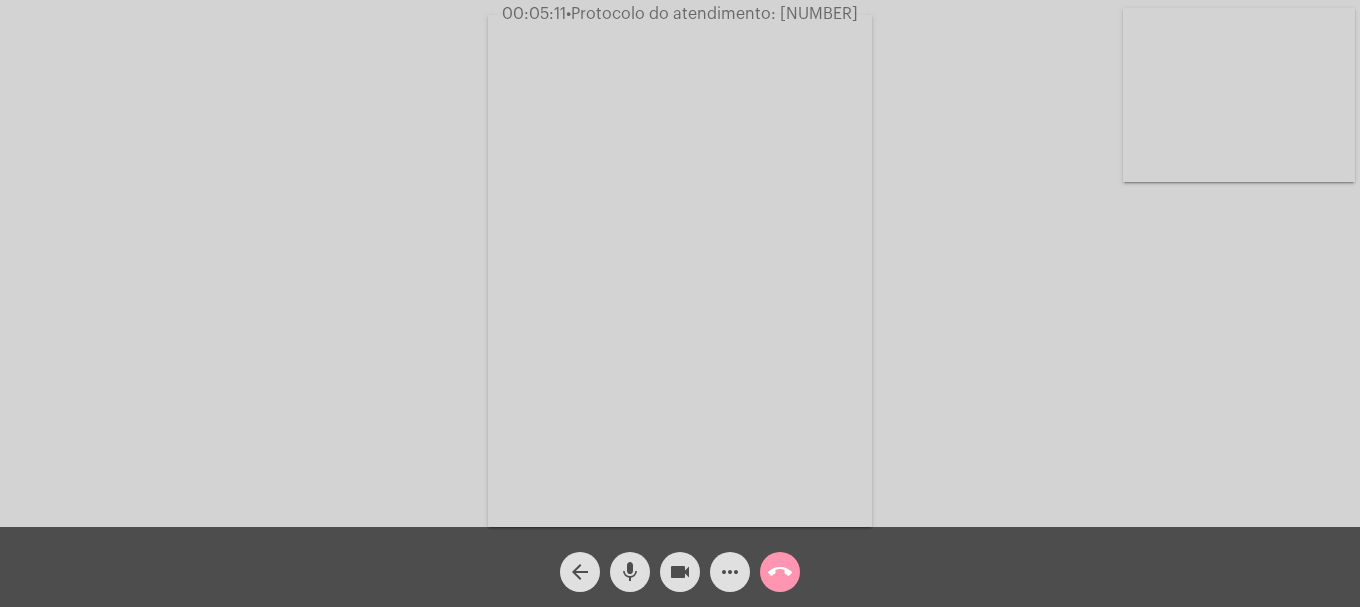 click on "videocam" 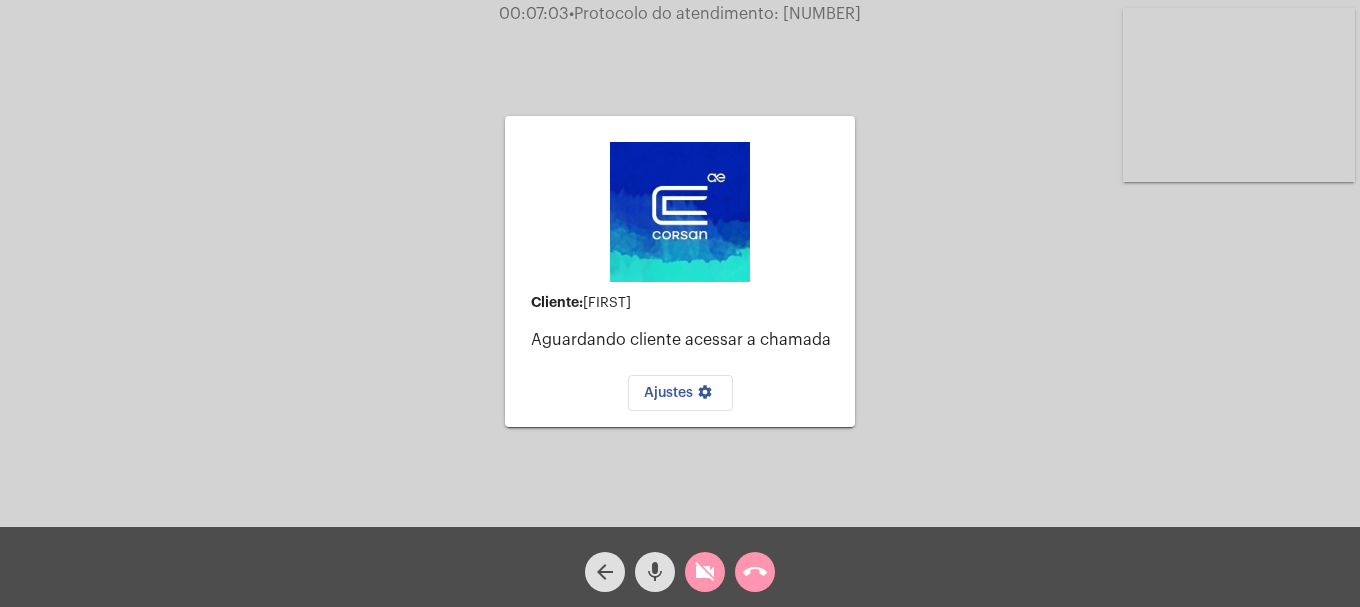 click on "videocam_off" 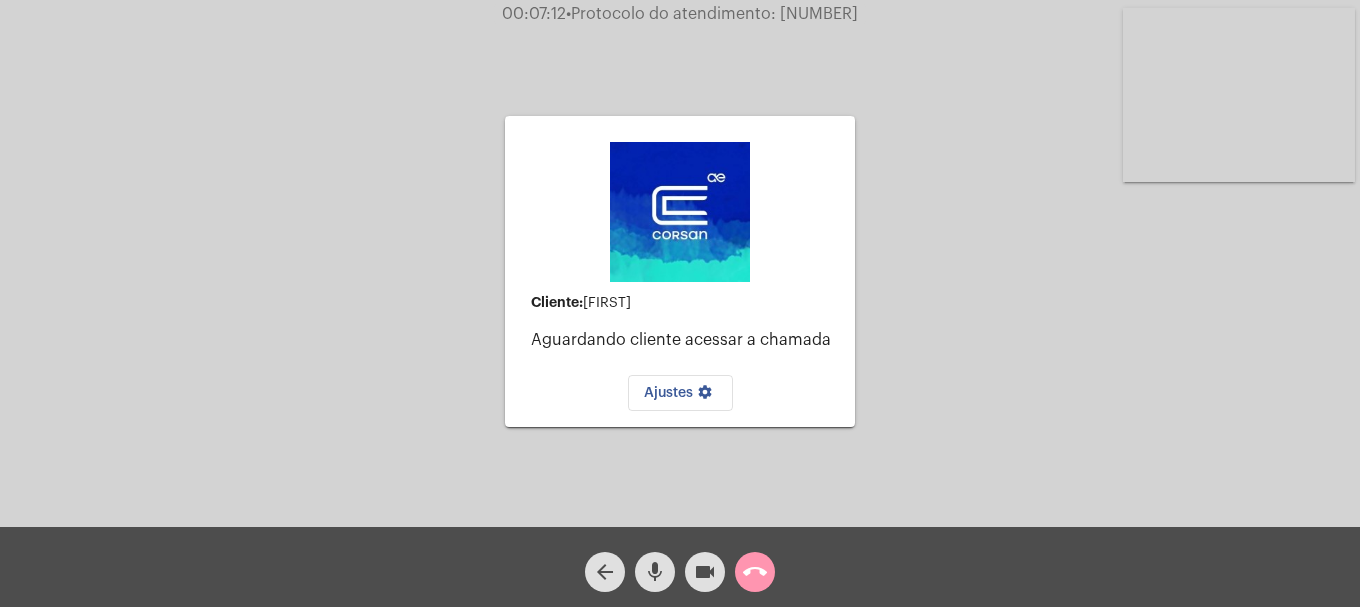 click on "videocam" 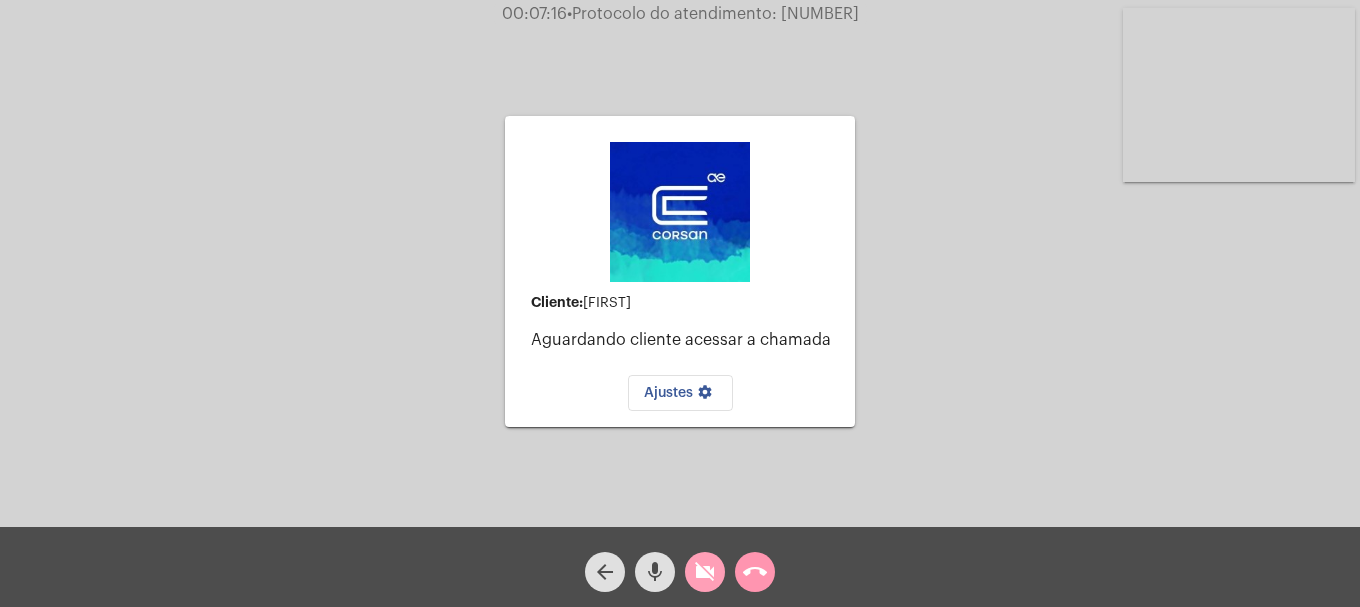 click on "videocam_off" 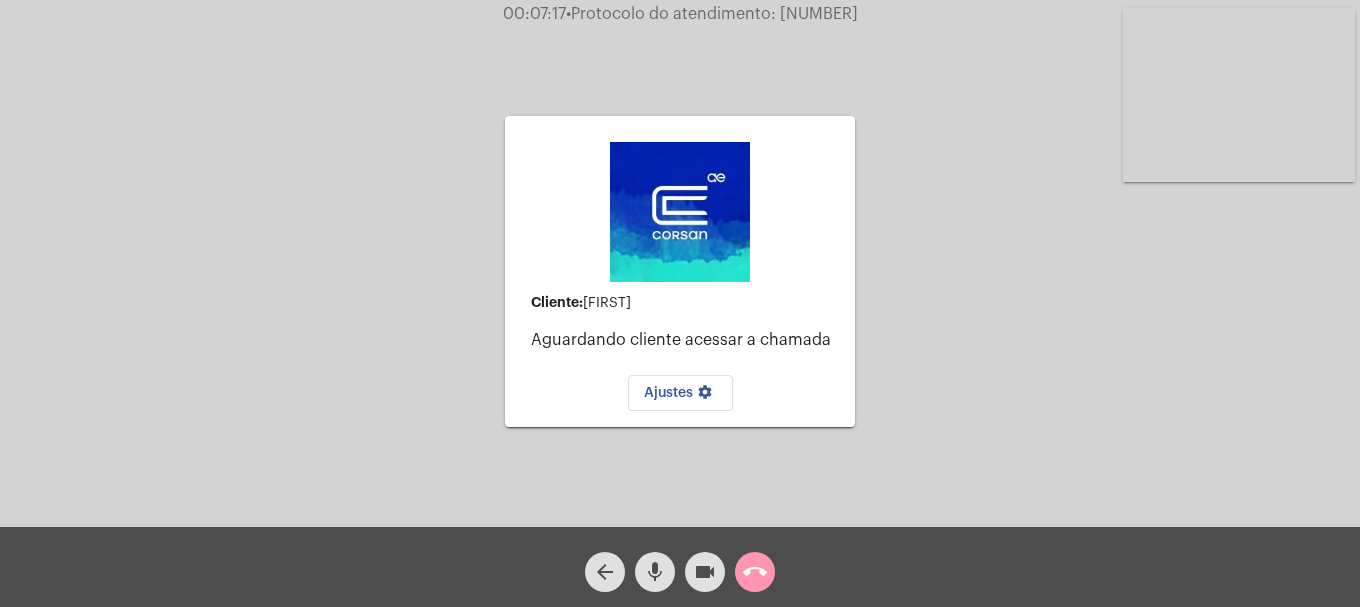 type 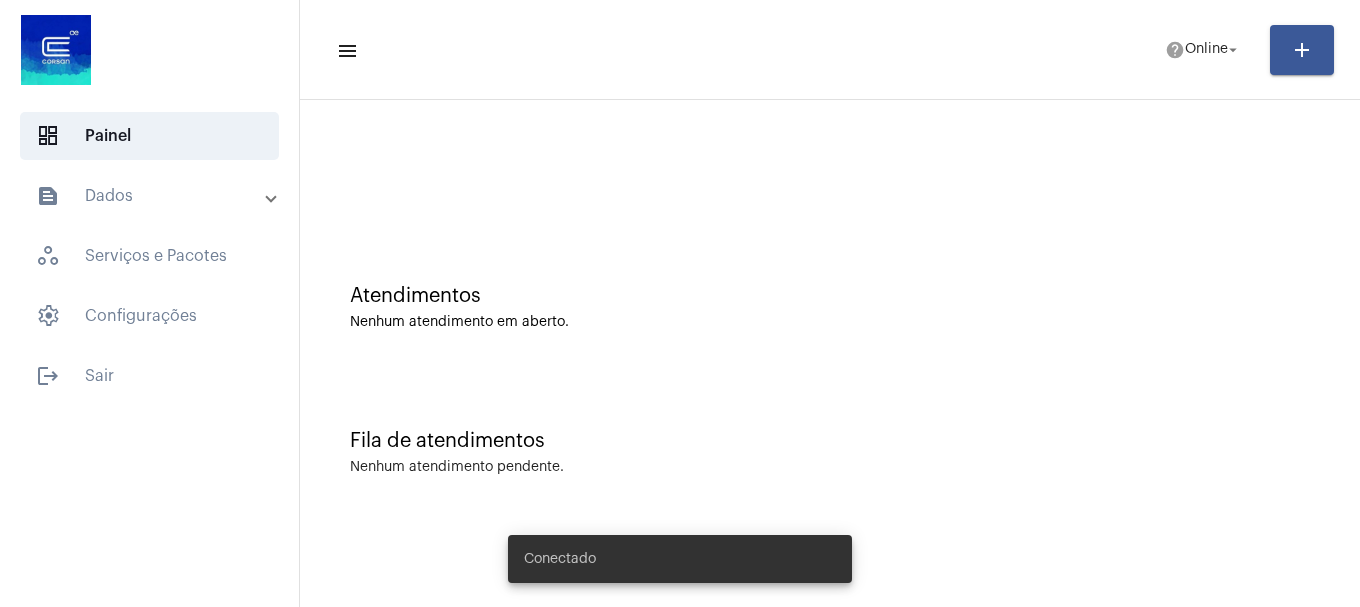 scroll, scrollTop: 0, scrollLeft: 0, axis: both 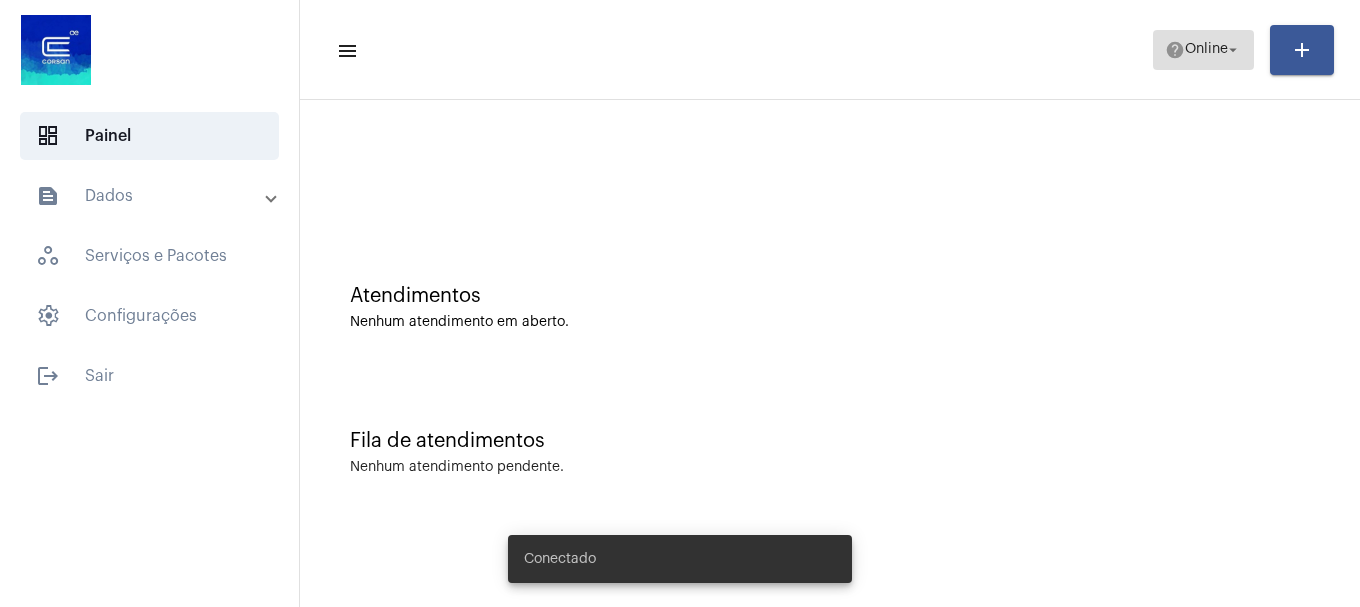 click on "Online" 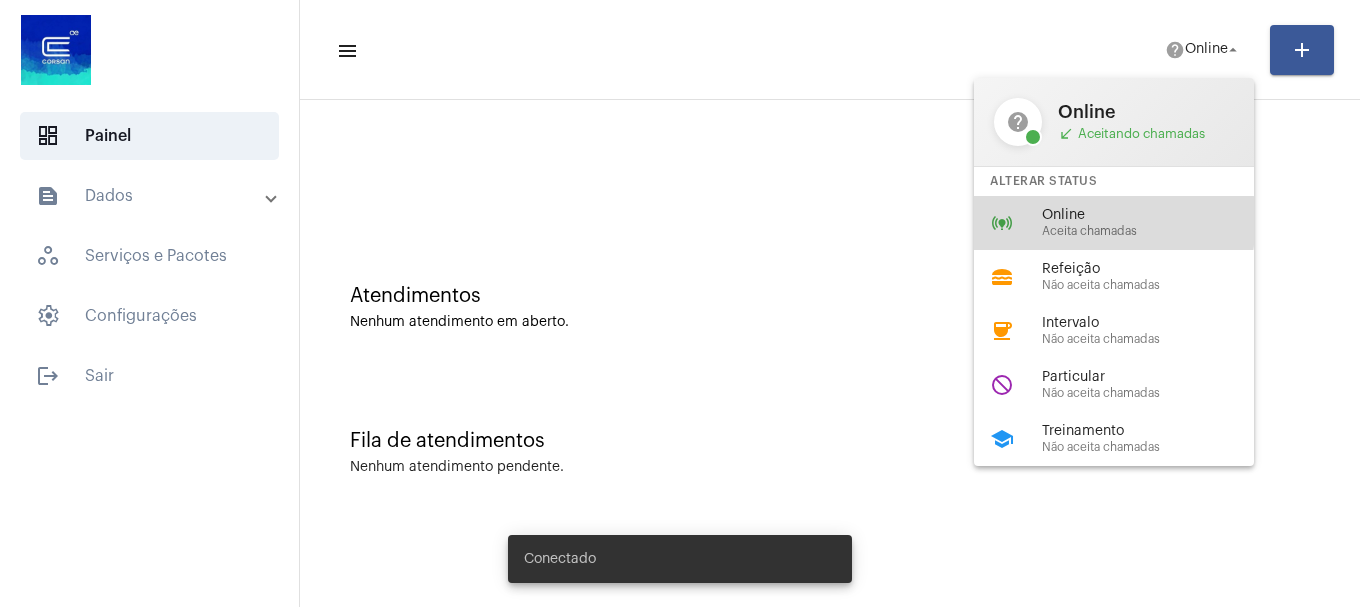 click on "Online" at bounding box center (1156, 215) 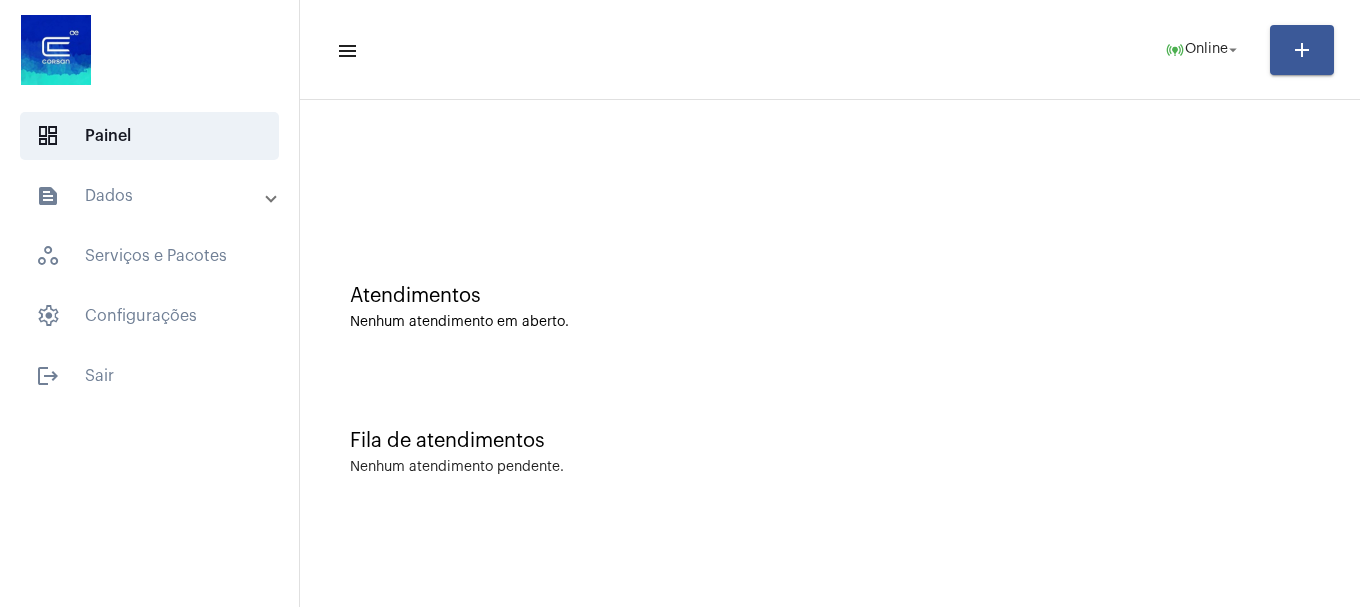 click on "text_snippet_outlined  Dados" at bounding box center [155, 196] 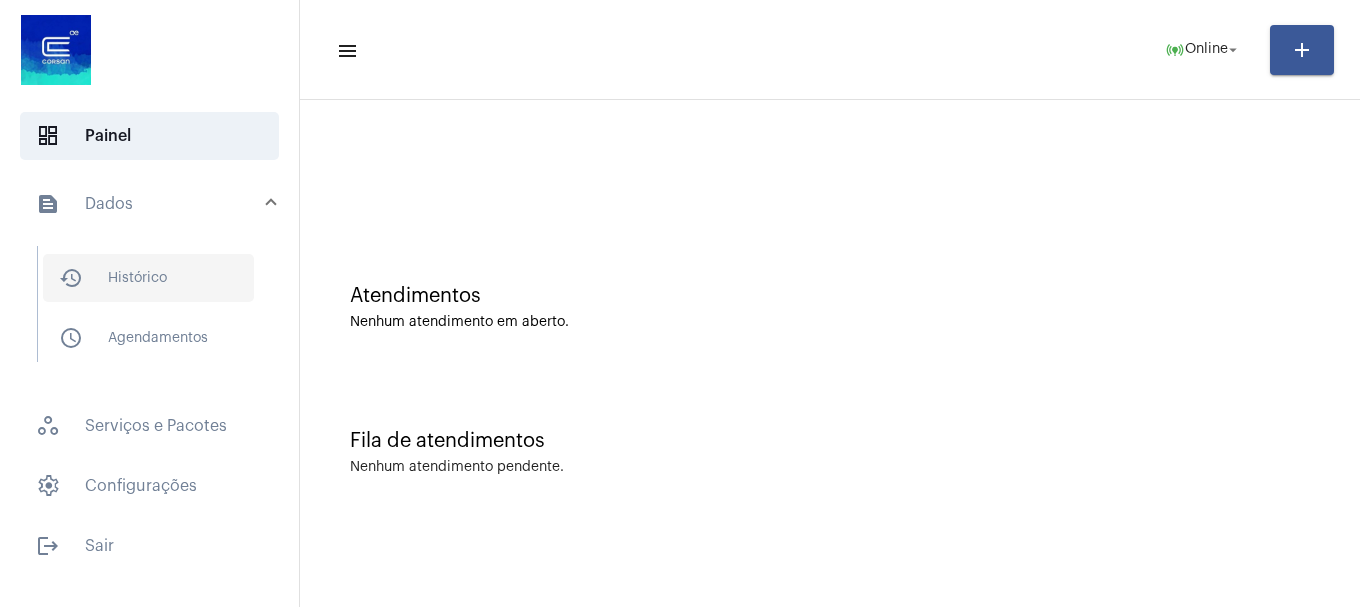 click on "history_outlined  Histórico" at bounding box center (148, 278) 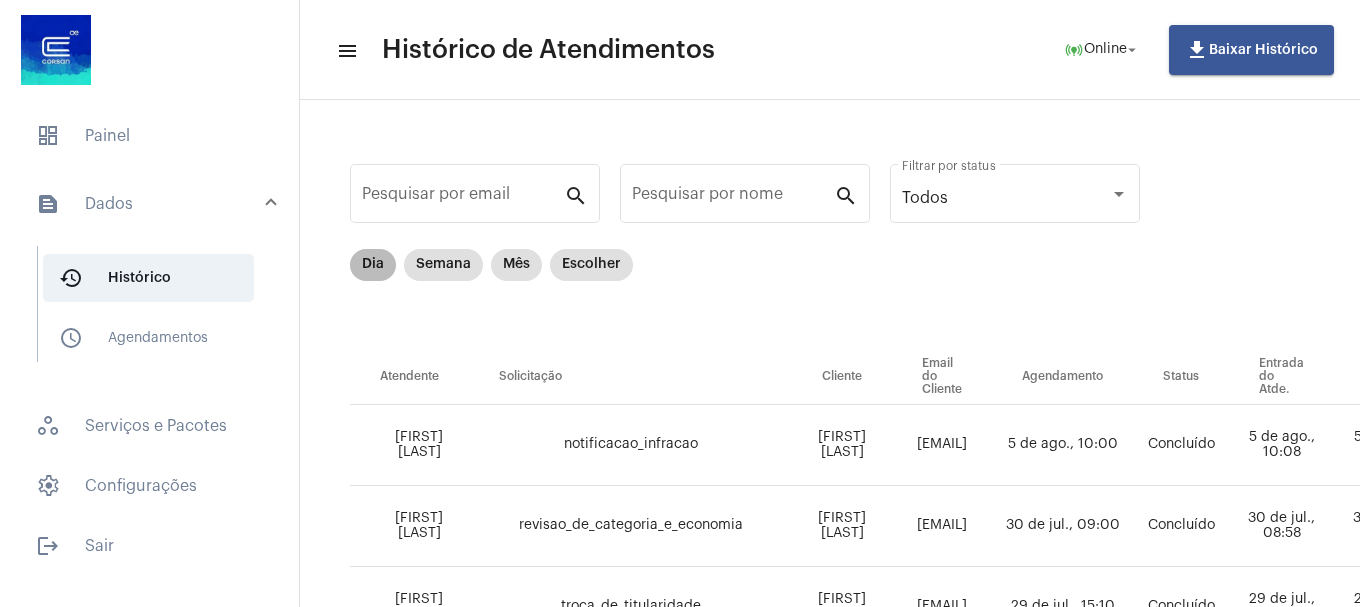 click on "Dia" at bounding box center [373, 265] 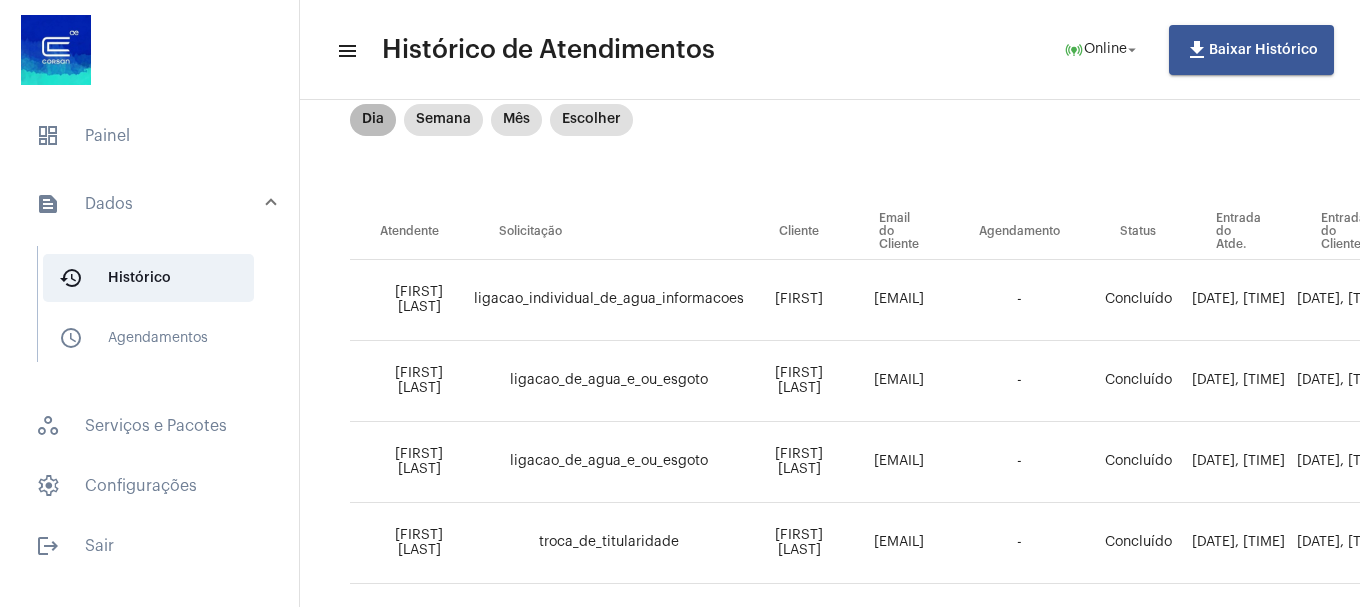 scroll, scrollTop: 0, scrollLeft: 0, axis: both 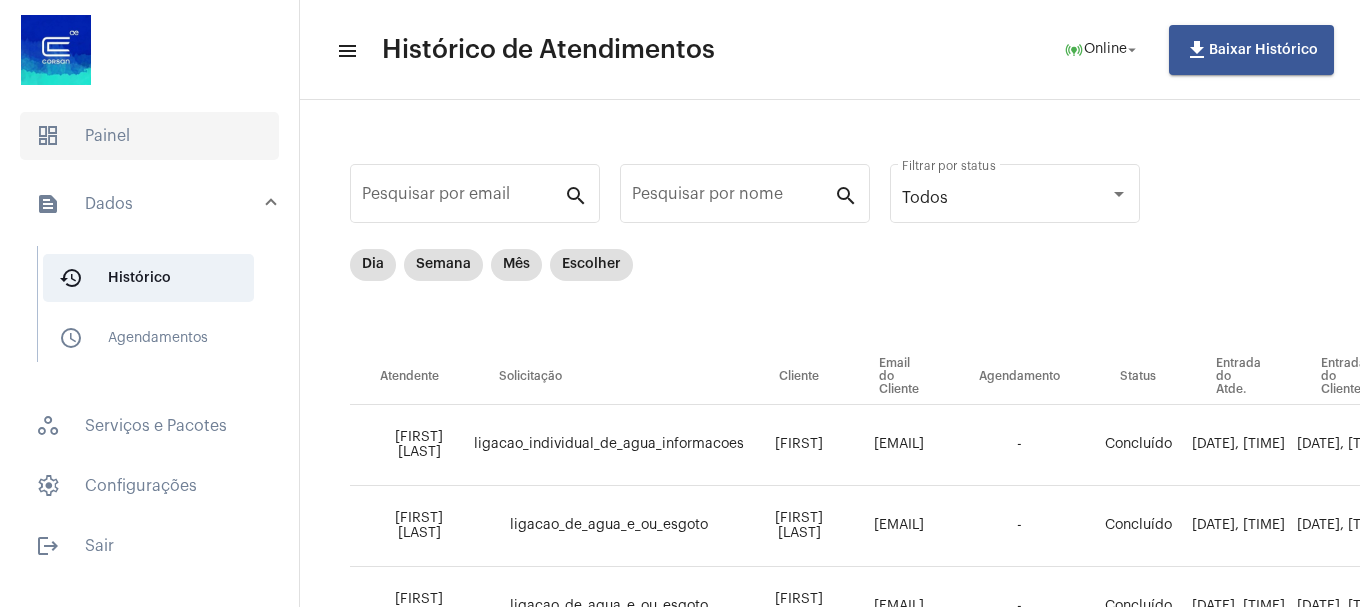 click on "dashboard   Painel" 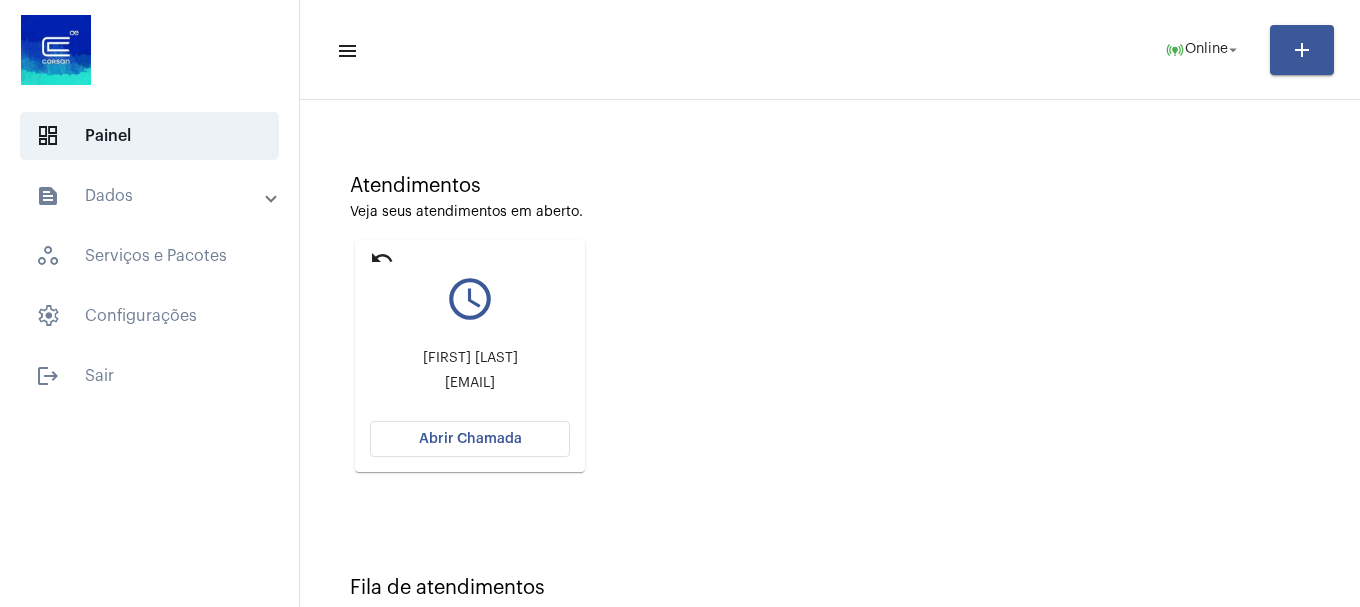 scroll, scrollTop: 75, scrollLeft: 0, axis: vertical 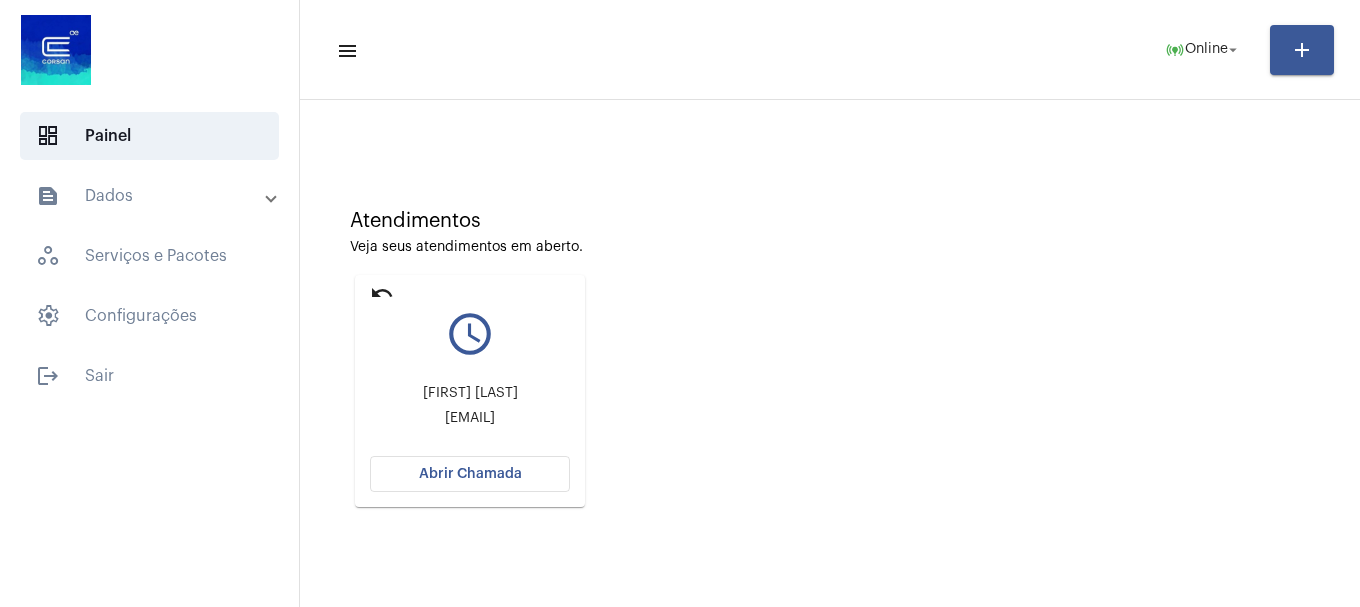 click on "Abrir Chamada" 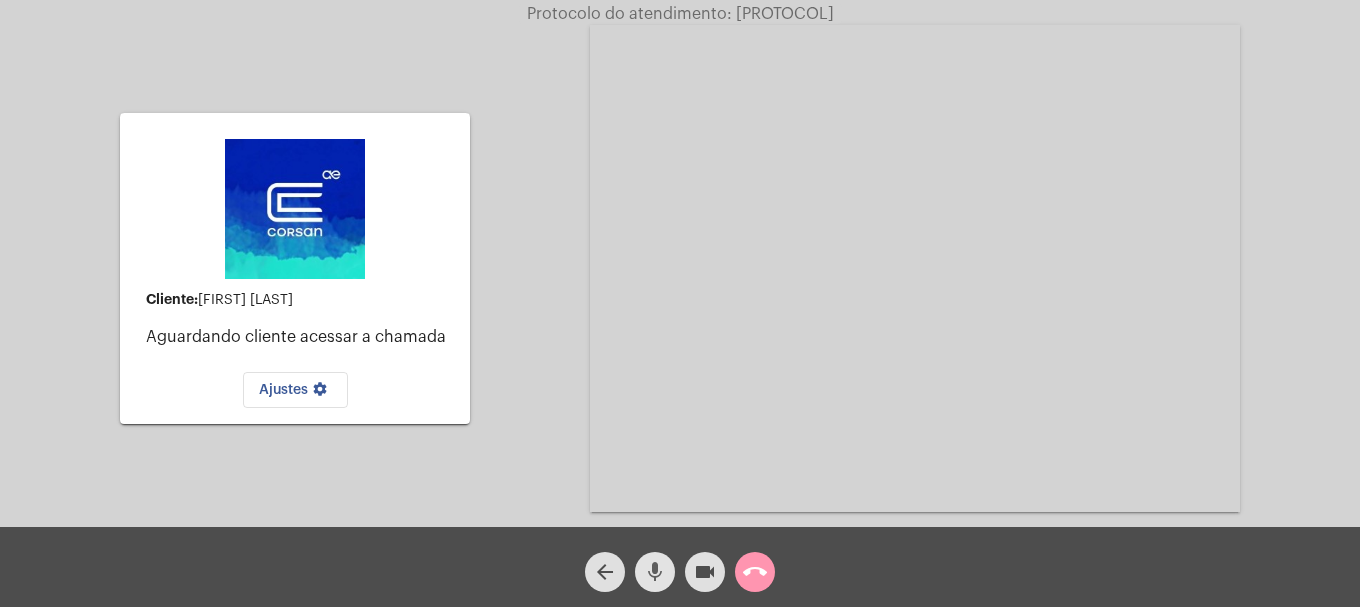 click on "mic" 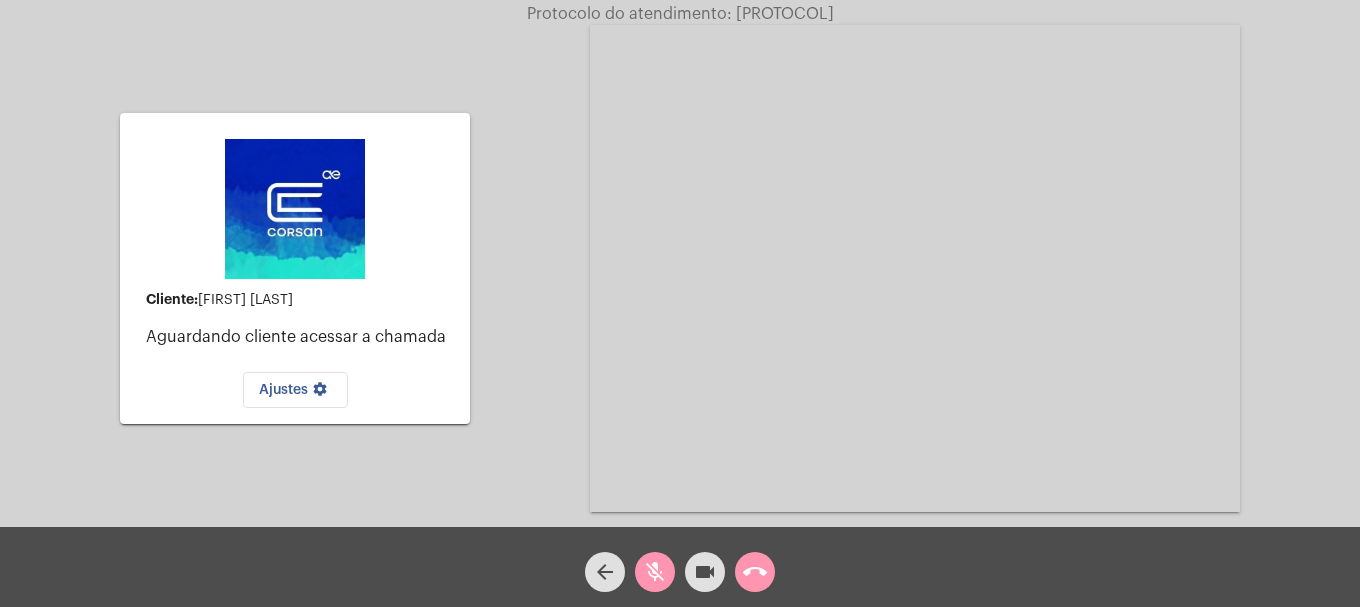click on "mic_off" 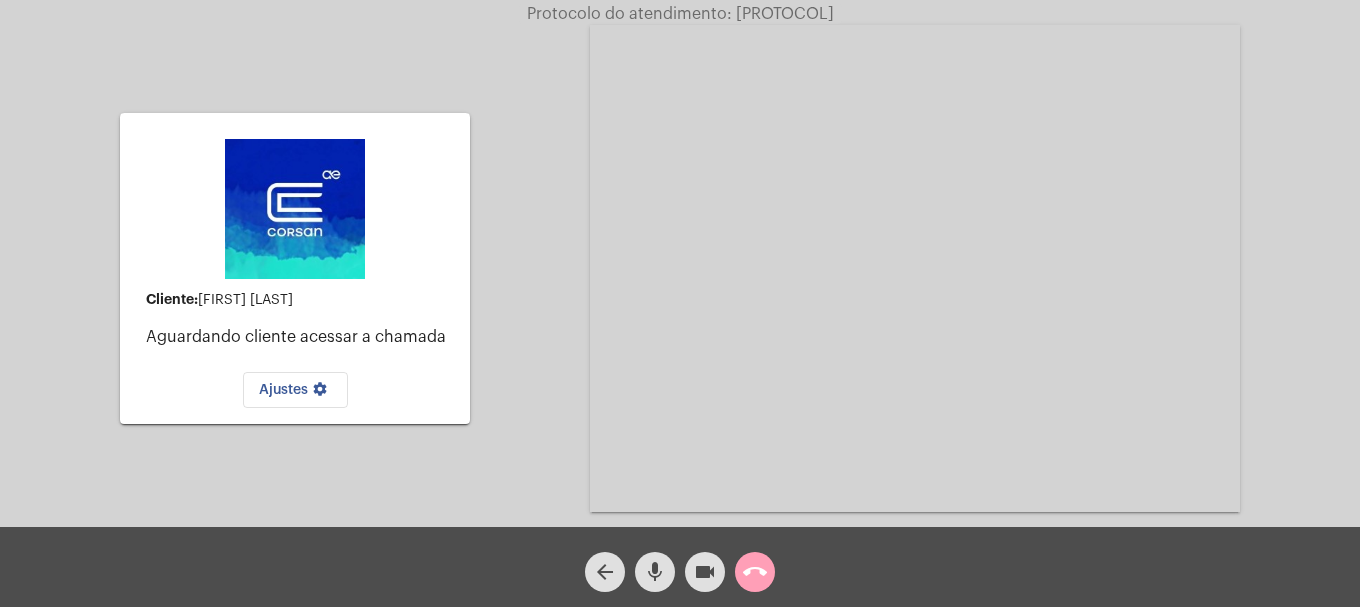 click on "call_end" 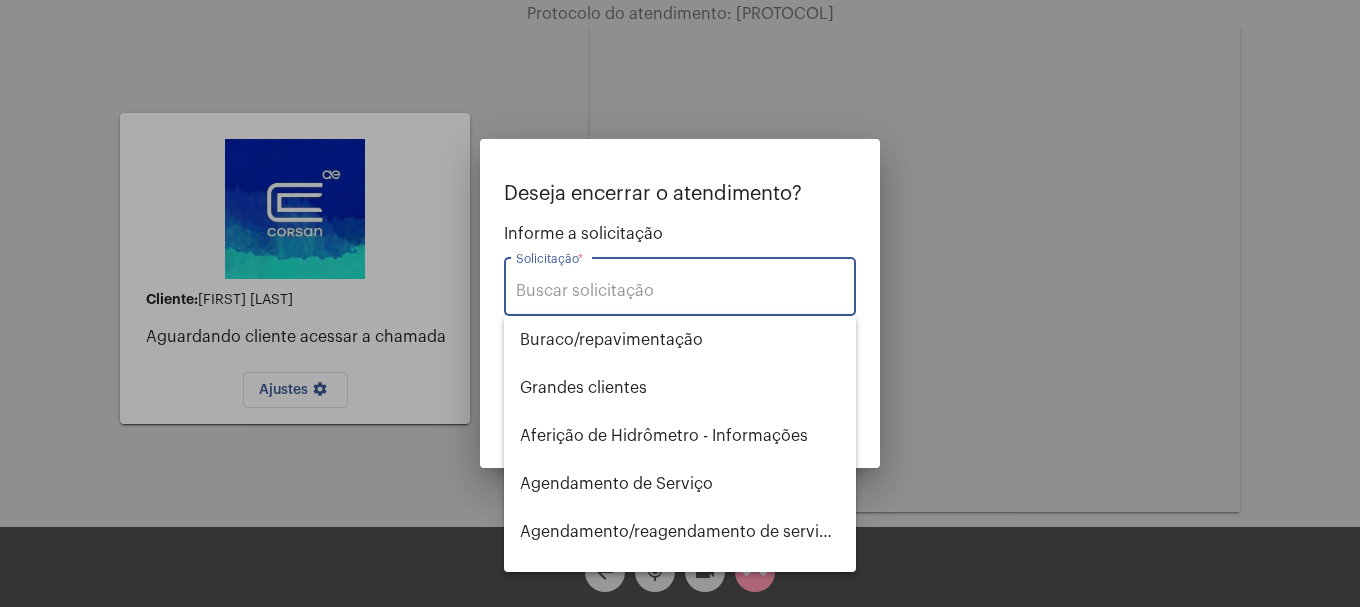 click on "Solicitação  *" at bounding box center [680, 284] 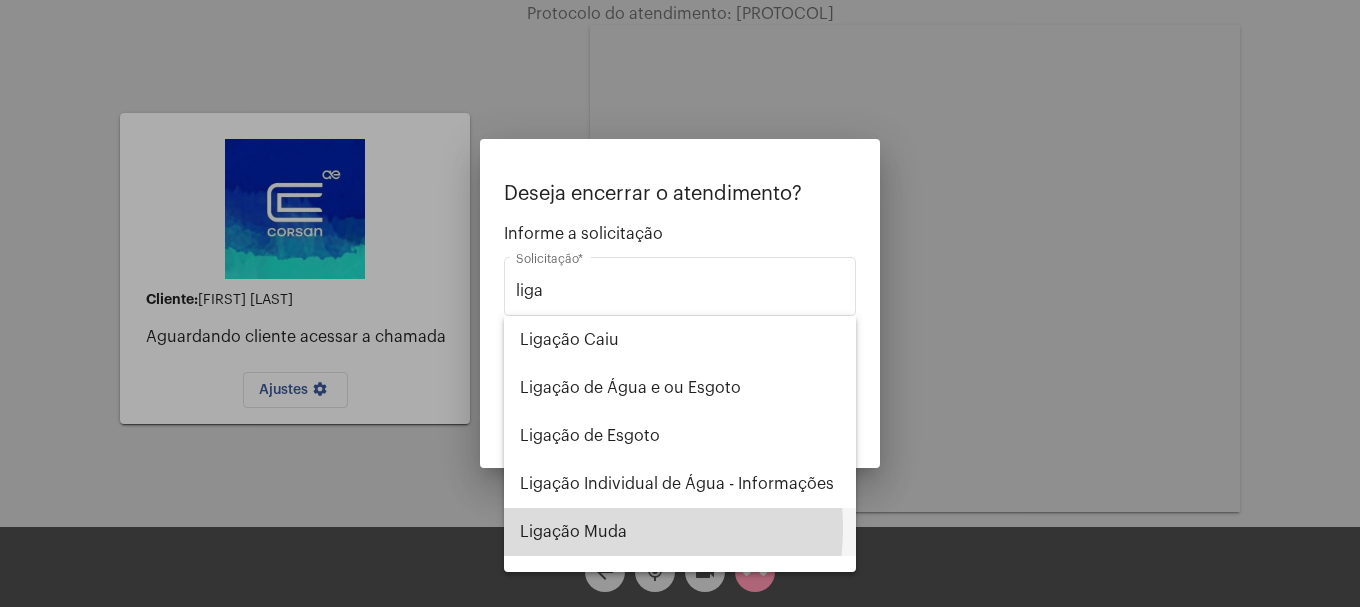 click on "Ligação Muda" at bounding box center [680, 532] 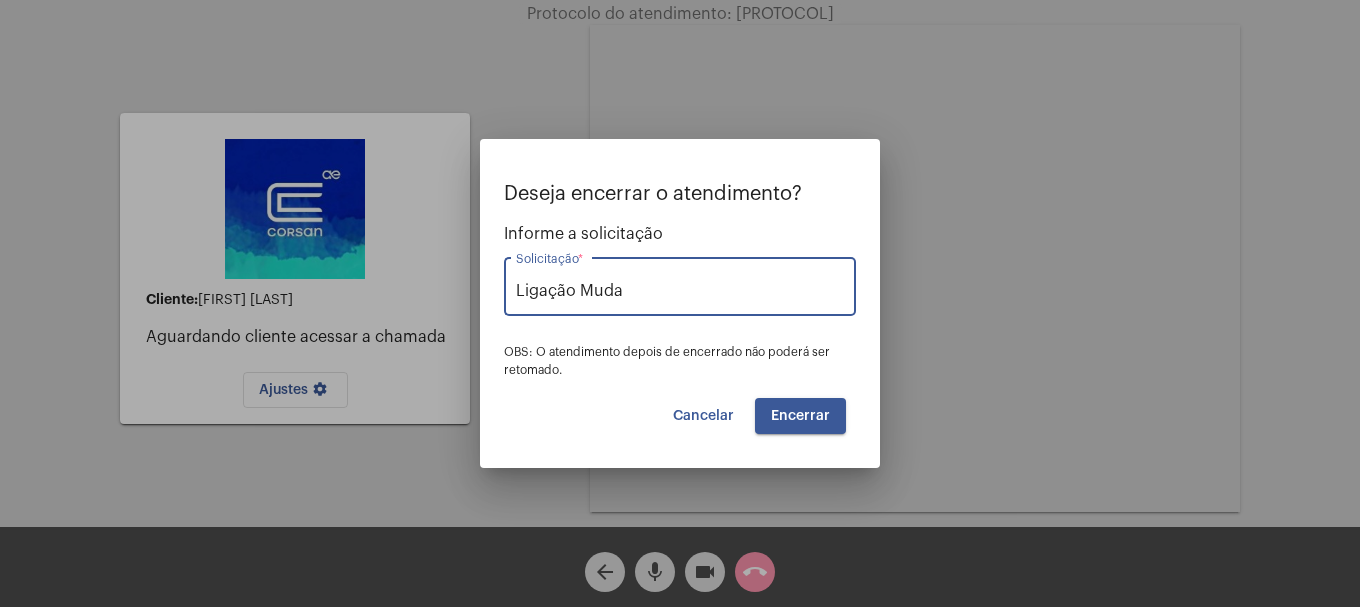 click on "Encerrar" at bounding box center (800, 416) 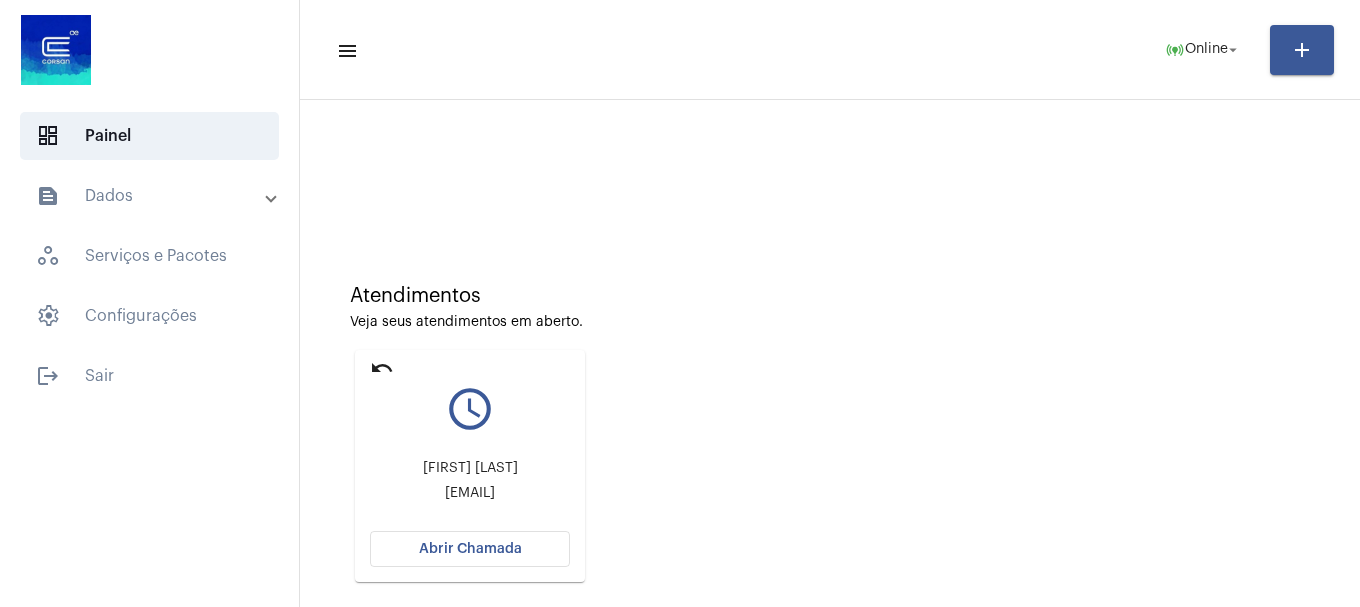 click on "[FIRST] [LAST] [EMAIL]" 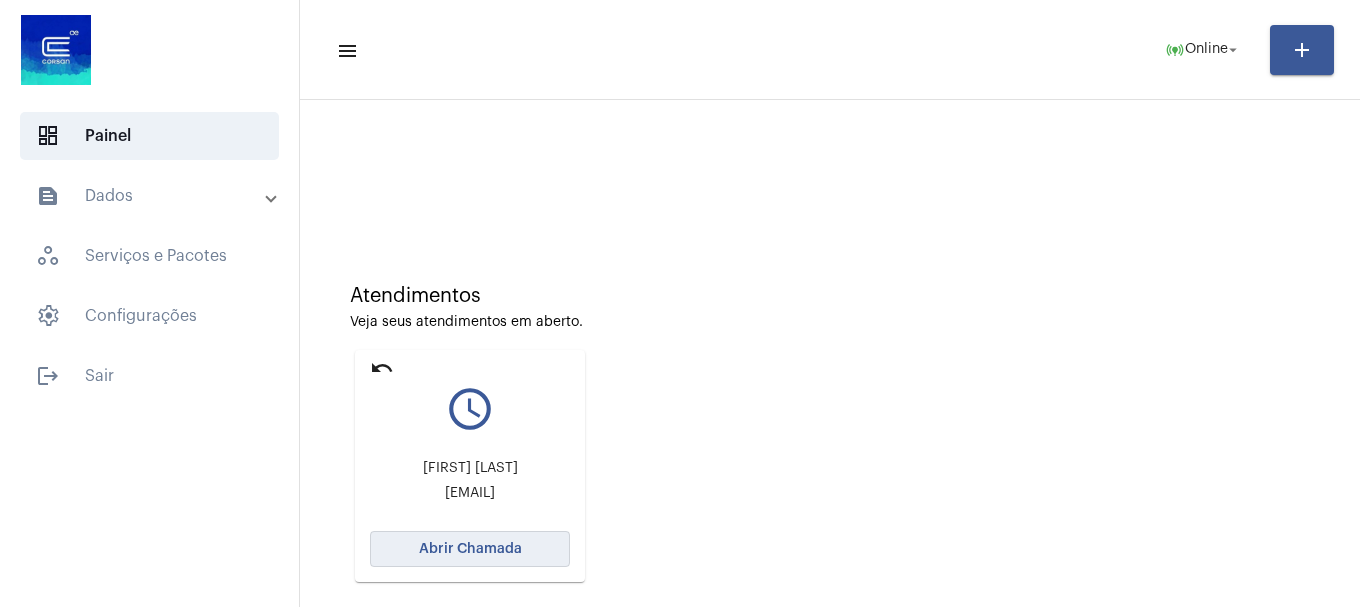 click on "Abrir Chamada" 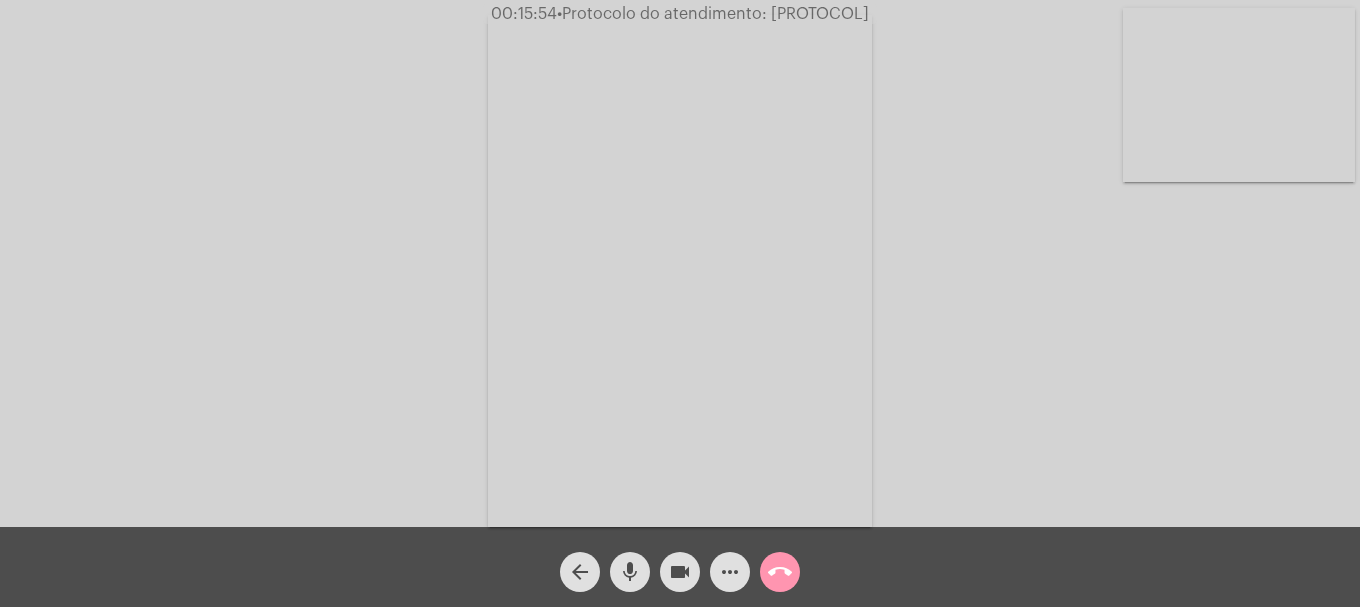 click on "•  Protocolo do atendimento: [PROTOCOL]" 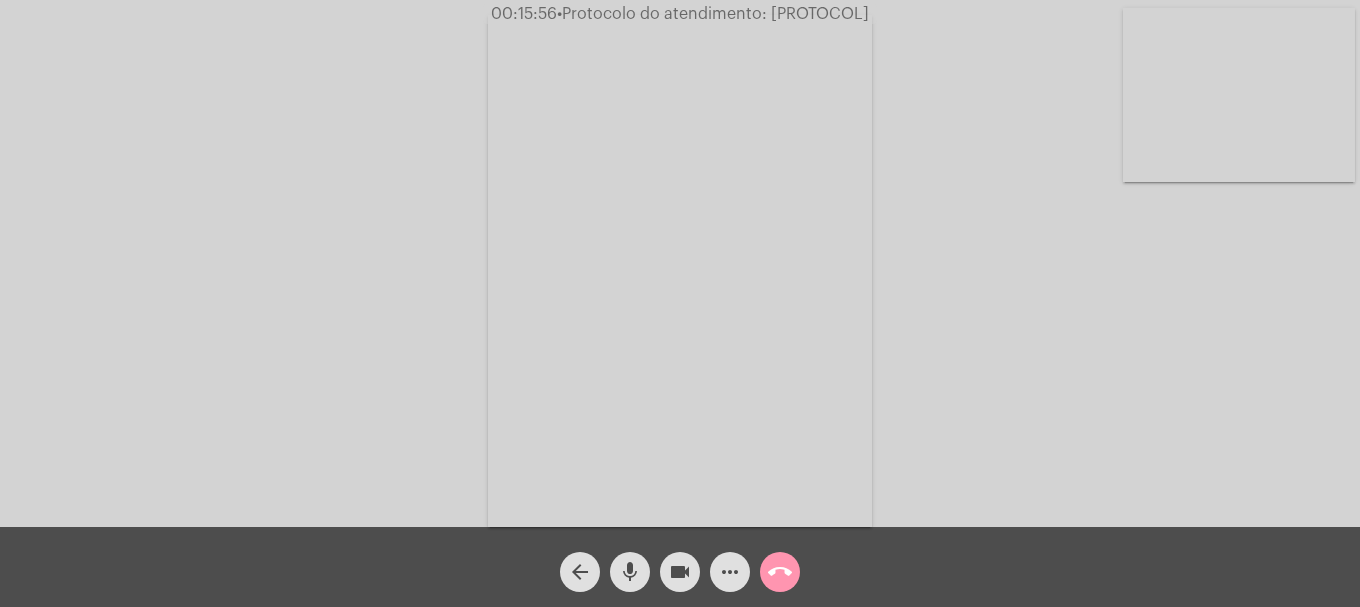 copy on "[PROTOCOL]" 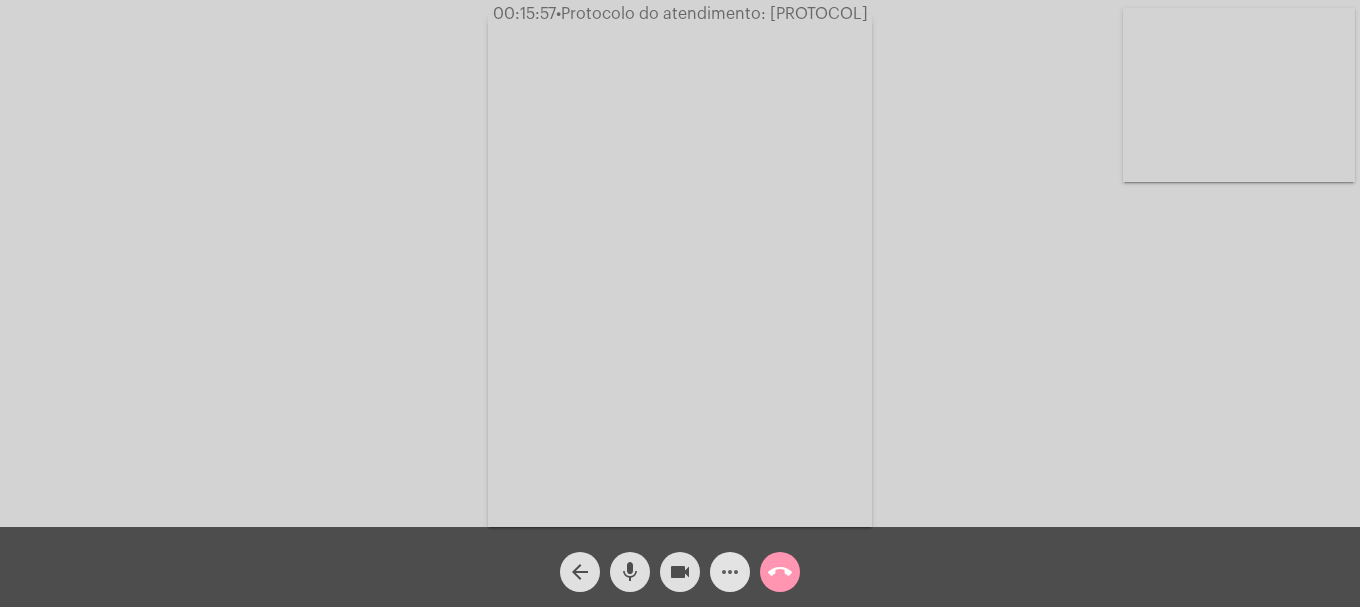 click on "more_horiz" 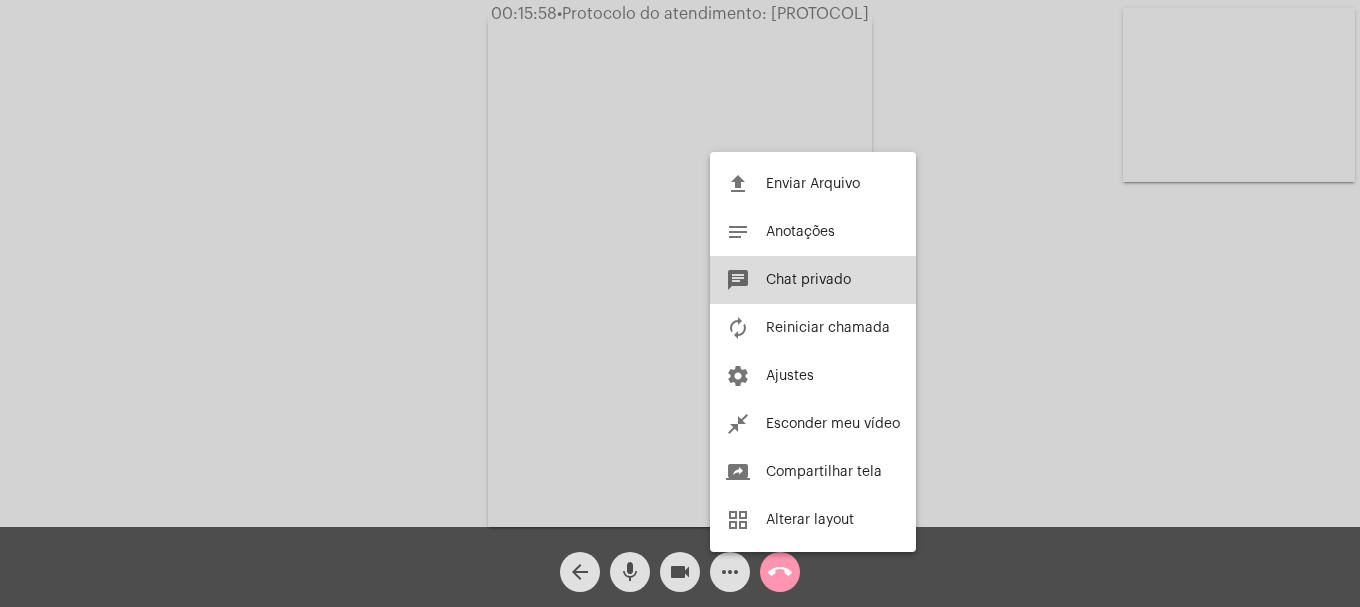 click on "chat Chat privado" at bounding box center (813, 280) 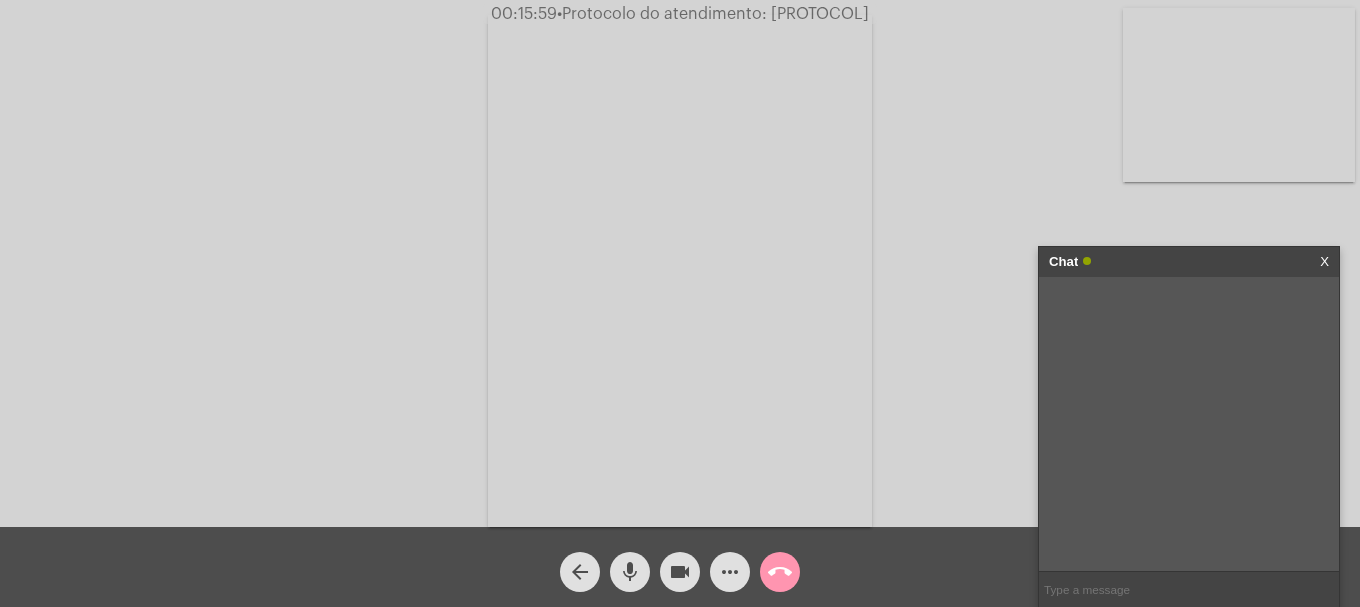 click at bounding box center (1189, 589) 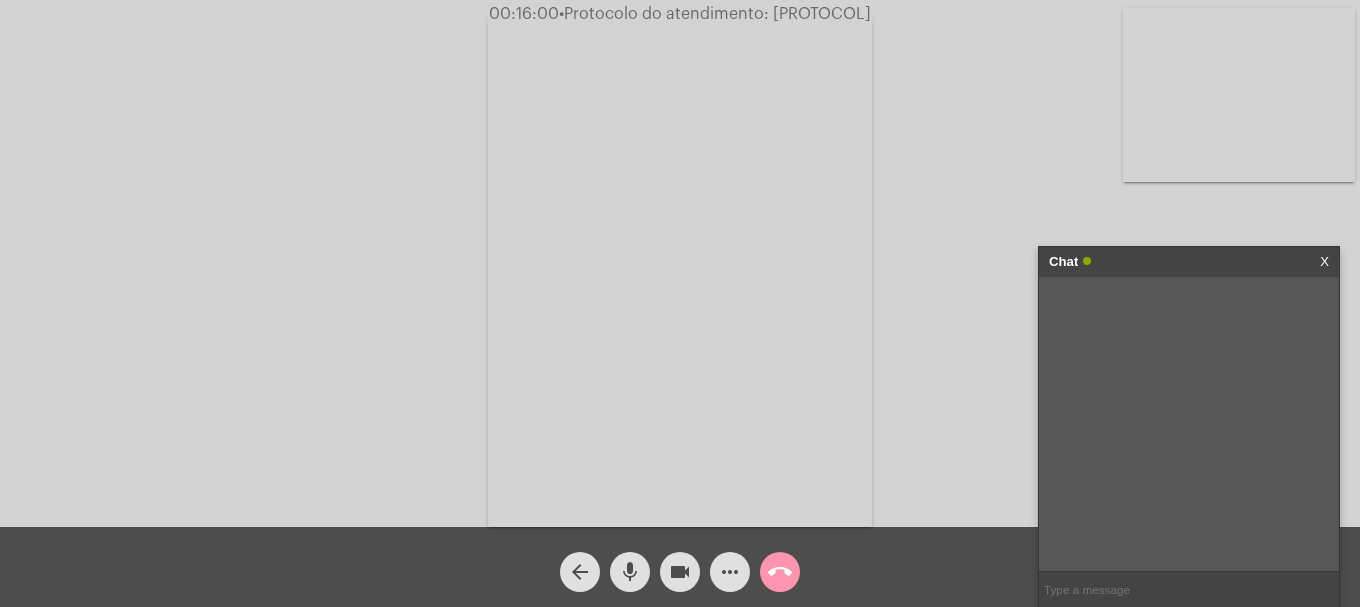 paste on "[PROTOCOL]" 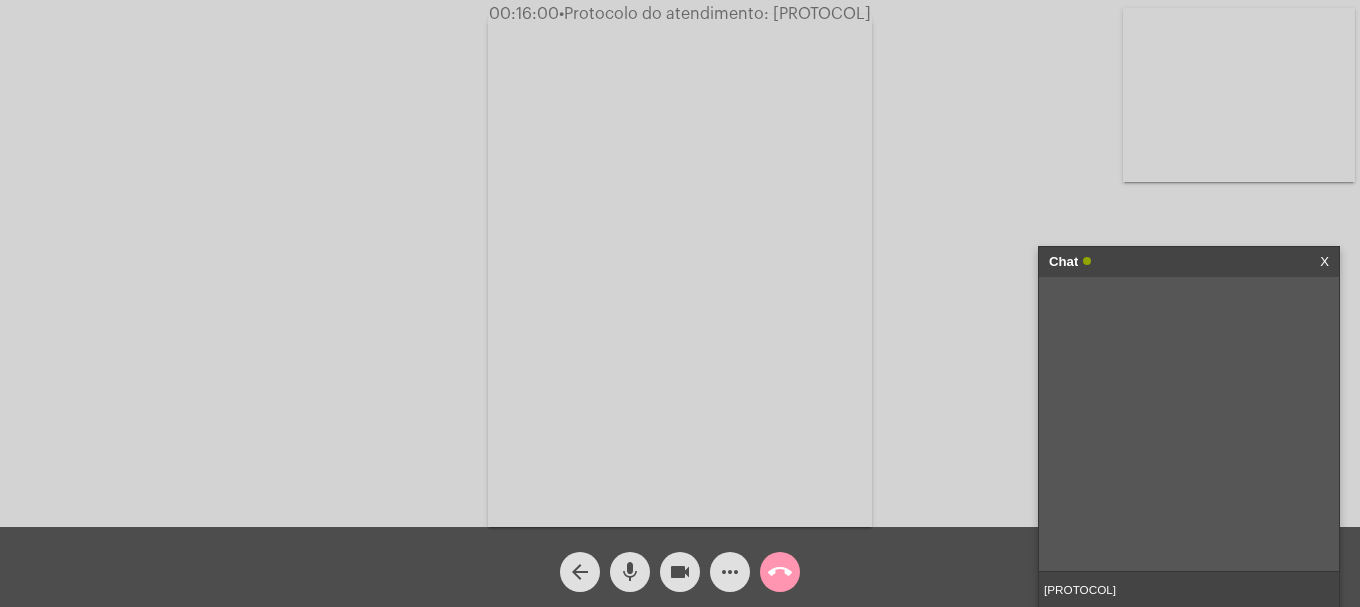 type 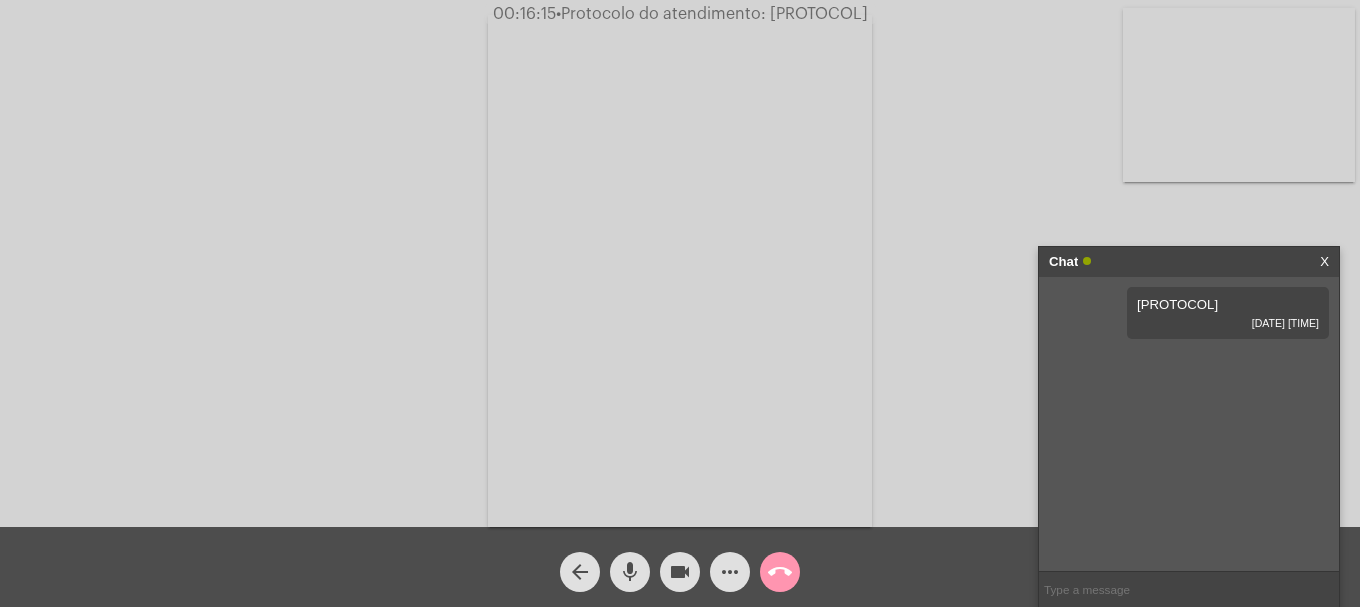 click on "call_end" 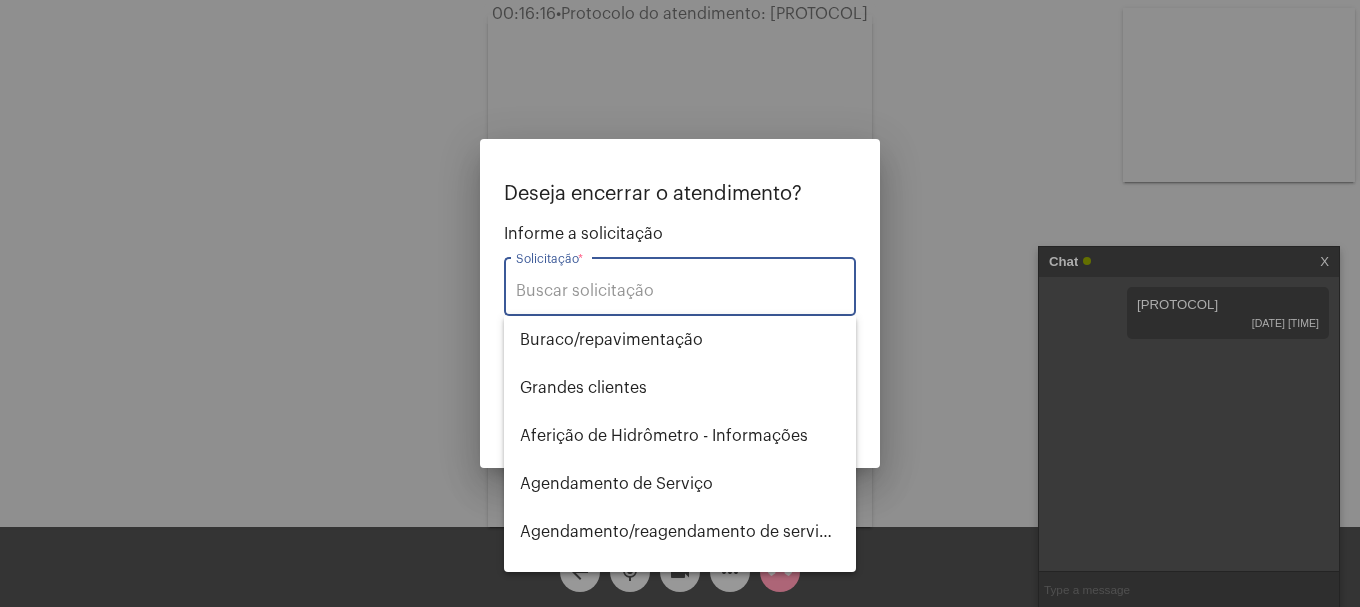 click on "Solicitação  *" at bounding box center [680, 291] 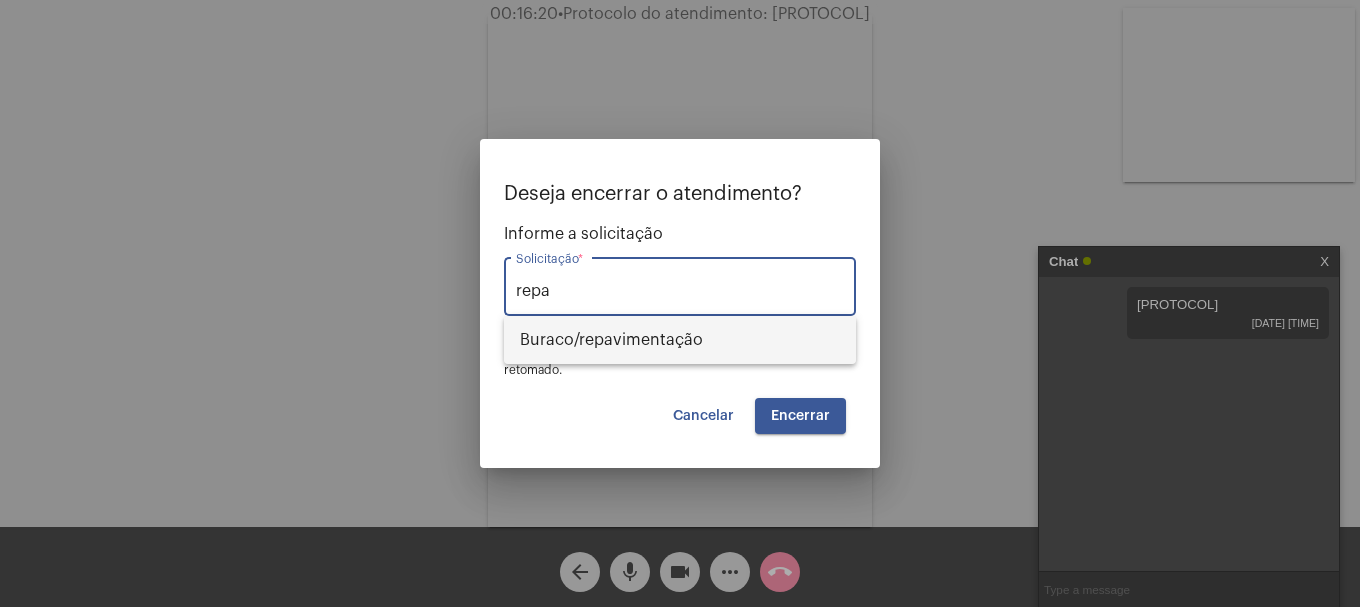 click on "⁠Buraco/repavimentação" at bounding box center [680, 340] 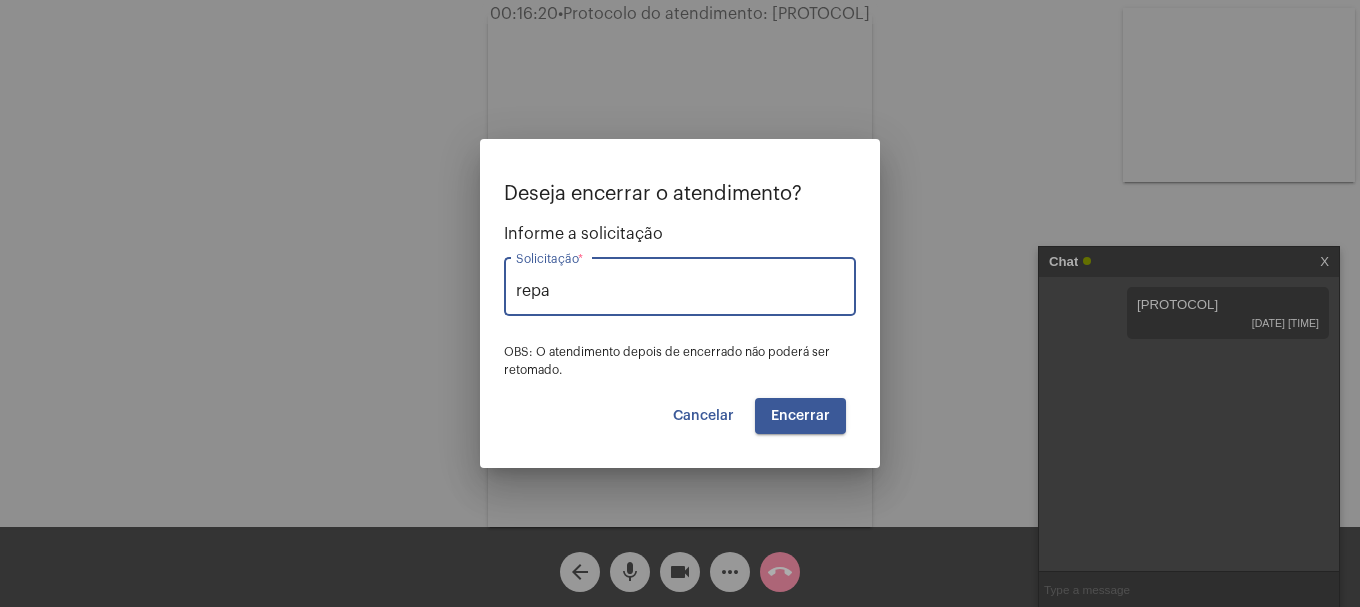 type on "⁠Buraco/repavimentação" 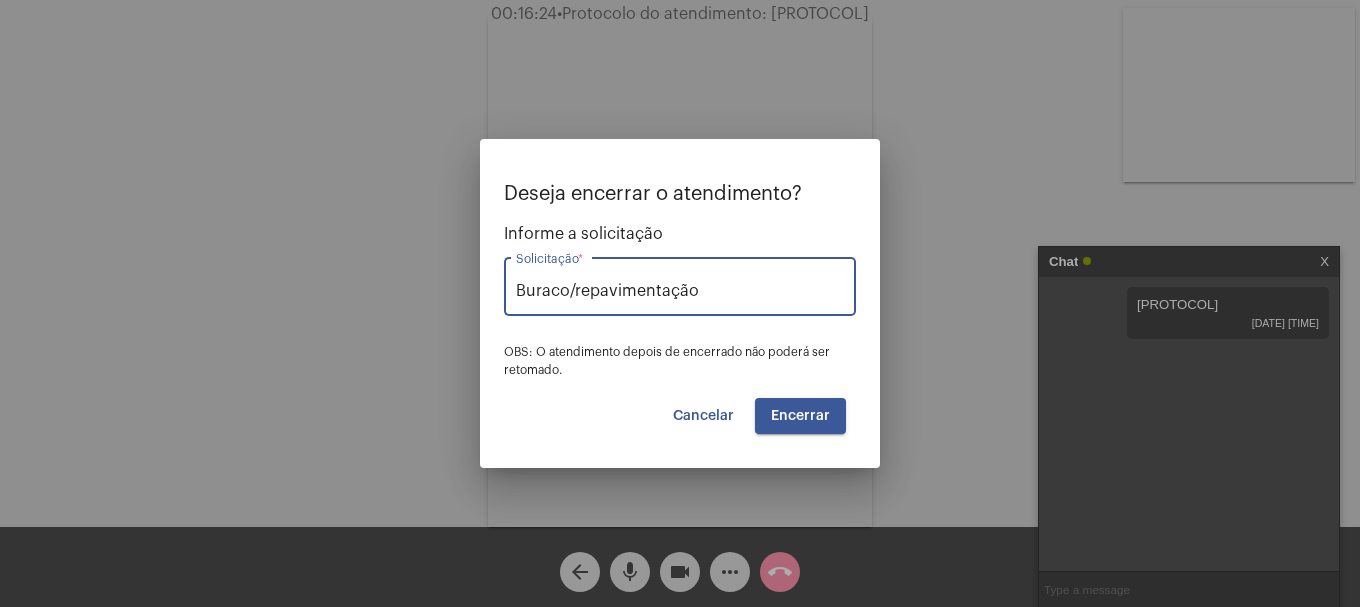 click on "Encerrar" at bounding box center (800, 416) 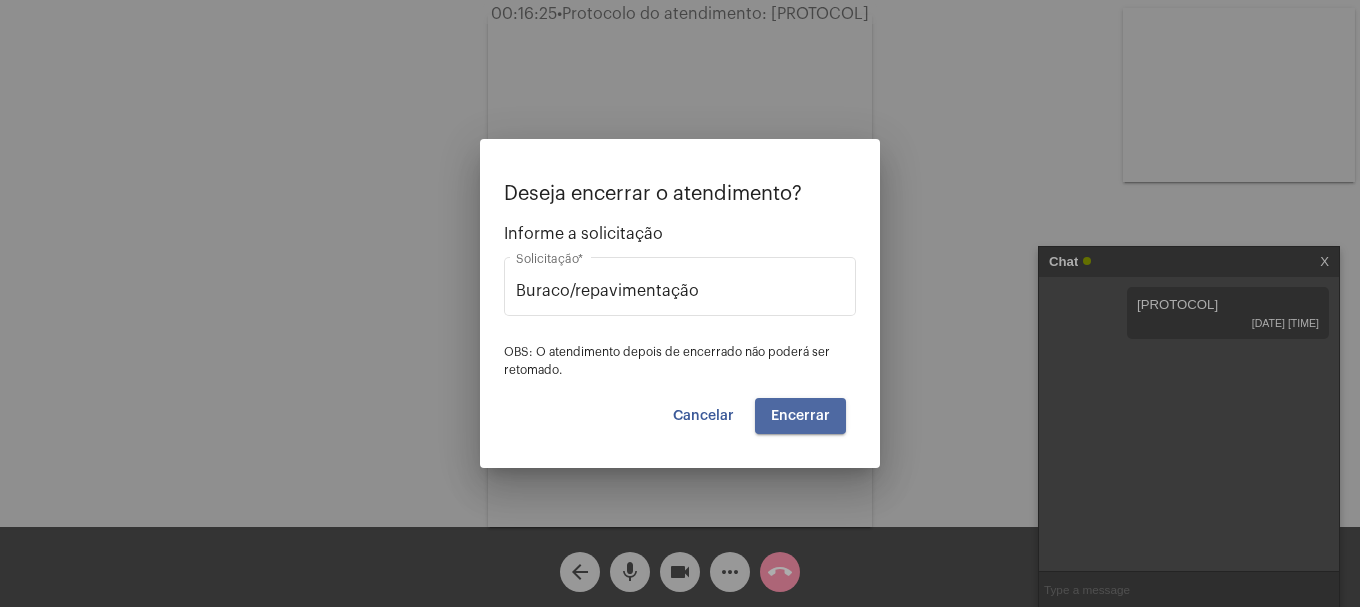 click on "Encerrar" at bounding box center (800, 416) 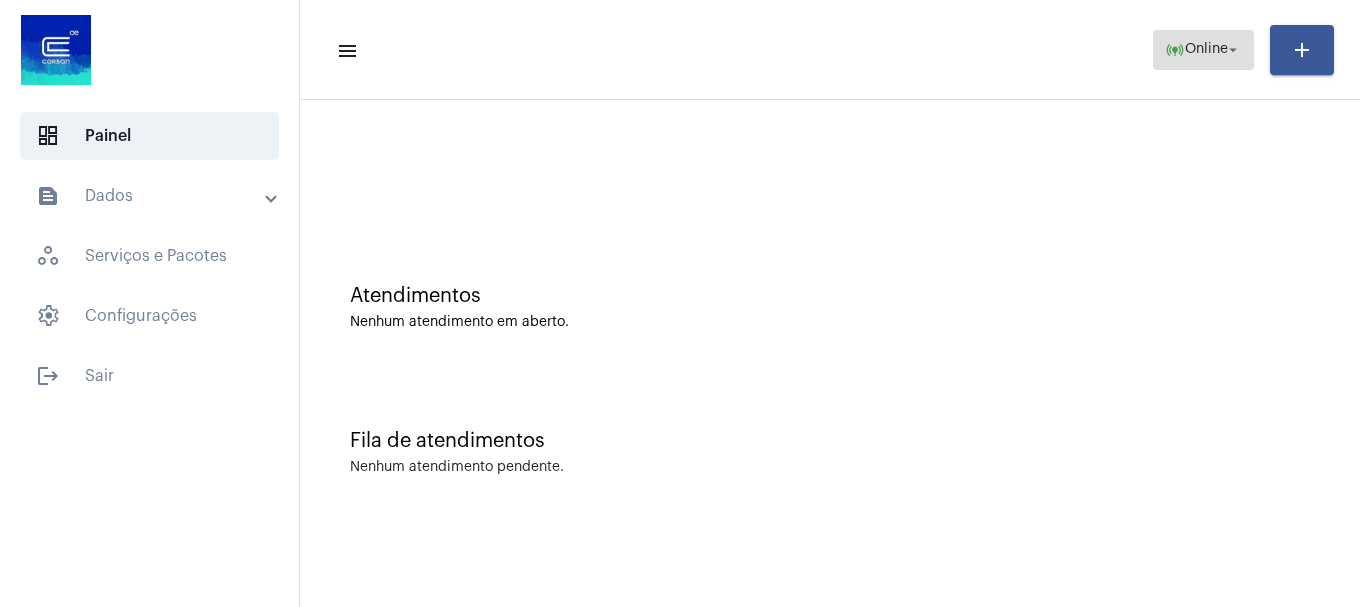 click on "Online" 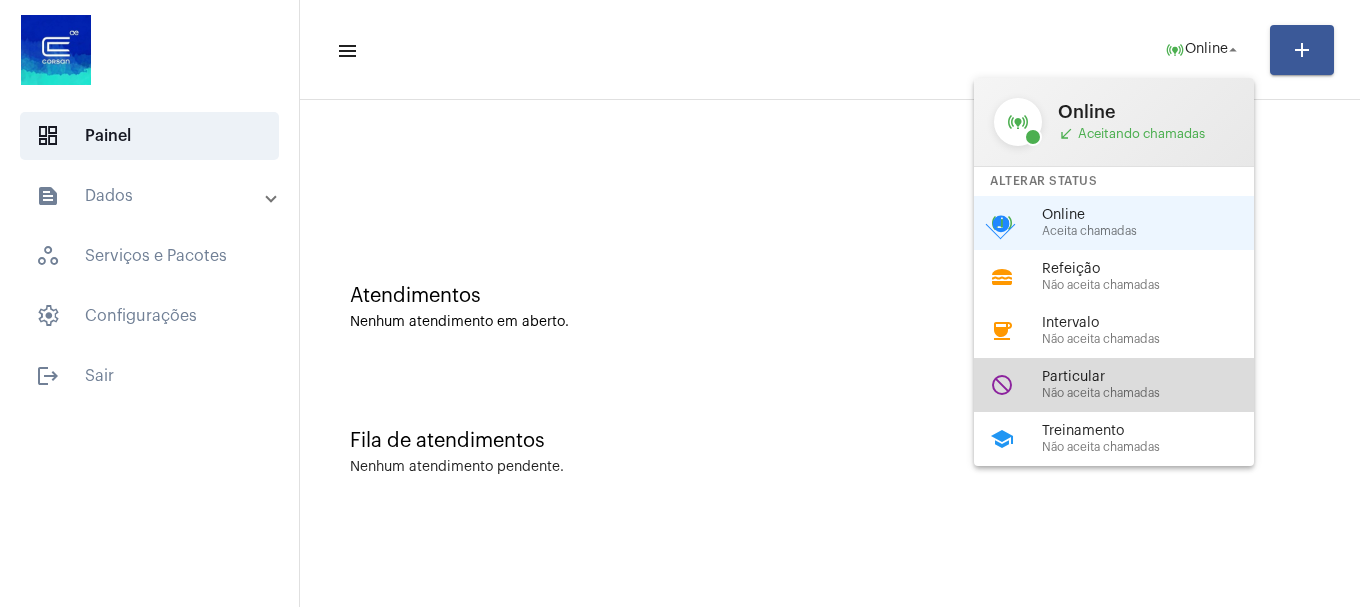 click on "Particular" at bounding box center [1156, 377] 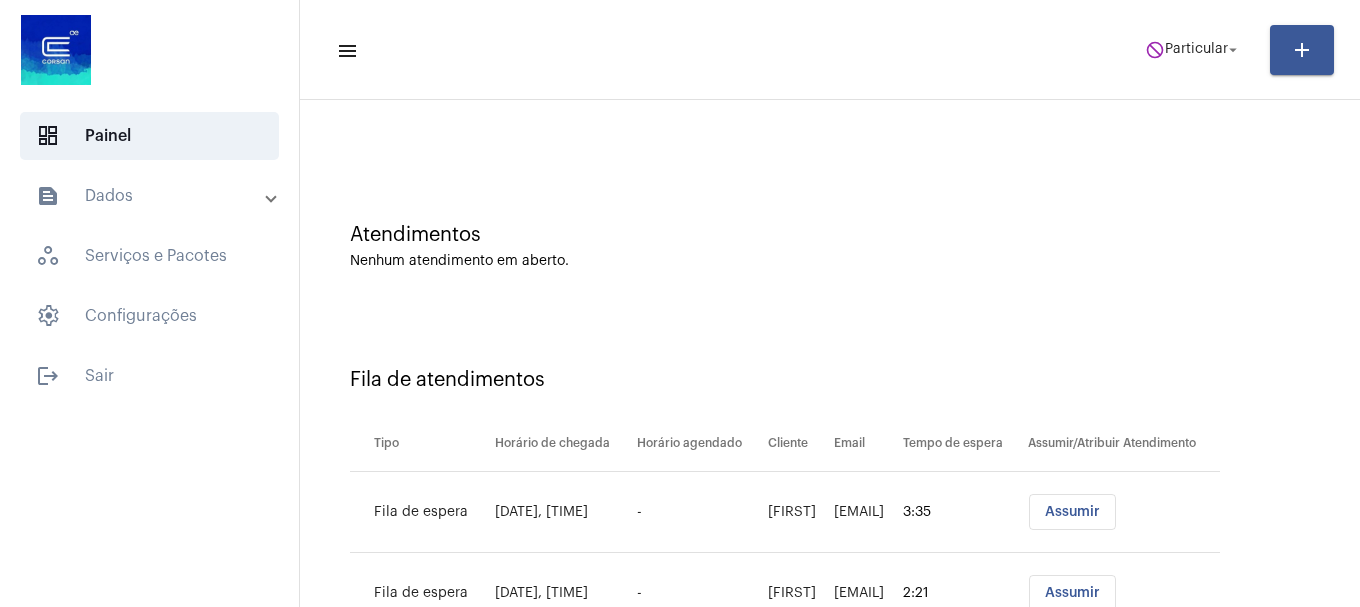 scroll, scrollTop: 142, scrollLeft: 0, axis: vertical 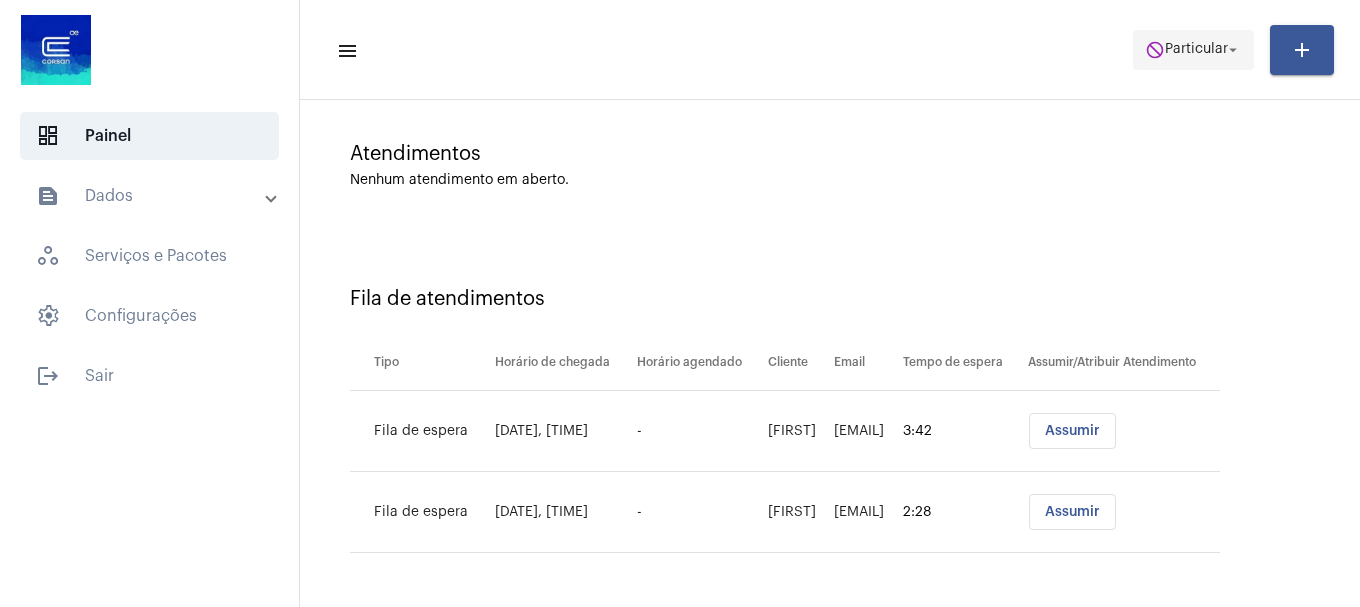 click on "Particular" 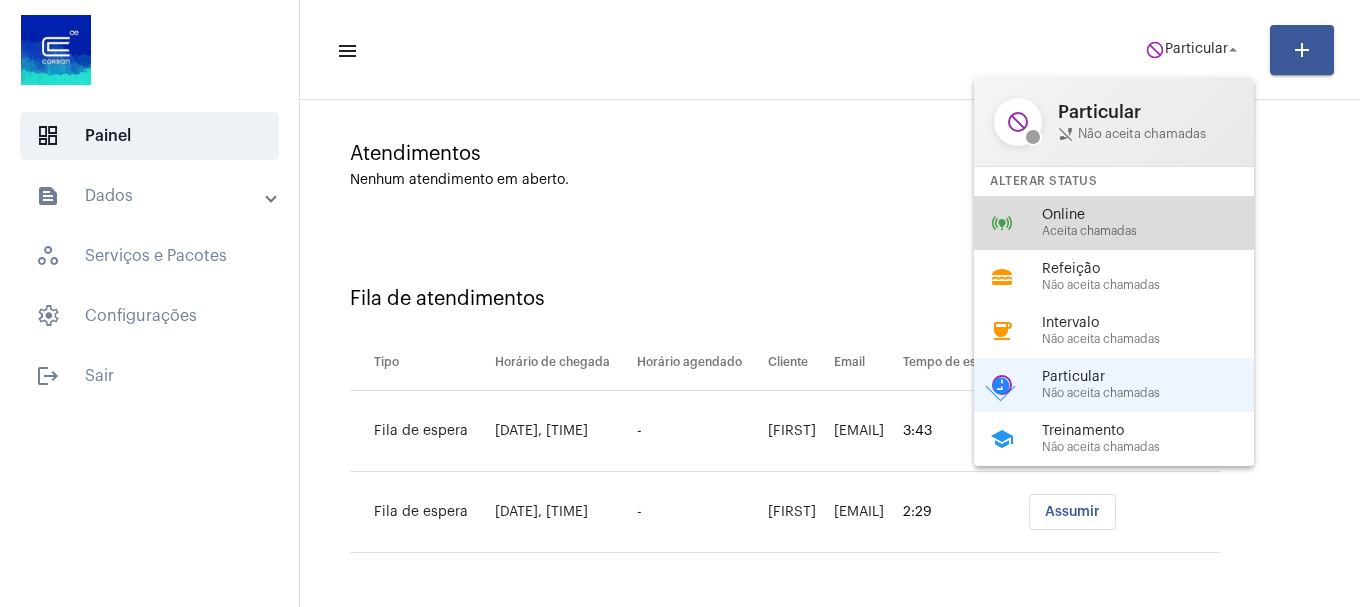 click on "Online" at bounding box center [1156, 215] 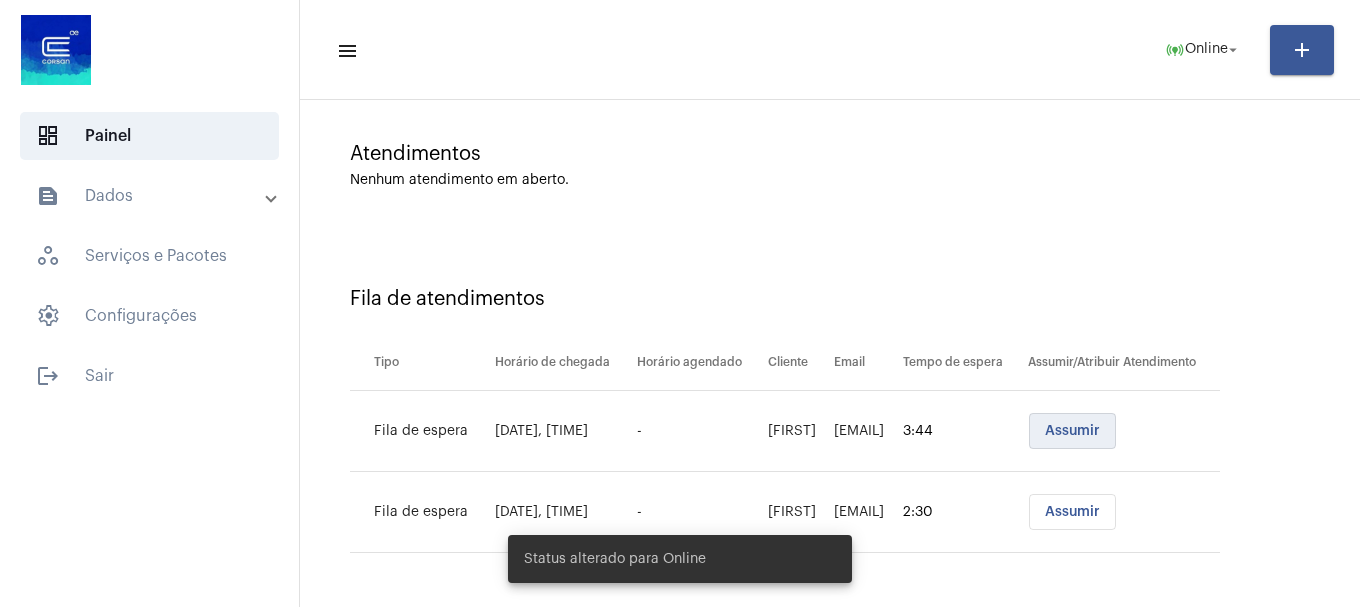 click on "Assumir" at bounding box center [1072, 431] 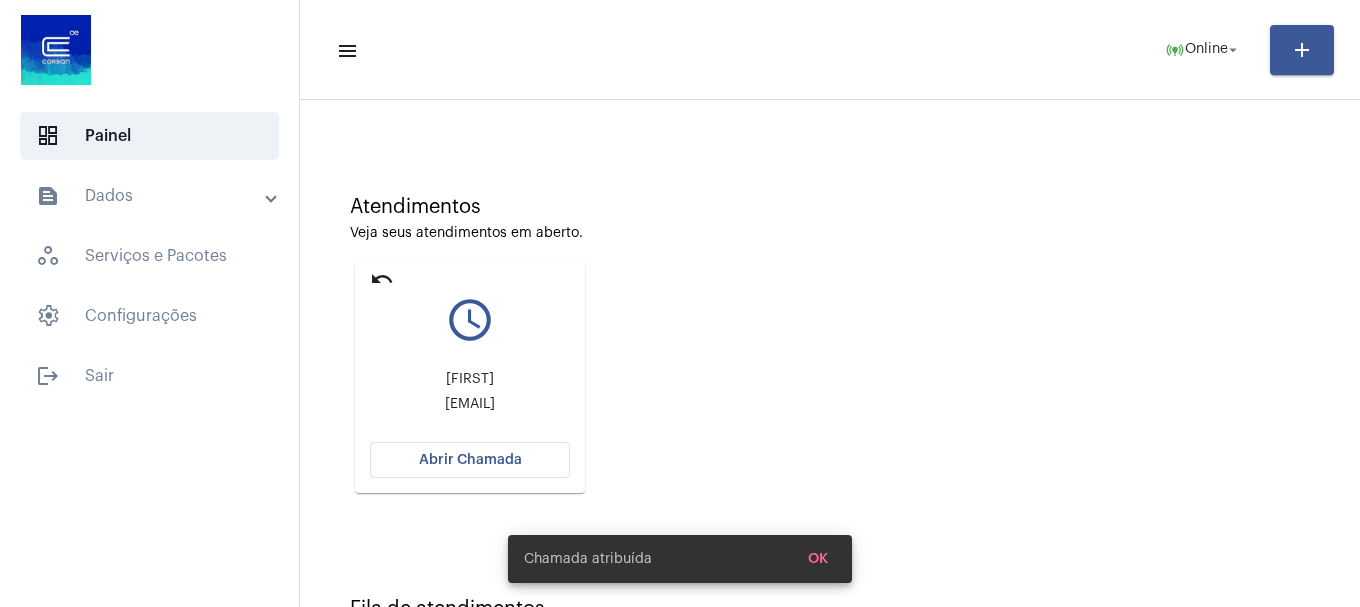 scroll, scrollTop: 161, scrollLeft: 0, axis: vertical 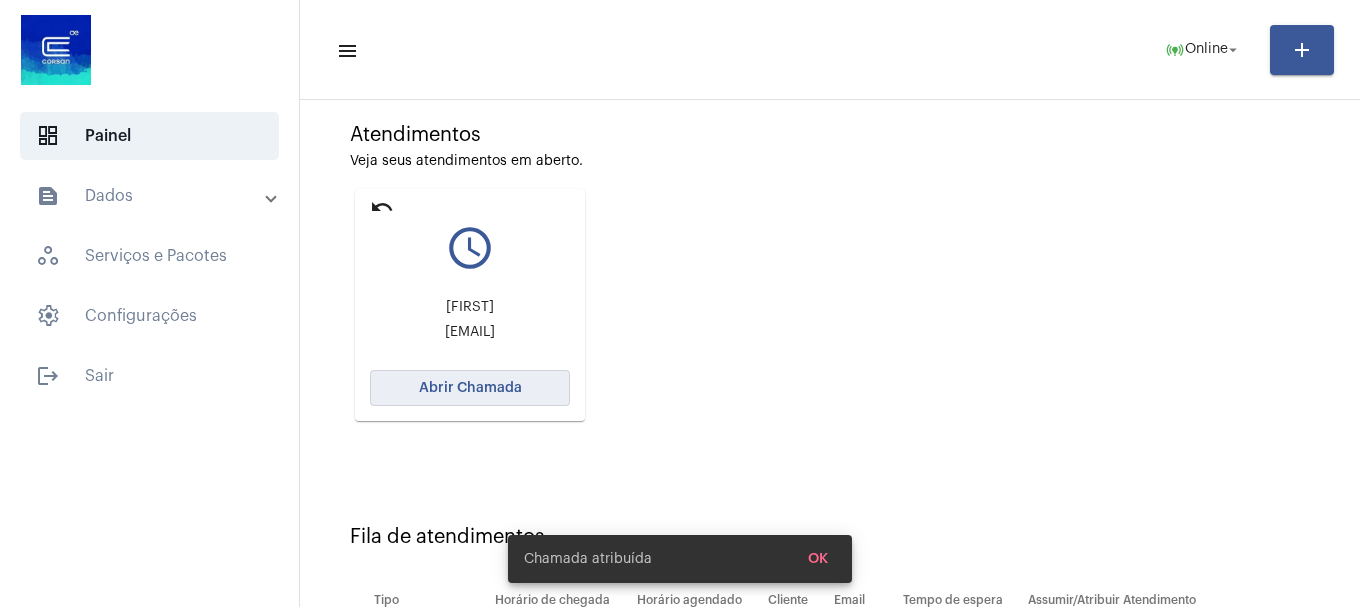 click on "Abrir Chamada" 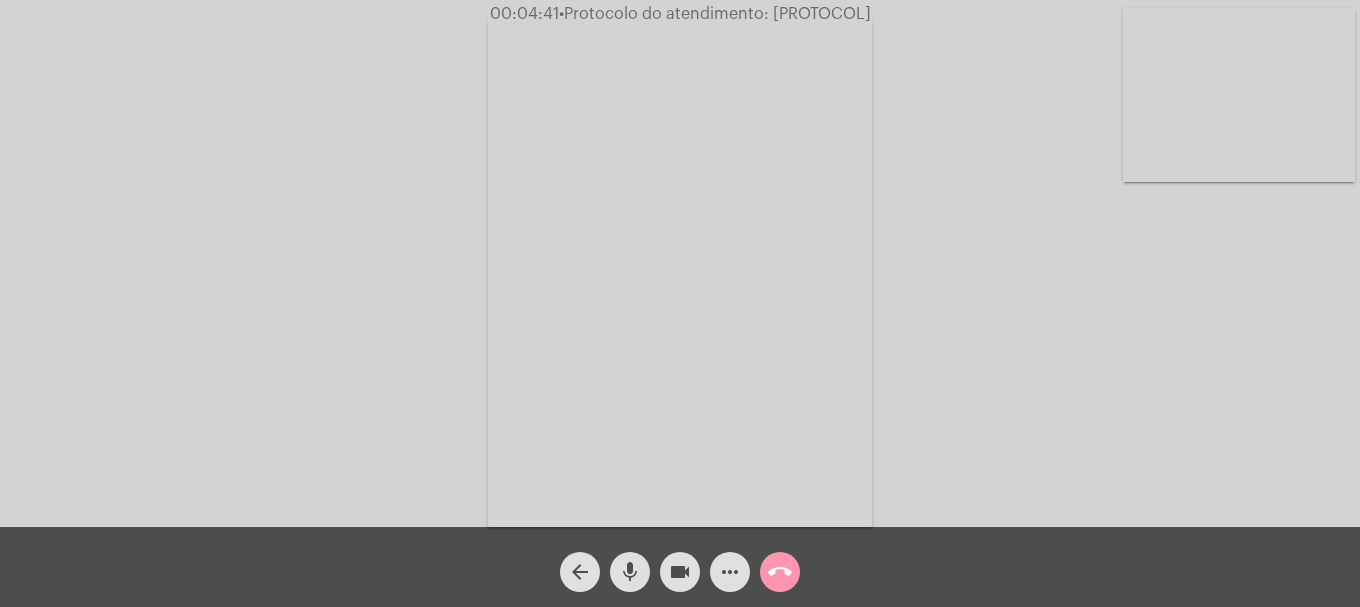 click on "Acessando Câmera e Microfone..." 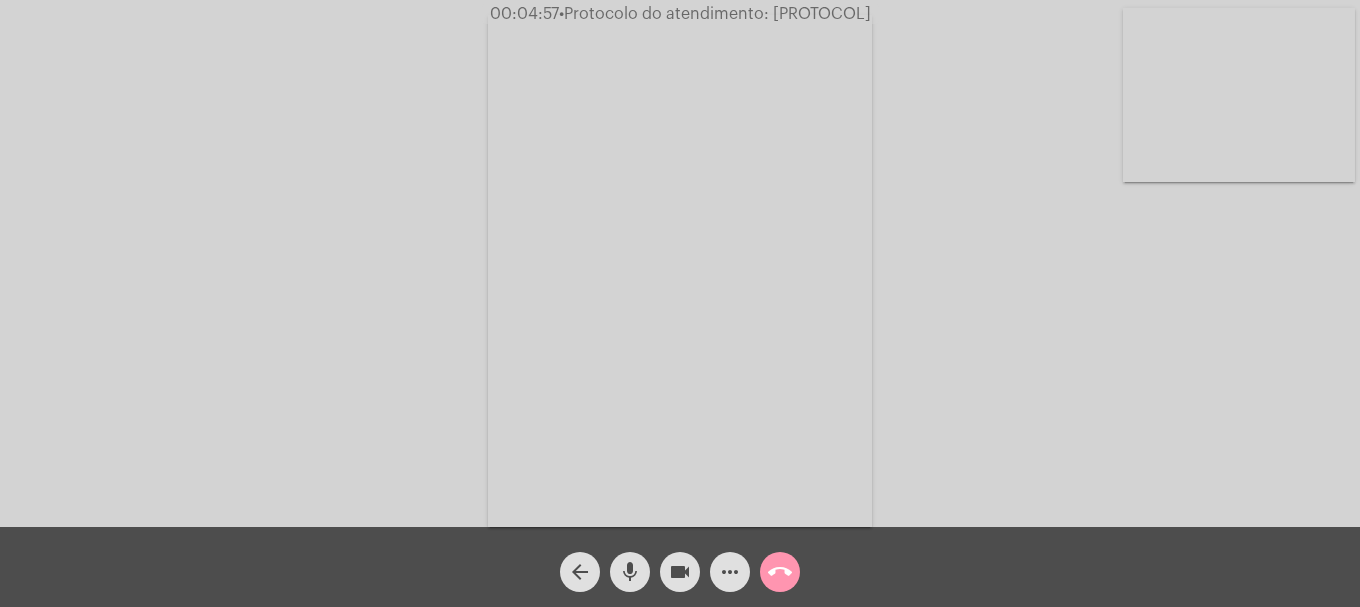click on "•  Protocolo do atendimento: [PROTOCOL]" 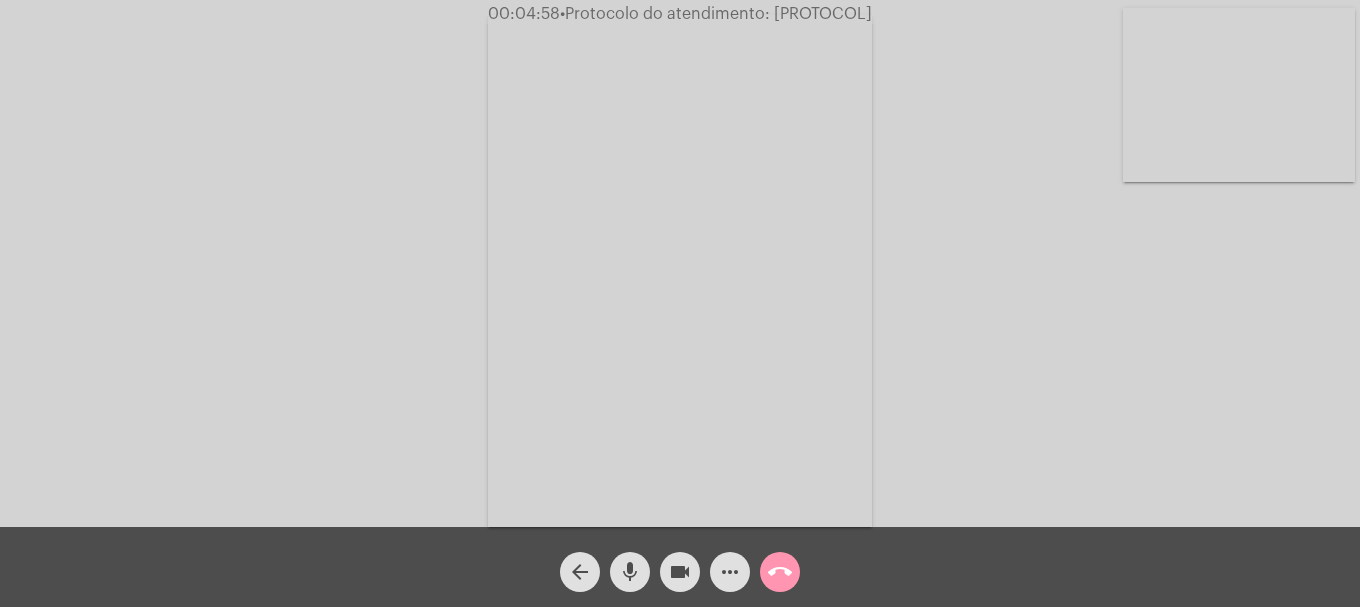 copy on "[PROTOCOL]" 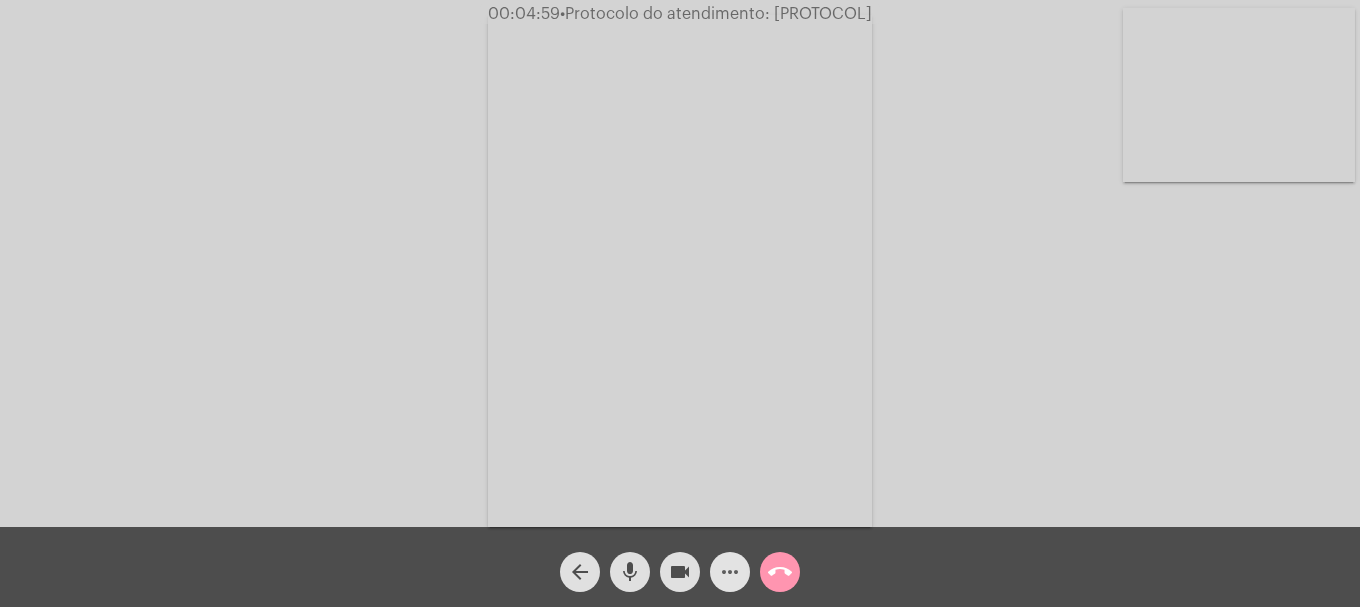 click on "more_horiz" 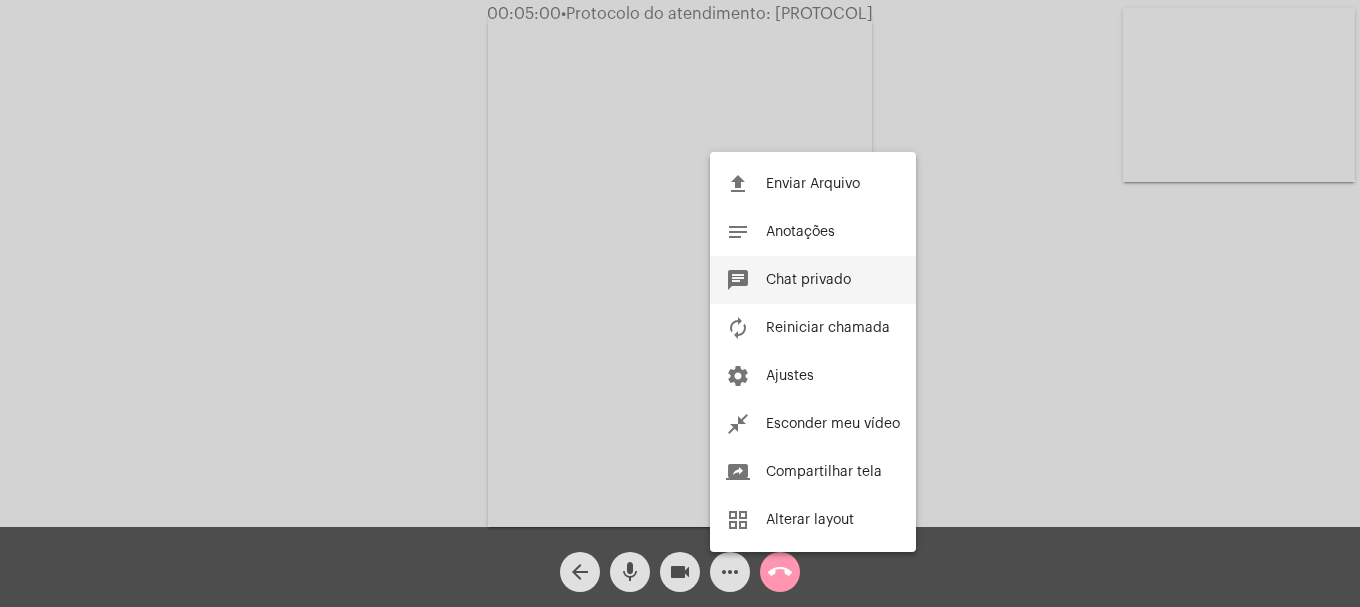 click on "chat Chat privado" at bounding box center (813, 280) 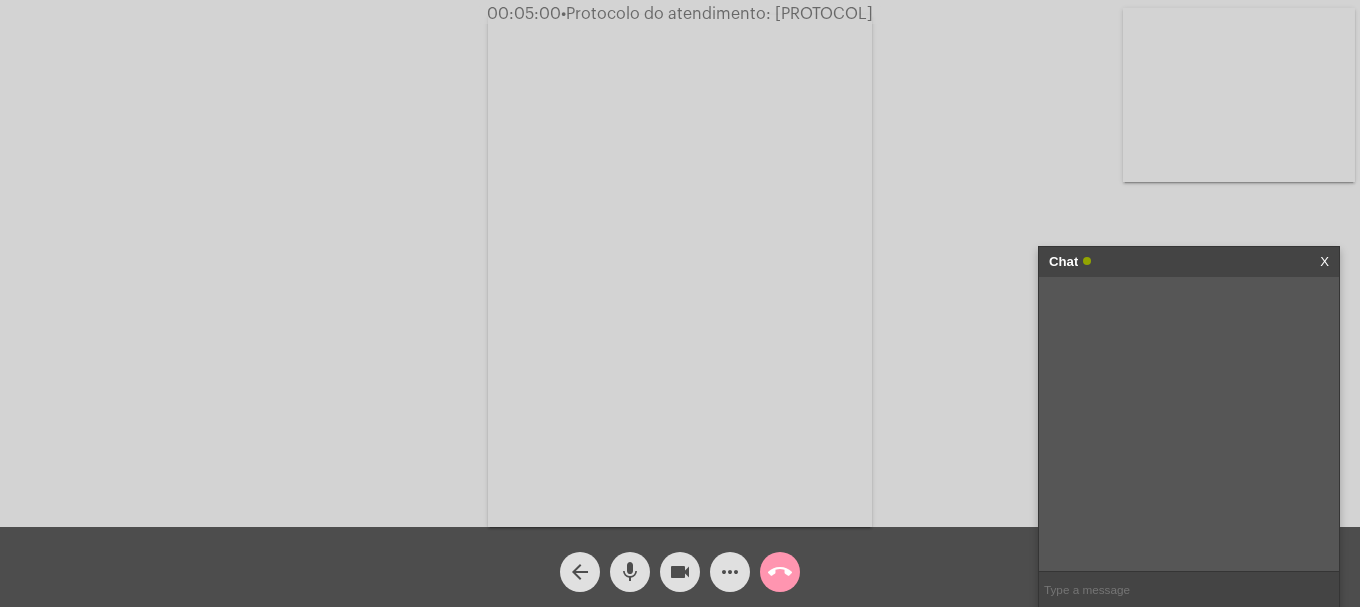 click at bounding box center [1189, 589] 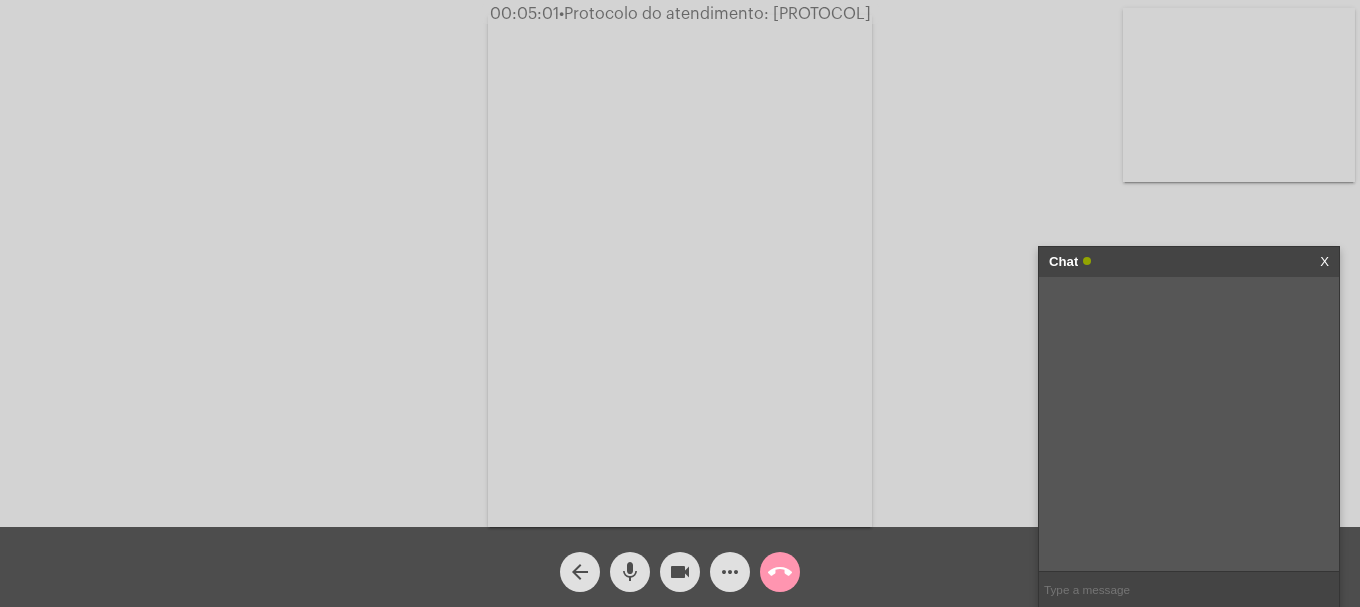 paste on "[PROTOCOL]" 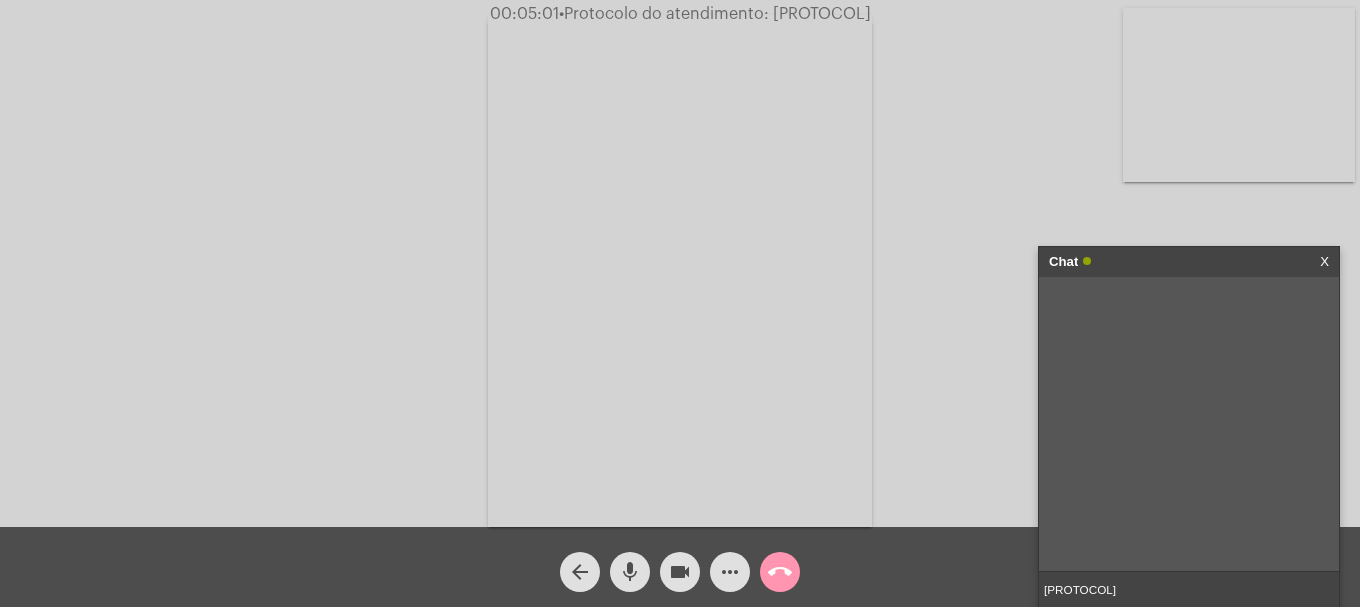 type 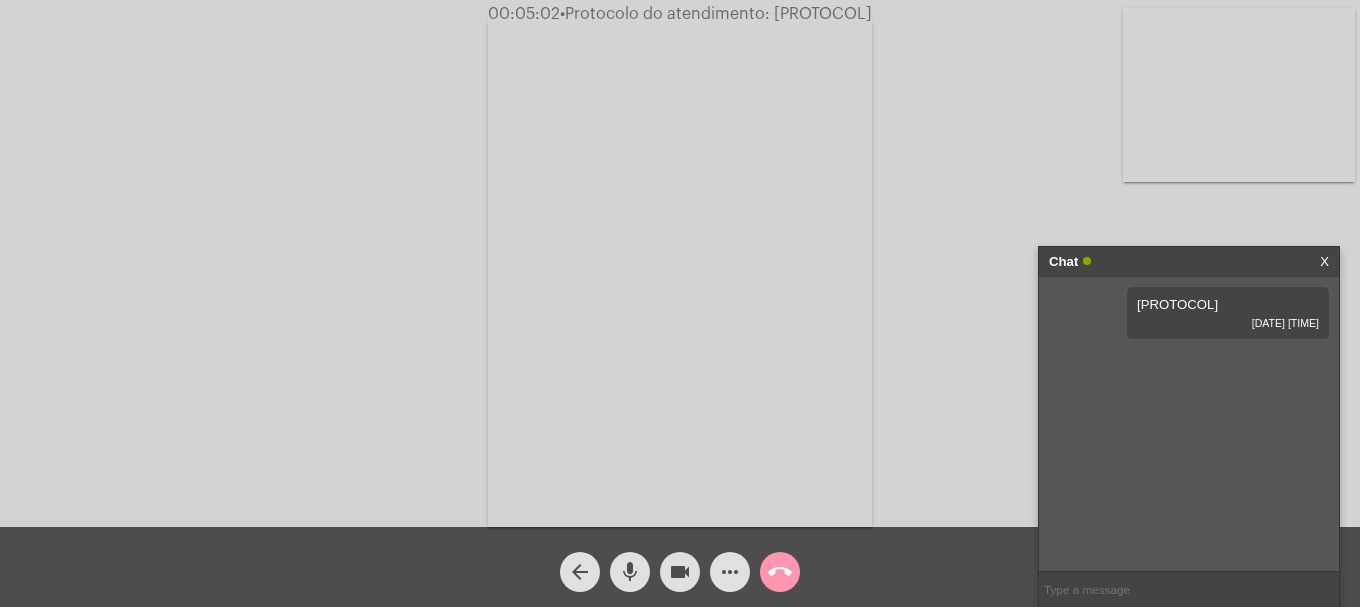 click on "call_end" 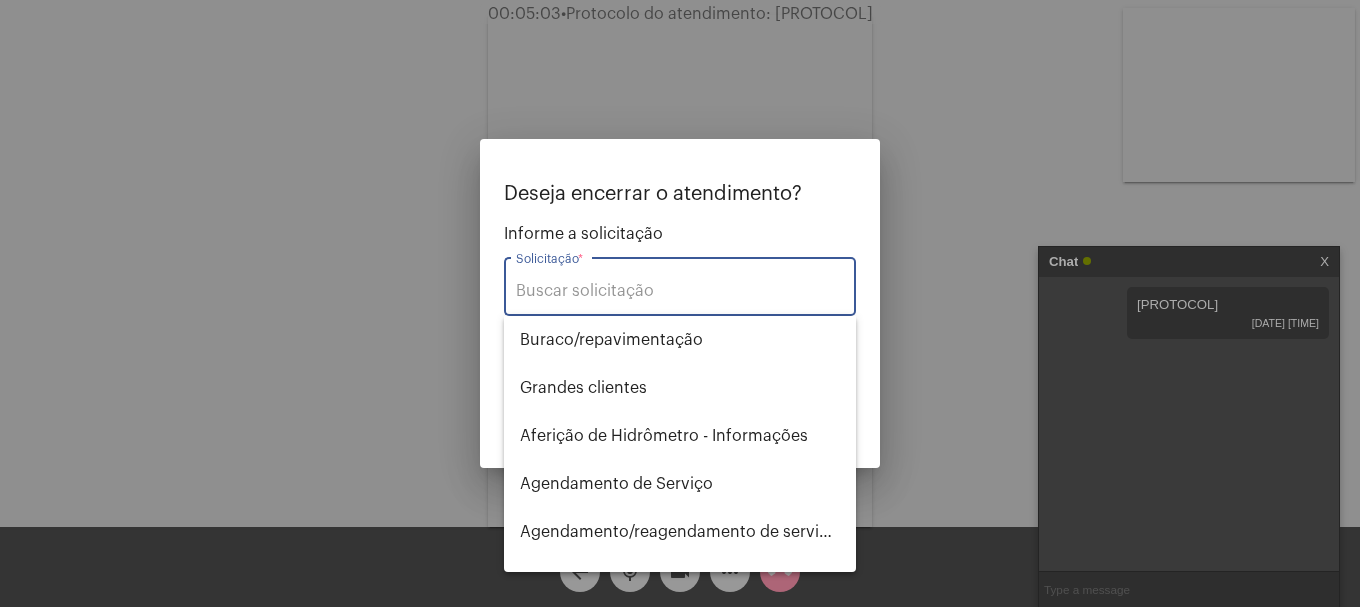 click on "Solicitação  *" at bounding box center [680, 284] 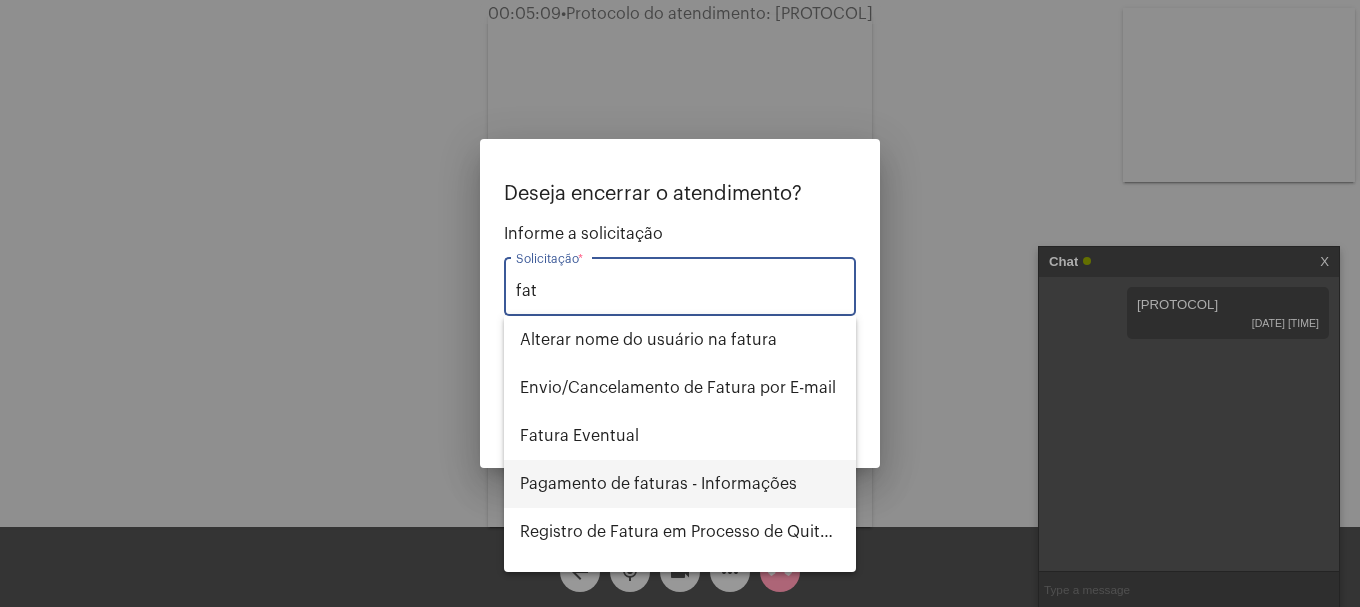 click on "Pagamento de faturas - Informações" at bounding box center [680, 484] 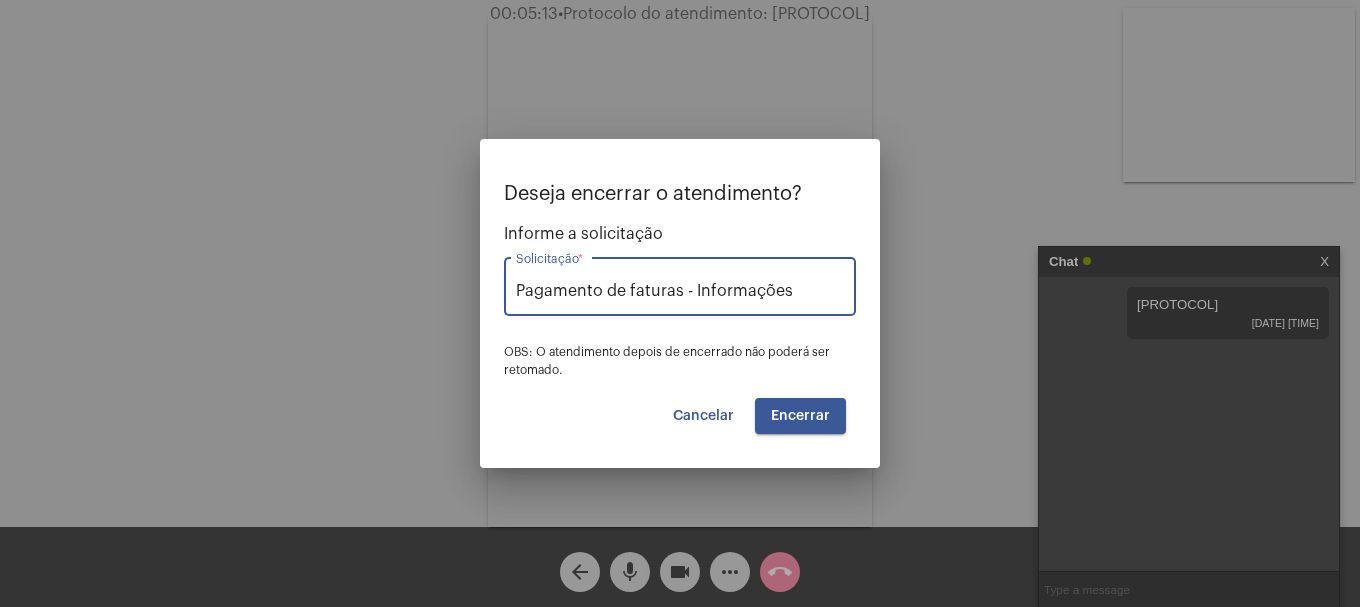 click on "Encerrar" at bounding box center [800, 416] 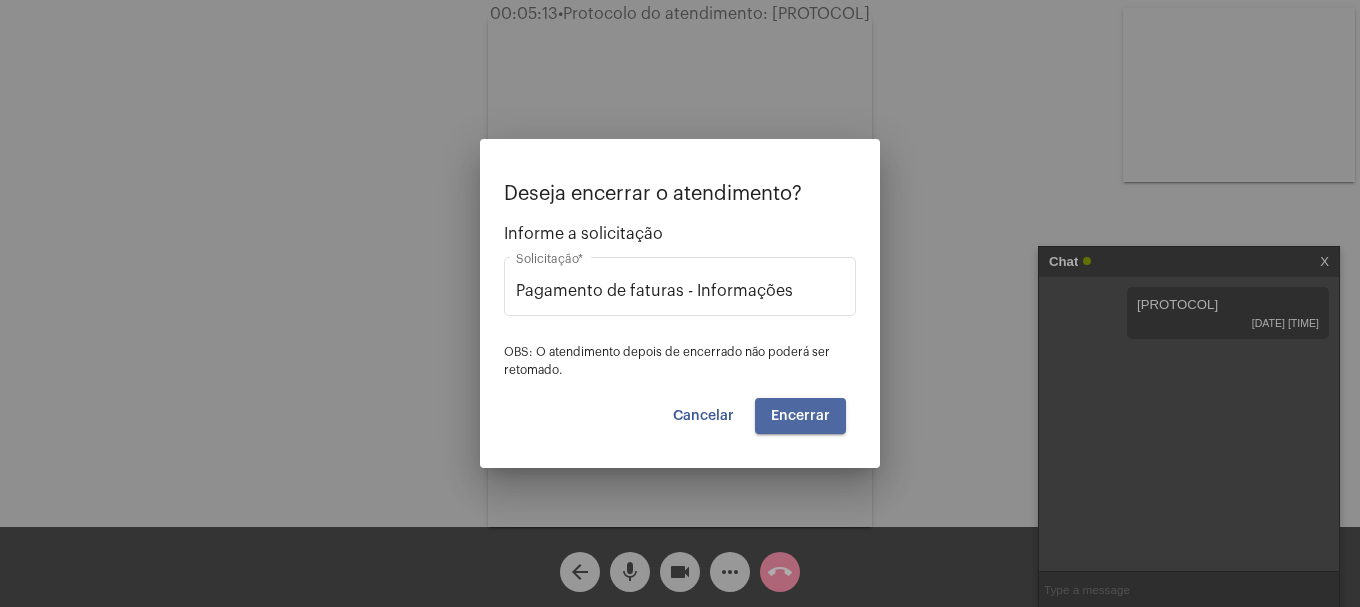 click on "Encerrar" at bounding box center (800, 416) 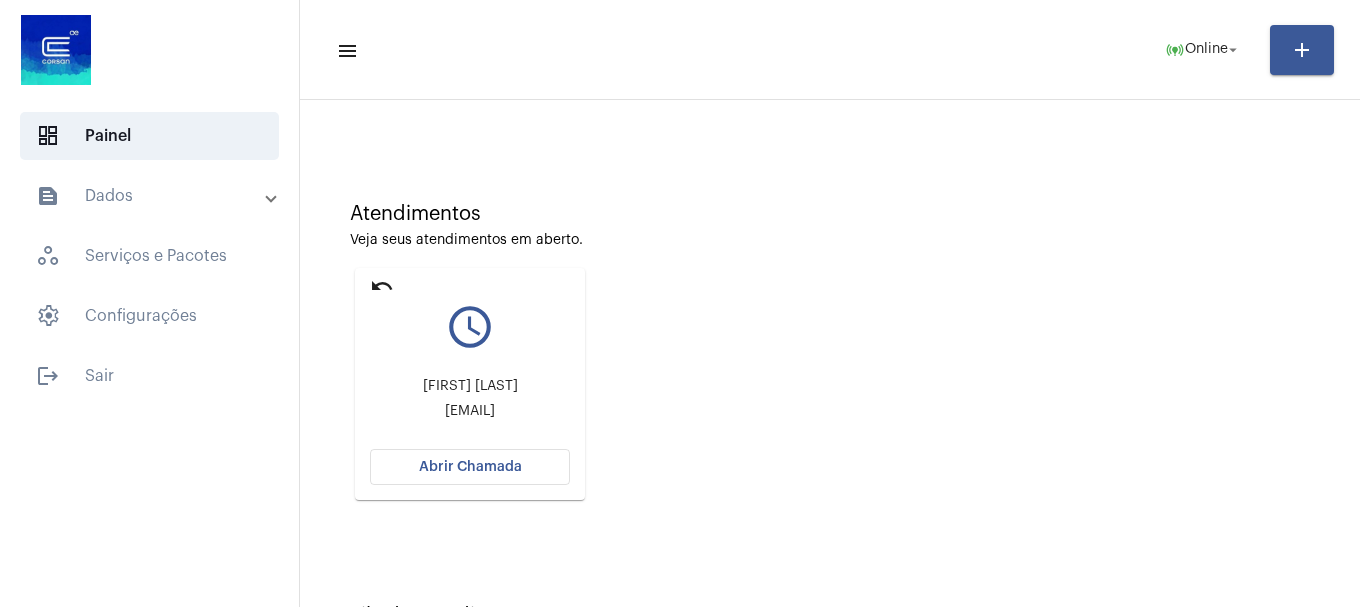 scroll, scrollTop: 175, scrollLeft: 0, axis: vertical 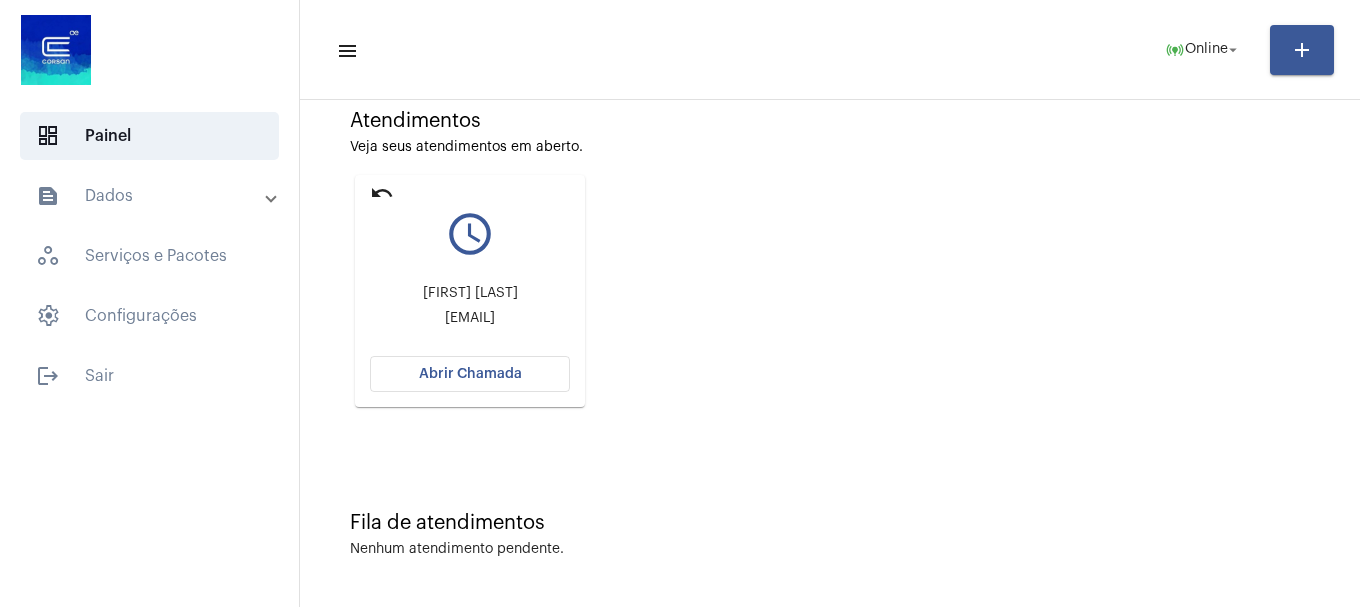 click on "Abrir Chamada" 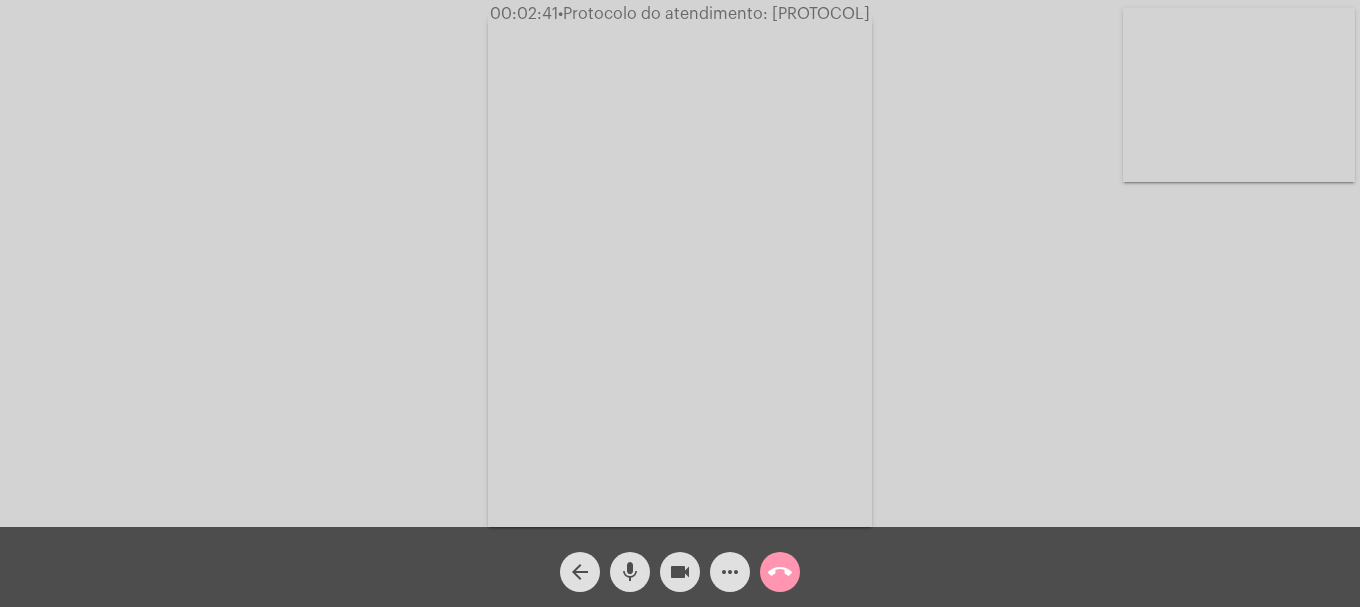 click at bounding box center (1239, 95) 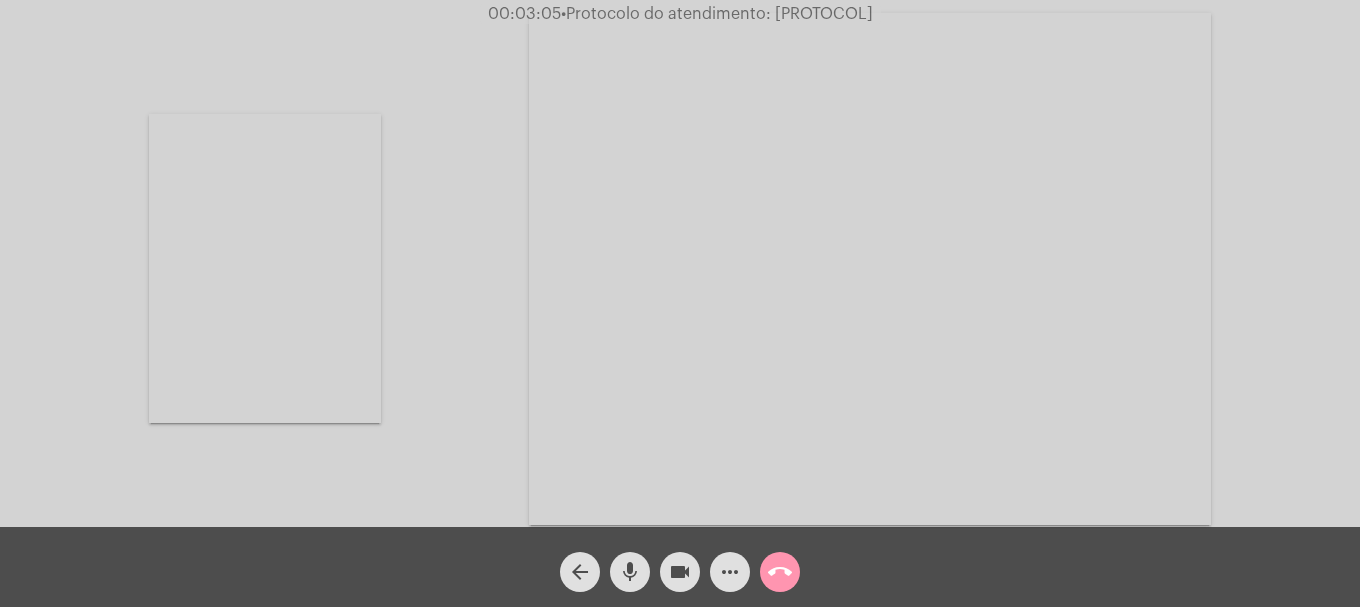 drag, startPoint x: 678, startPoint y: 567, endPoint x: 635, endPoint y: 570, distance: 43.104523 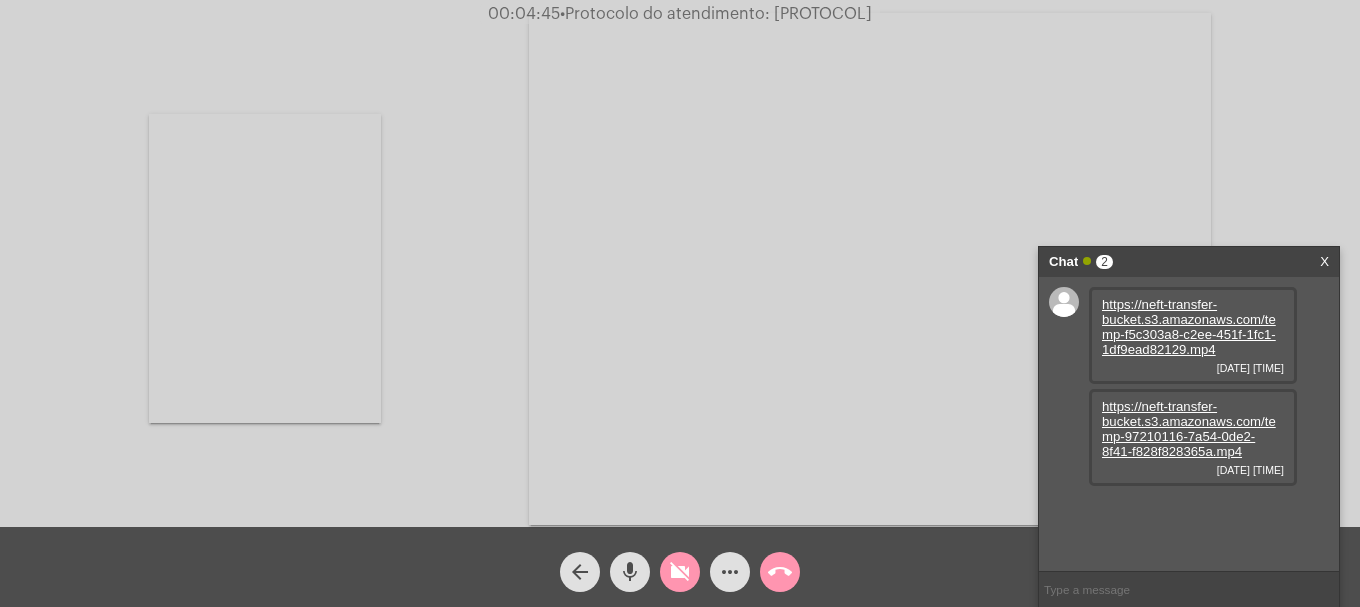 click on "videocam_off" 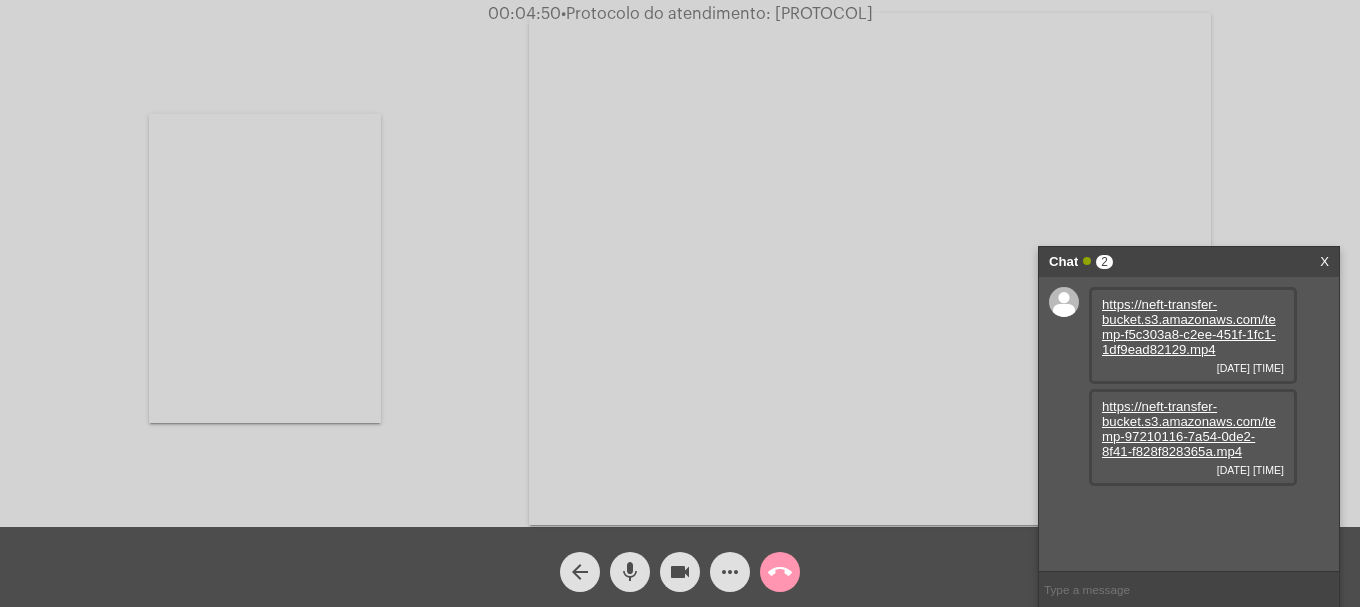 click on "https://neft-transfer-bucket.s3.amazonaws.com/temp-f5c303a8-c2ee-451f-1fc1-1df9ead82129.mp4" at bounding box center (1189, 327) 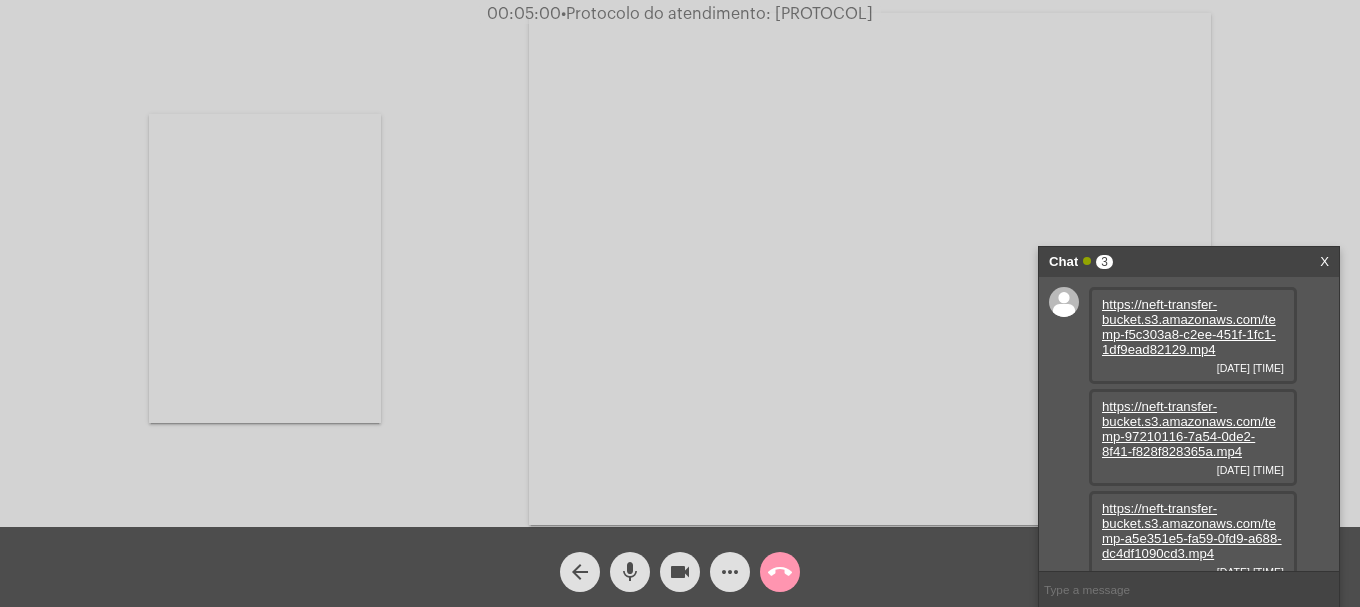 scroll, scrollTop: 17, scrollLeft: 0, axis: vertical 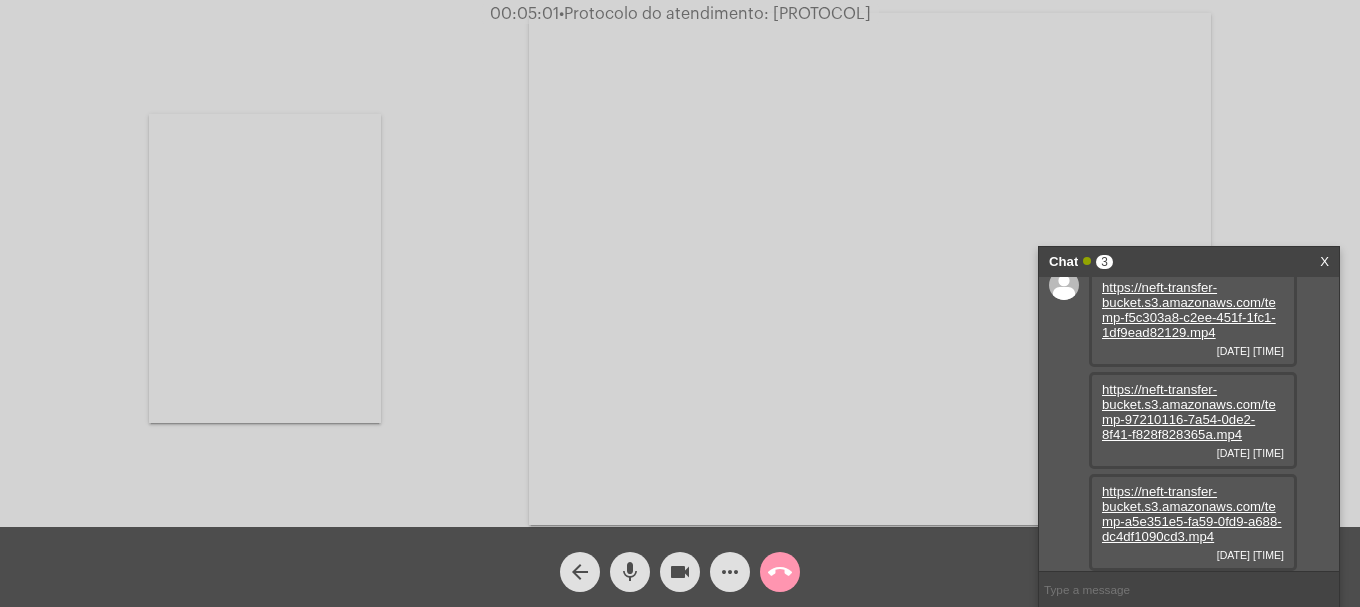 click on "https://neft-transfer-bucket.s3.amazonaws.com/temp-97210116-7a54-0de2-8f41-f828f828365a.mp4" at bounding box center (1189, 412) 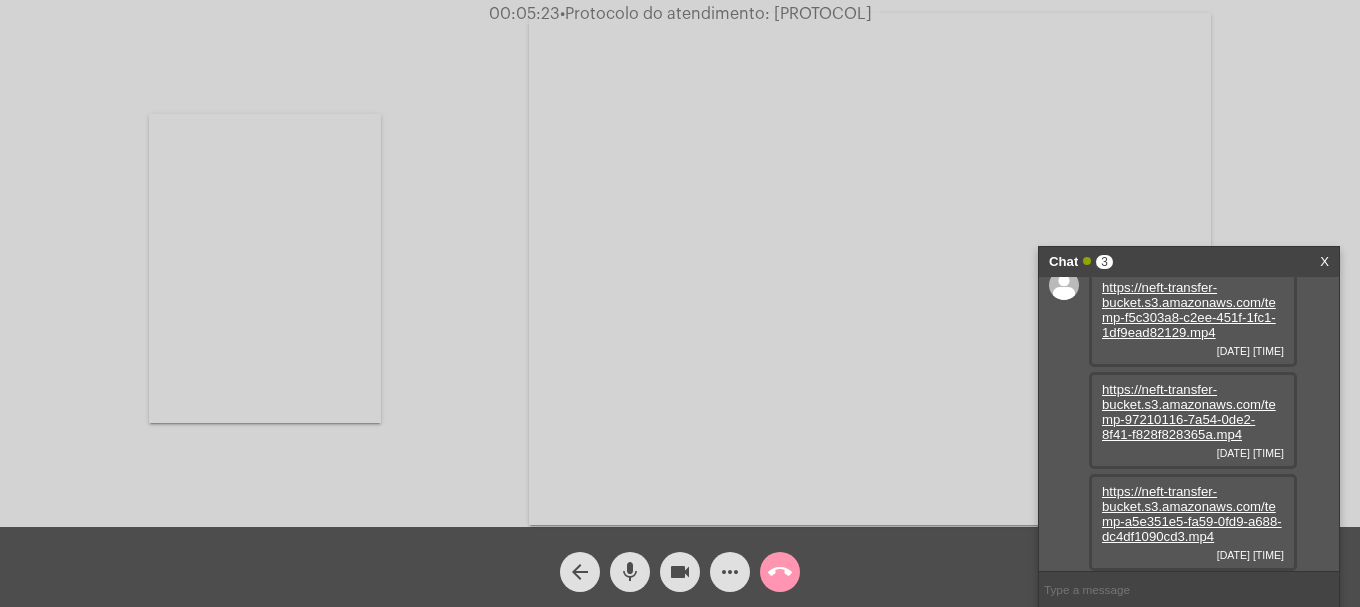click on "https://neft-transfer-bucket.s3.amazonaws.com/temp-a5e351e5-fa59-0fd9-a688-dc4df1090cd3.mp4" at bounding box center [1192, 514] 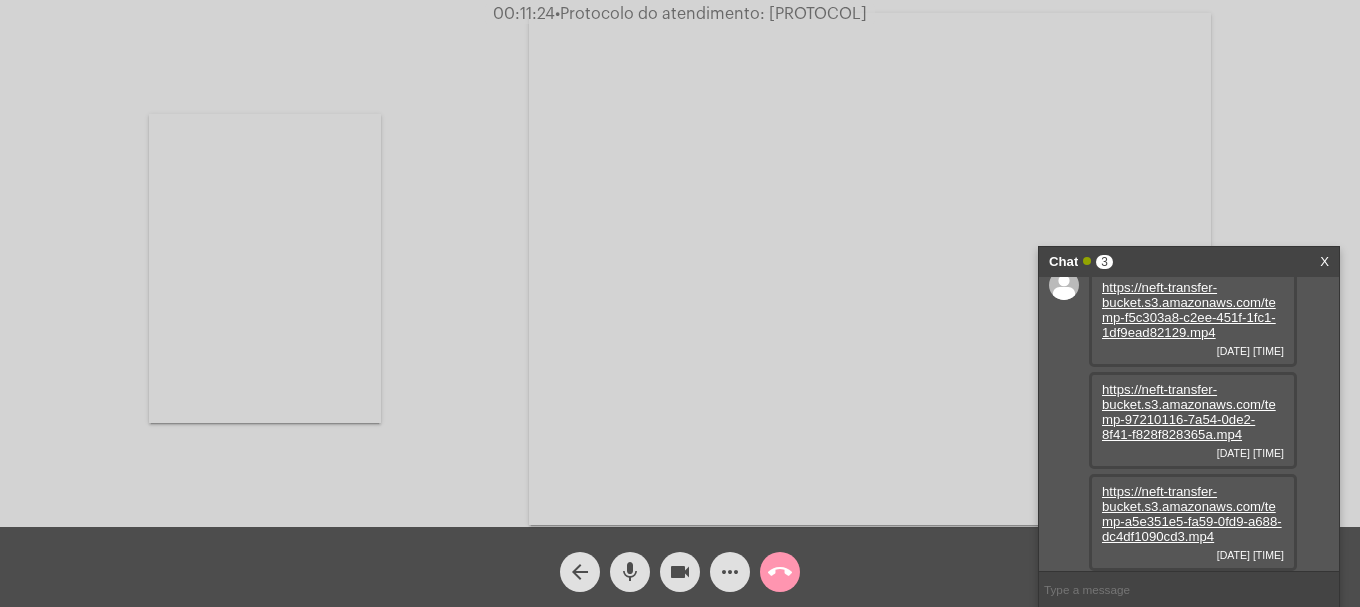 click on "videocam" 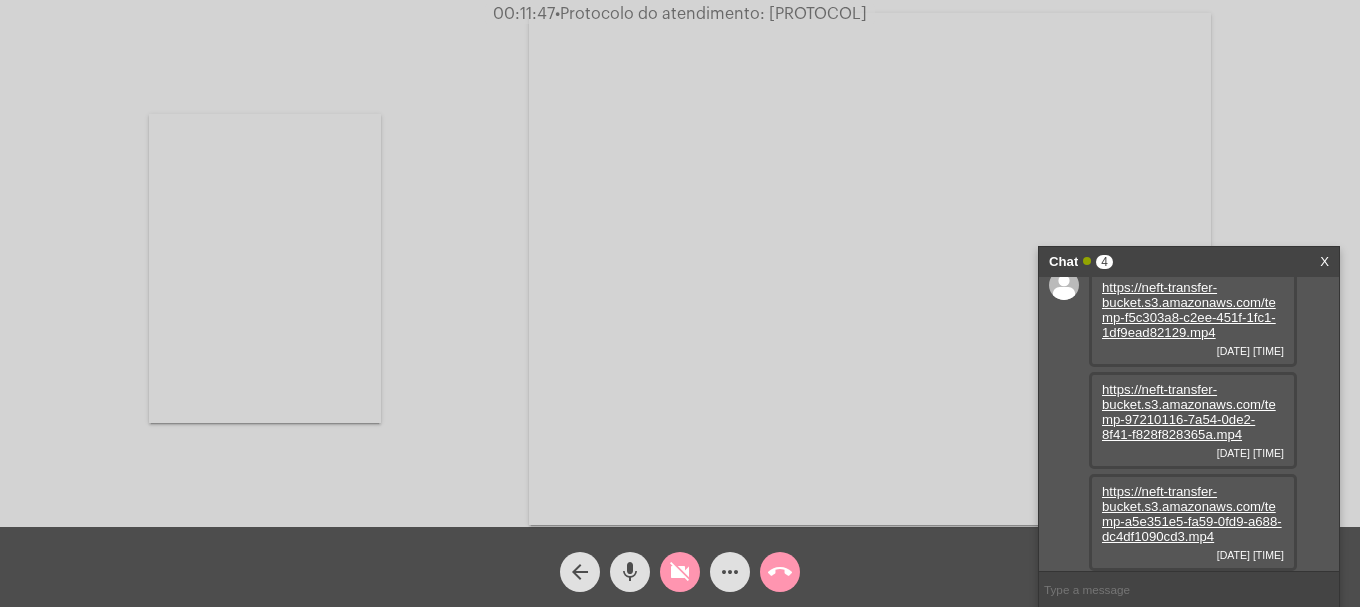 click on "videocam_off" 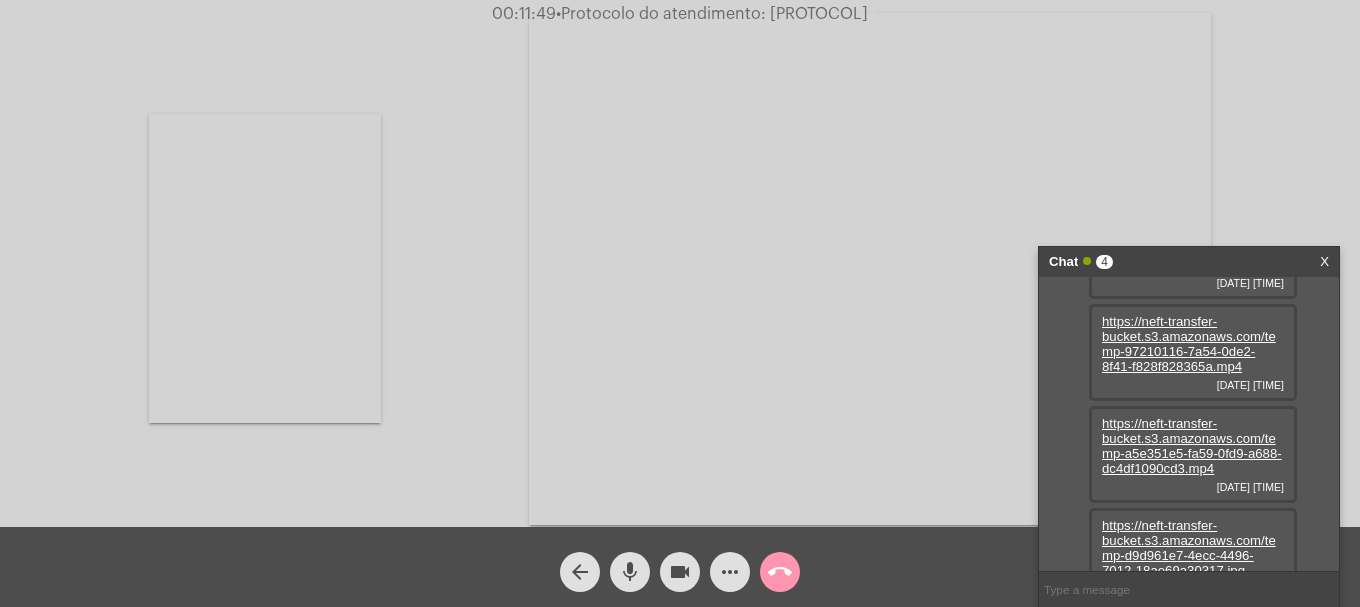 scroll, scrollTop: 119, scrollLeft: 0, axis: vertical 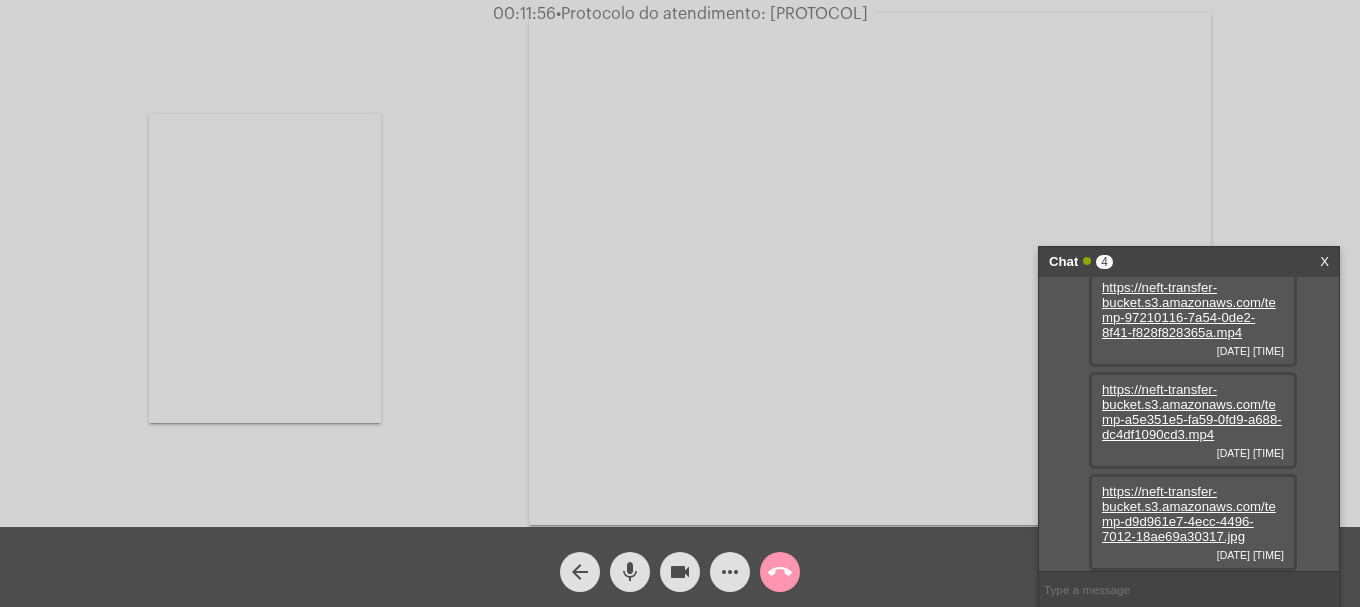 click on "https://neft-transfer-bucket.s3.amazonaws.com/temp-d9d961e7-4ecc-4496-7012-18ae69a30317.jpg" at bounding box center [1189, 514] 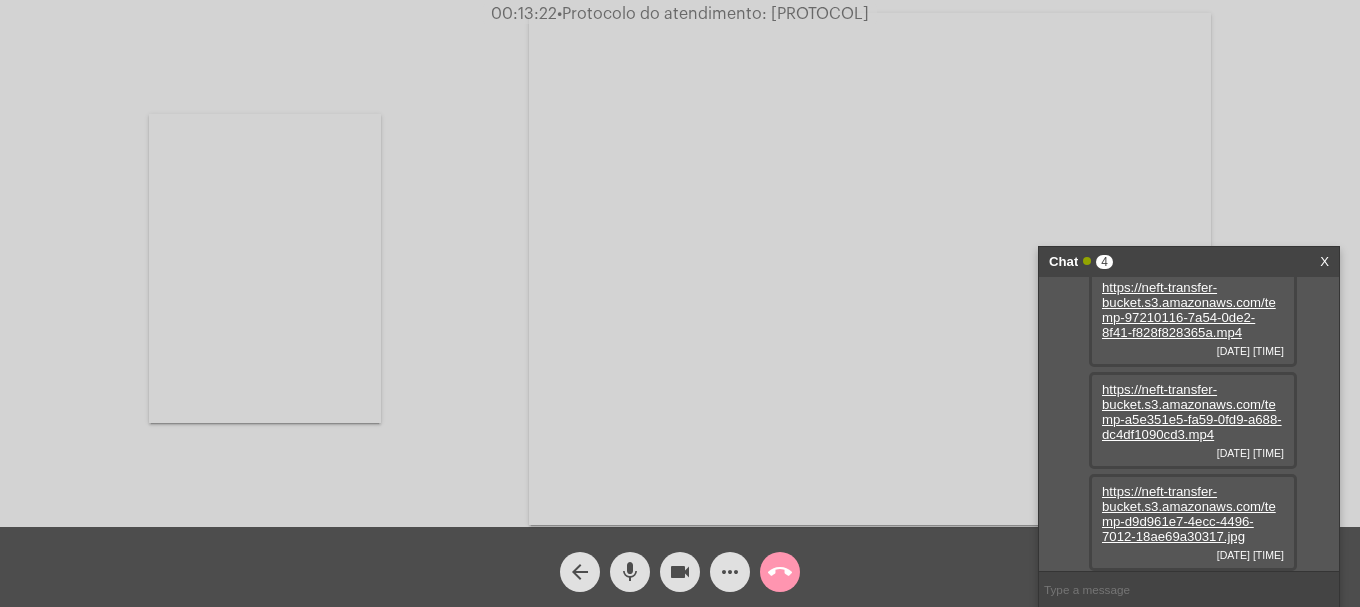 click on "videocam" 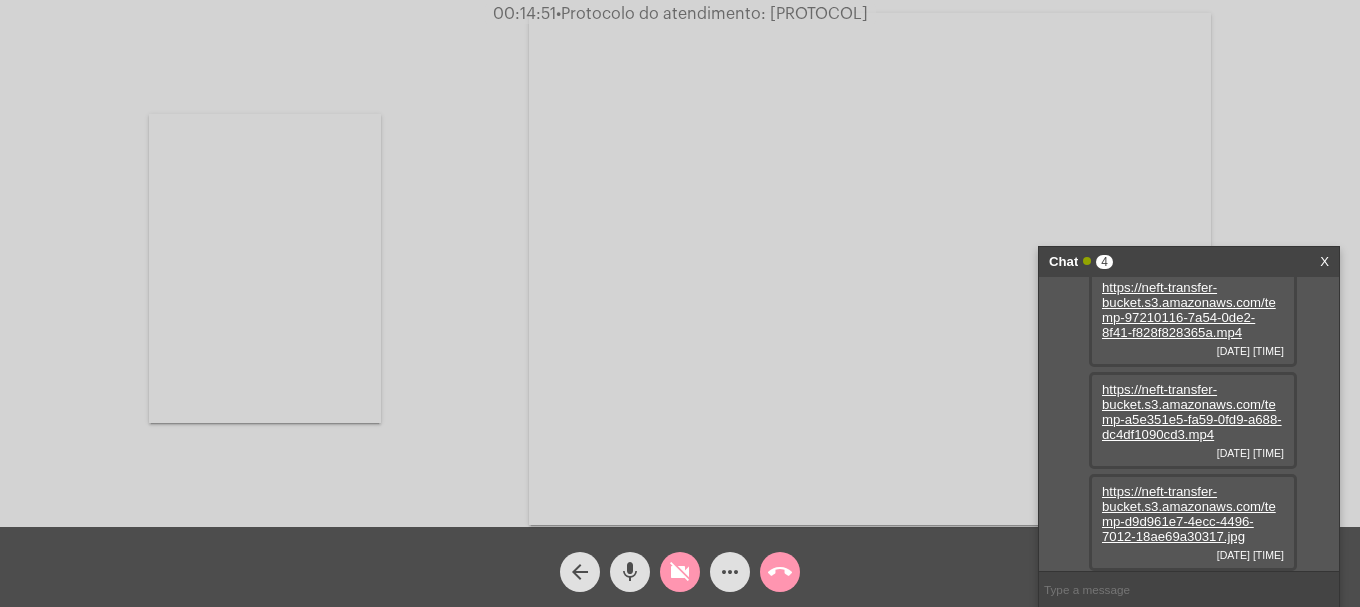 click on "videocam_off" 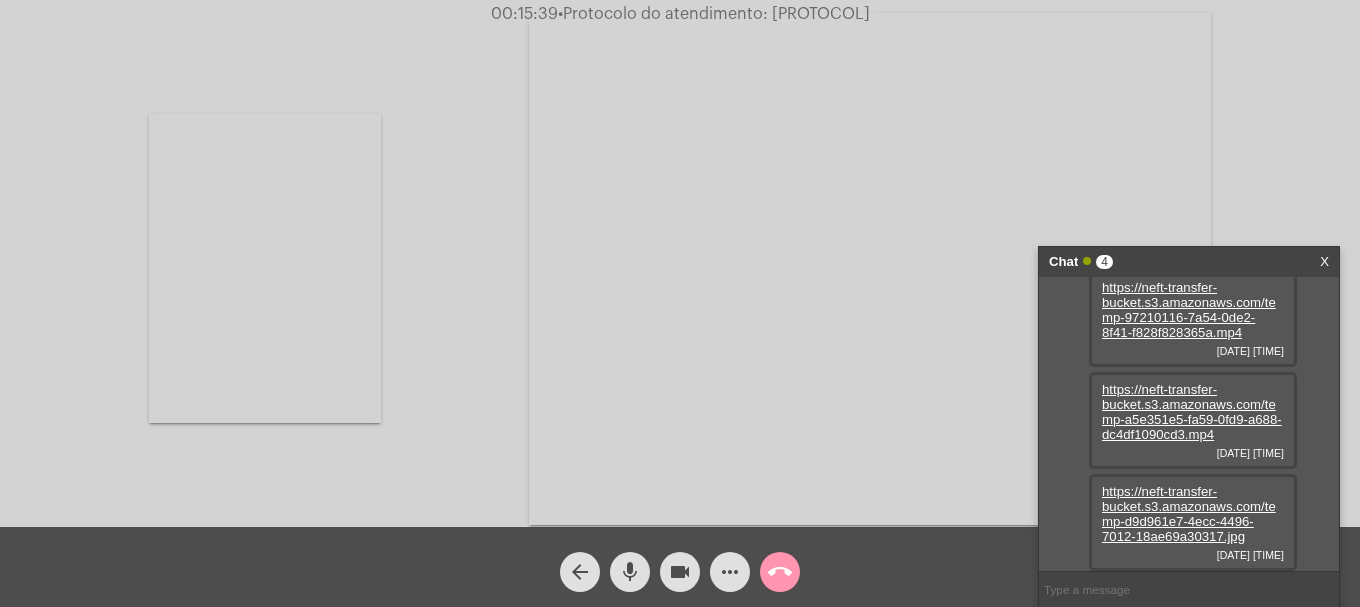 click on "videocam" 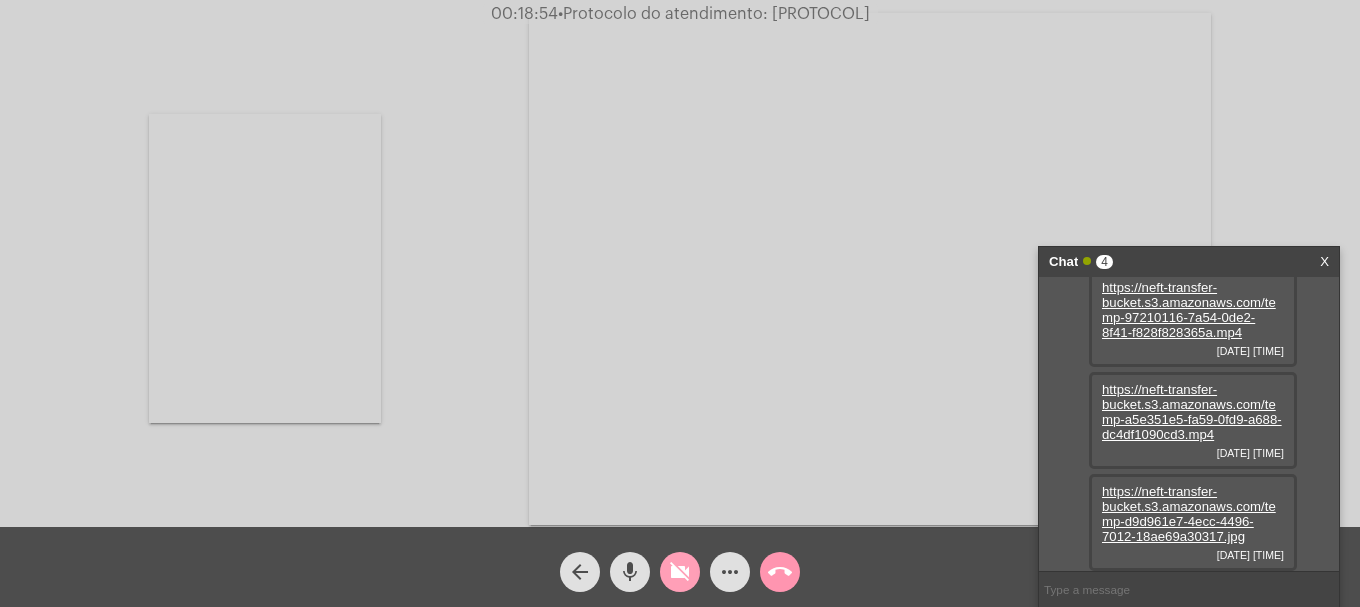 click on "videocam_off" 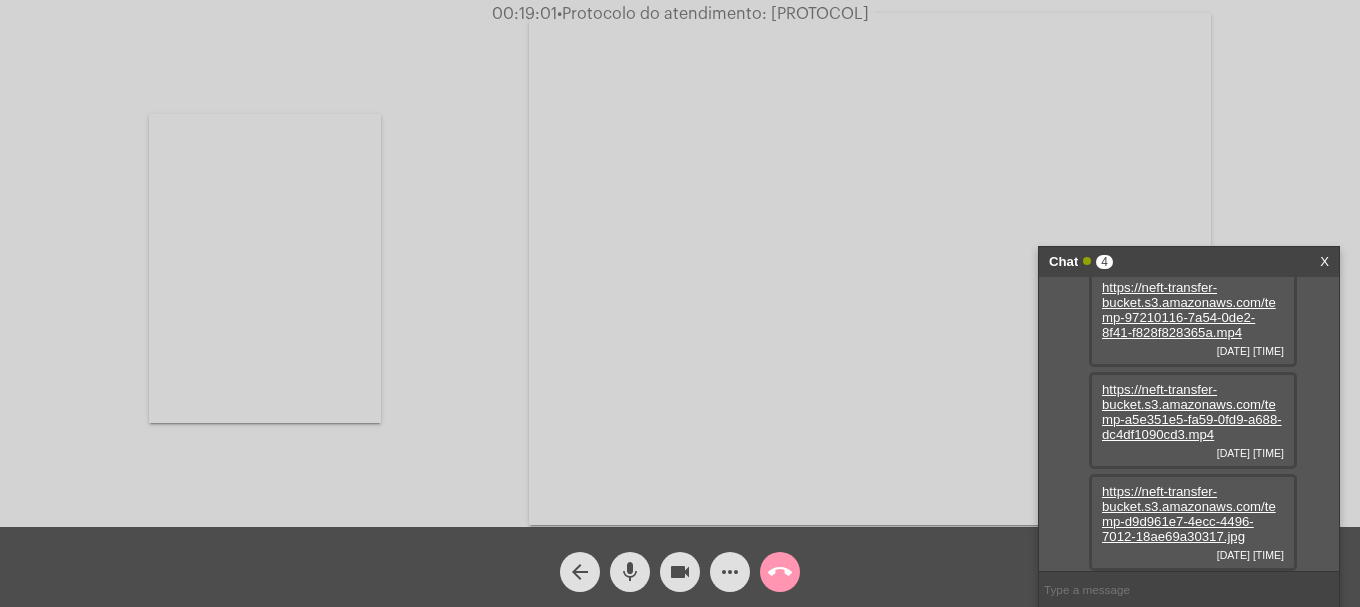 click on "call_end" 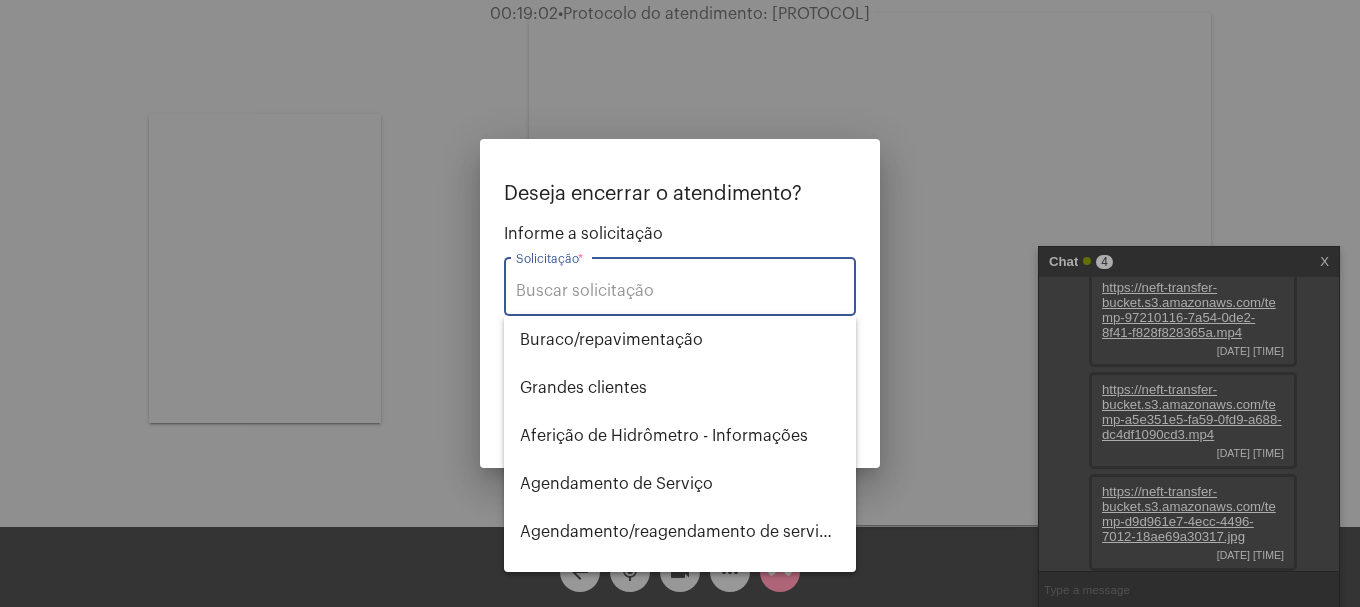 click on "Solicitação  *" at bounding box center [680, 284] 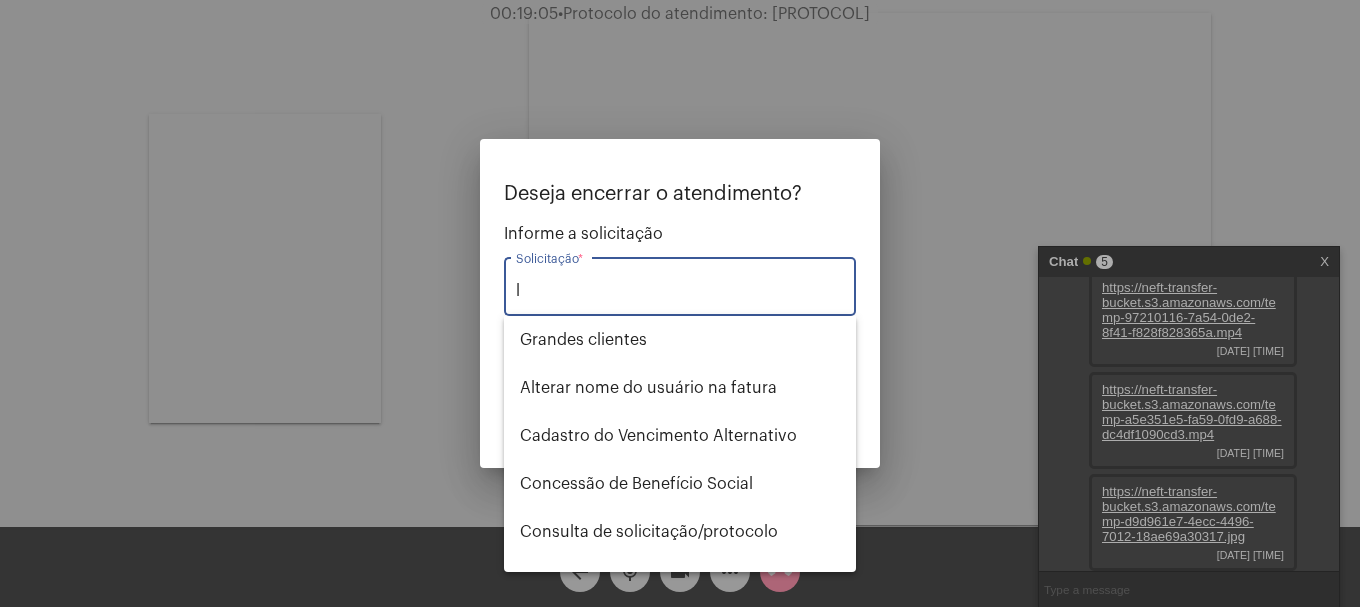 type on "l" 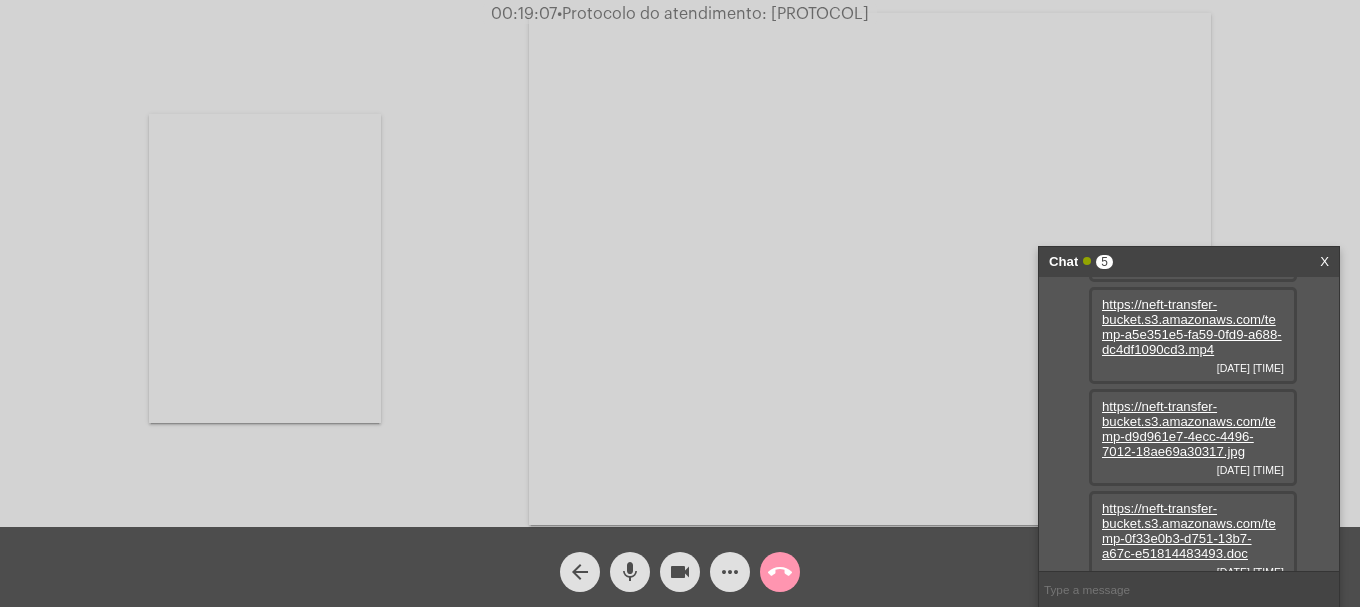 scroll, scrollTop: 221, scrollLeft: 0, axis: vertical 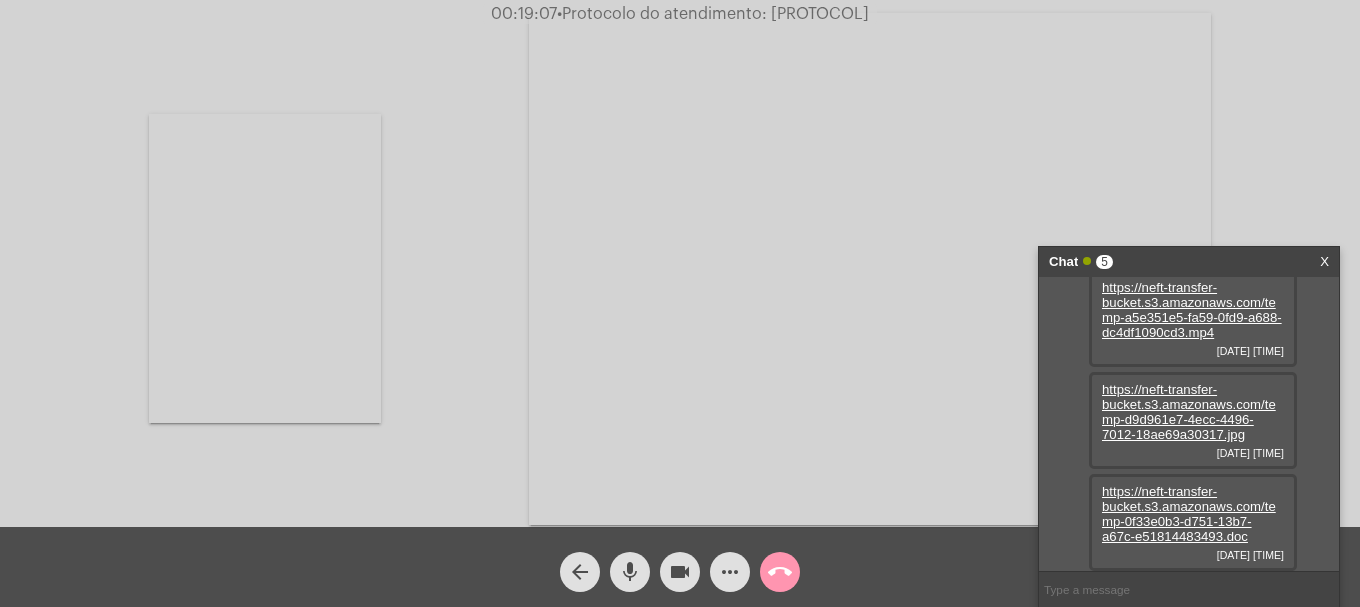 click on "https://neft-transfer-bucket.s3.amazonaws.com/temp-0f33e0b3-d751-13b7-a67c-e51814483493.doc" at bounding box center [1189, 514] 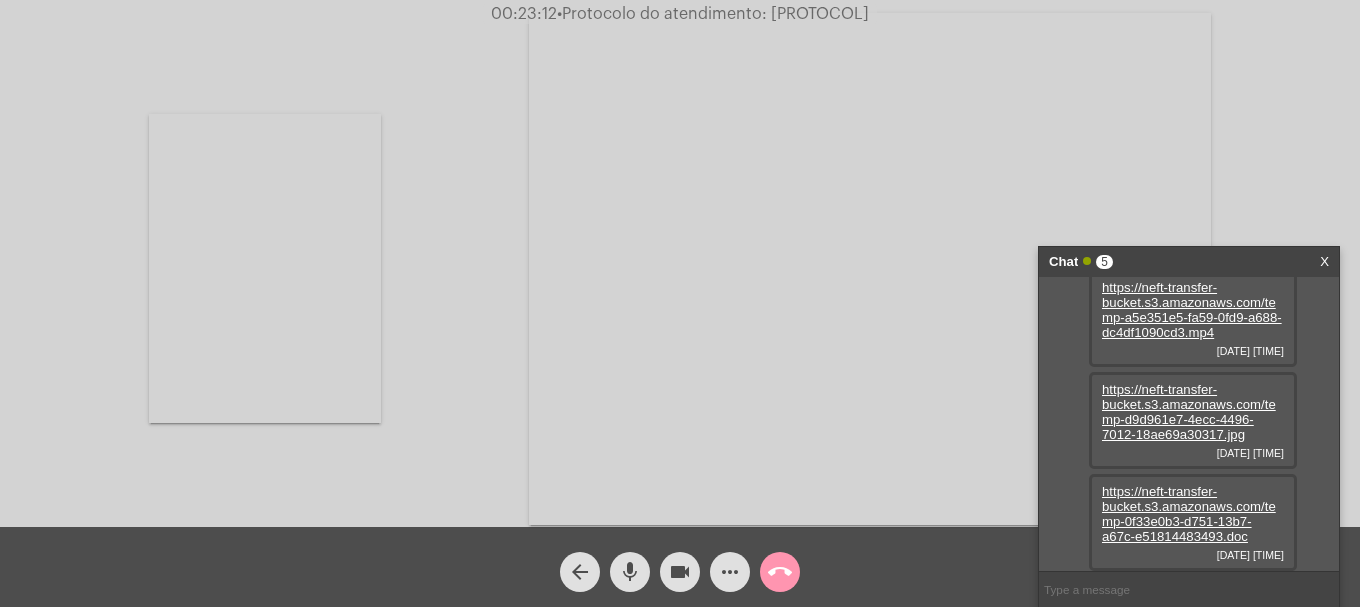 click on "videocam" 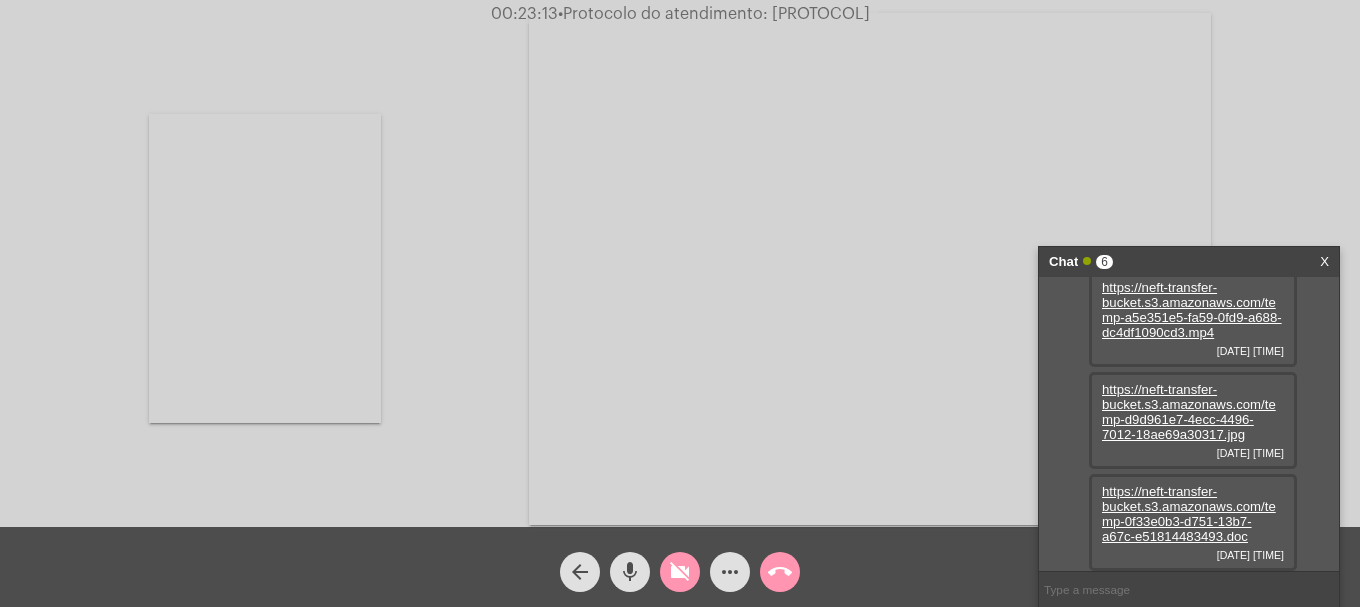 click on "videocam_off" 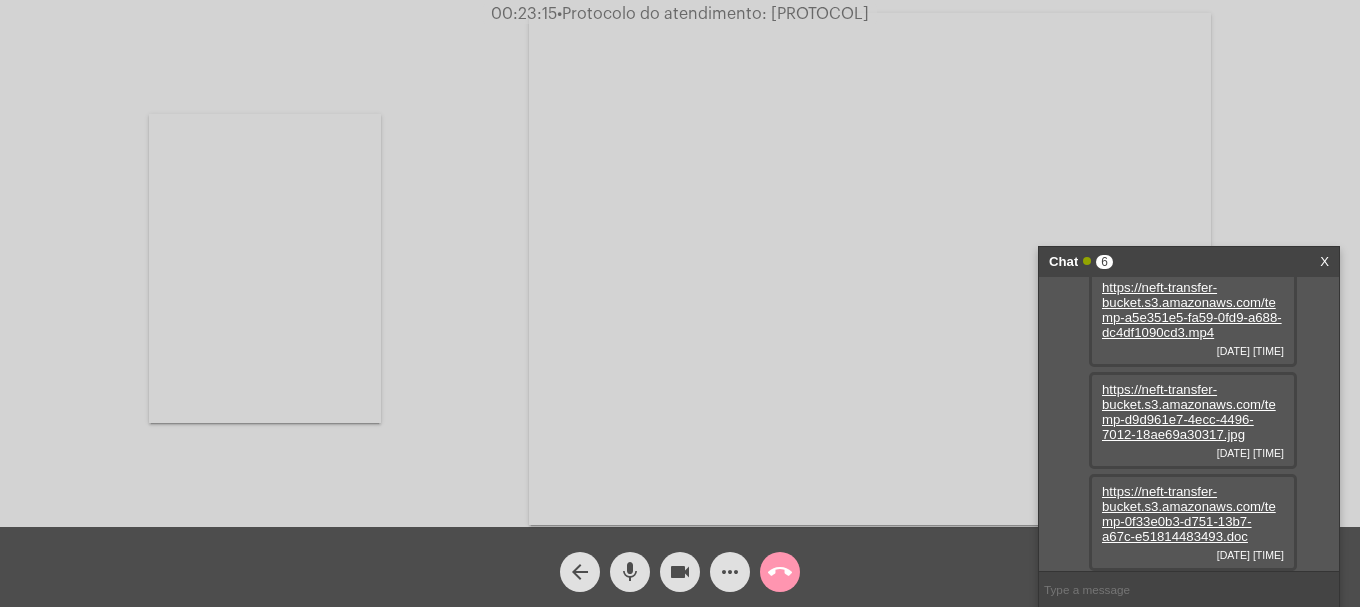 scroll, scrollTop: 323, scrollLeft: 0, axis: vertical 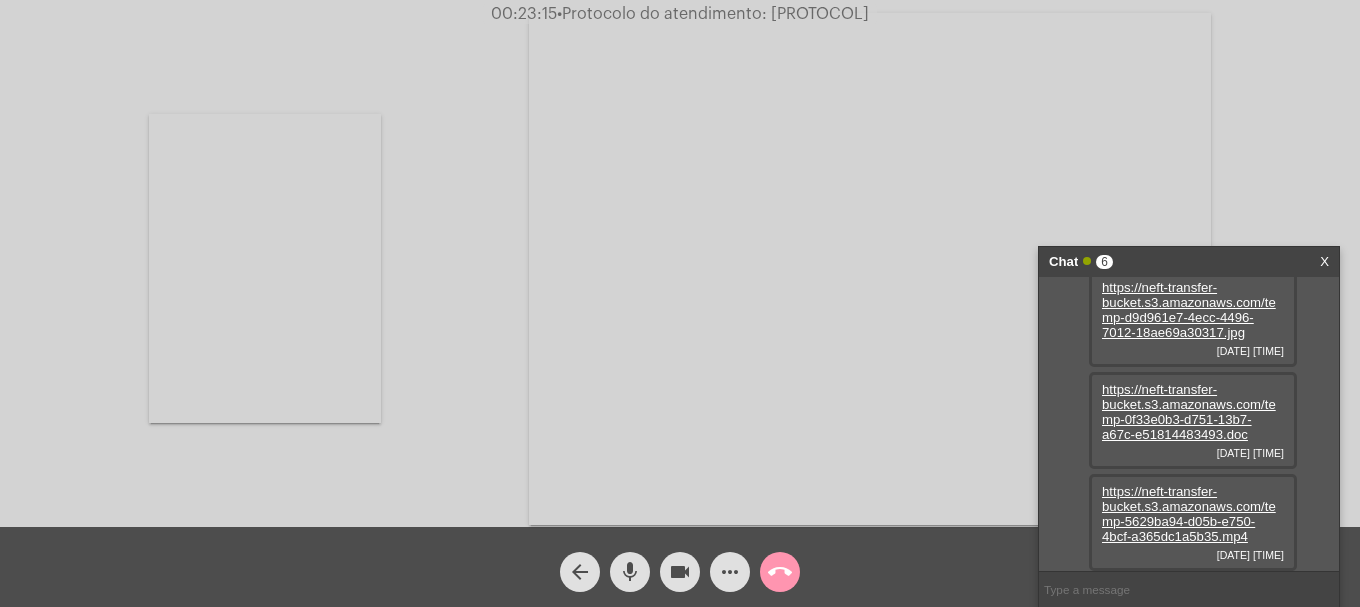 click on "https://neft-transfer-bucket.s3.amazonaws.com/temp-5629ba94-d05b-e750-4bcf-a365dc1a5b35.mp4" at bounding box center (1189, 514) 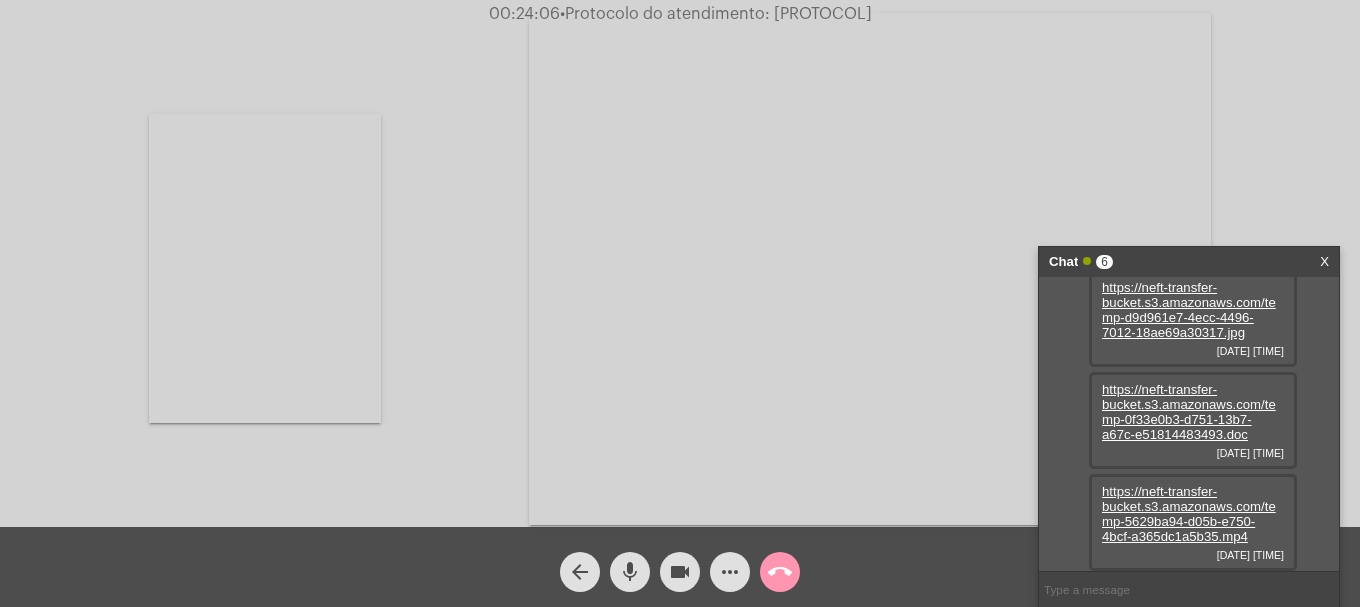 click on "more_horiz" 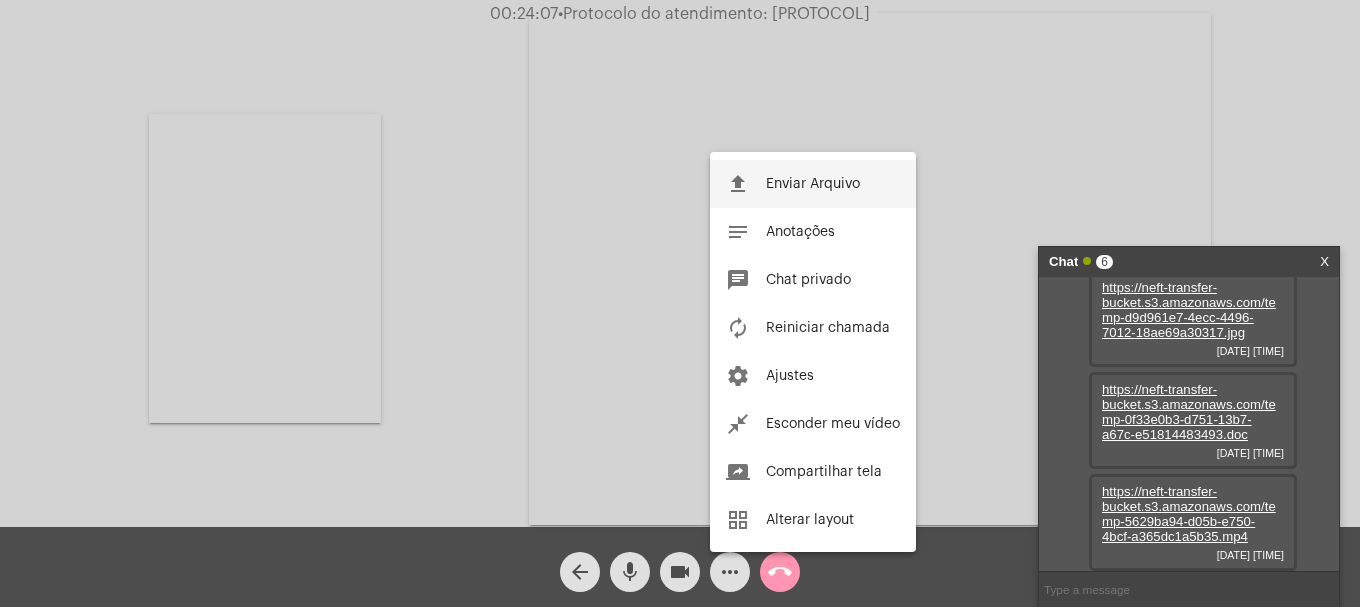 click on "Enviar Arquivo" at bounding box center (813, 184) 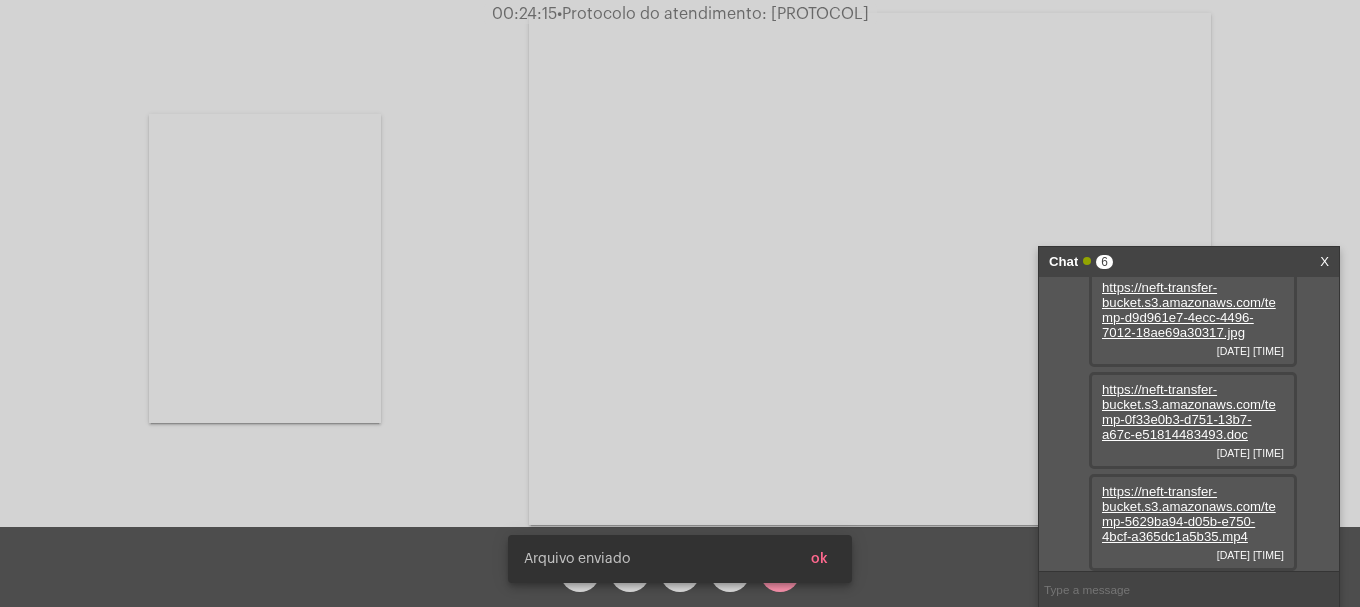scroll, scrollTop: 425, scrollLeft: 0, axis: vertical 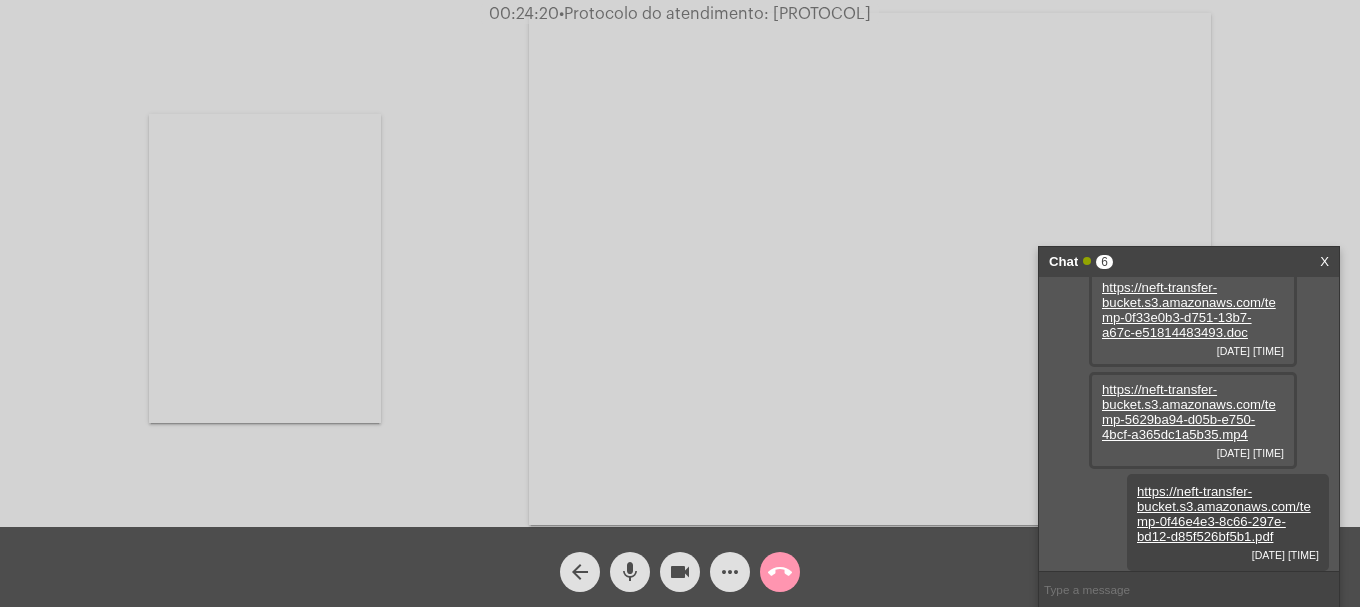 click at bounding box center (265, 268) 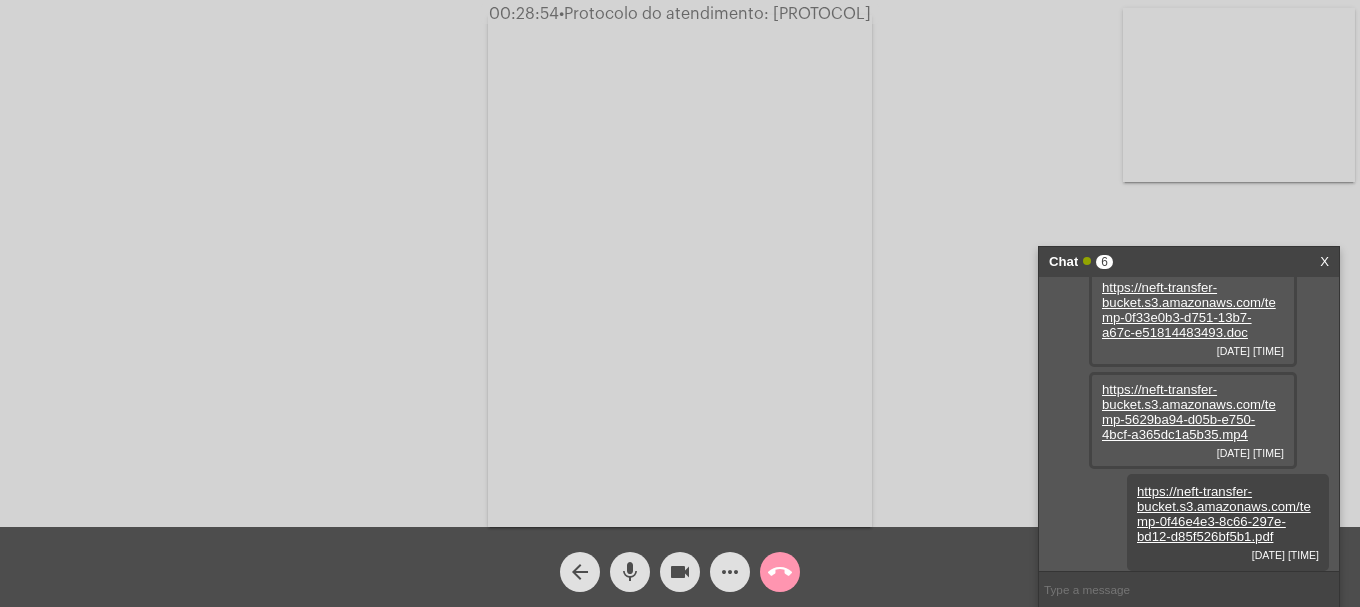 click at bounding box center (1189, 589) 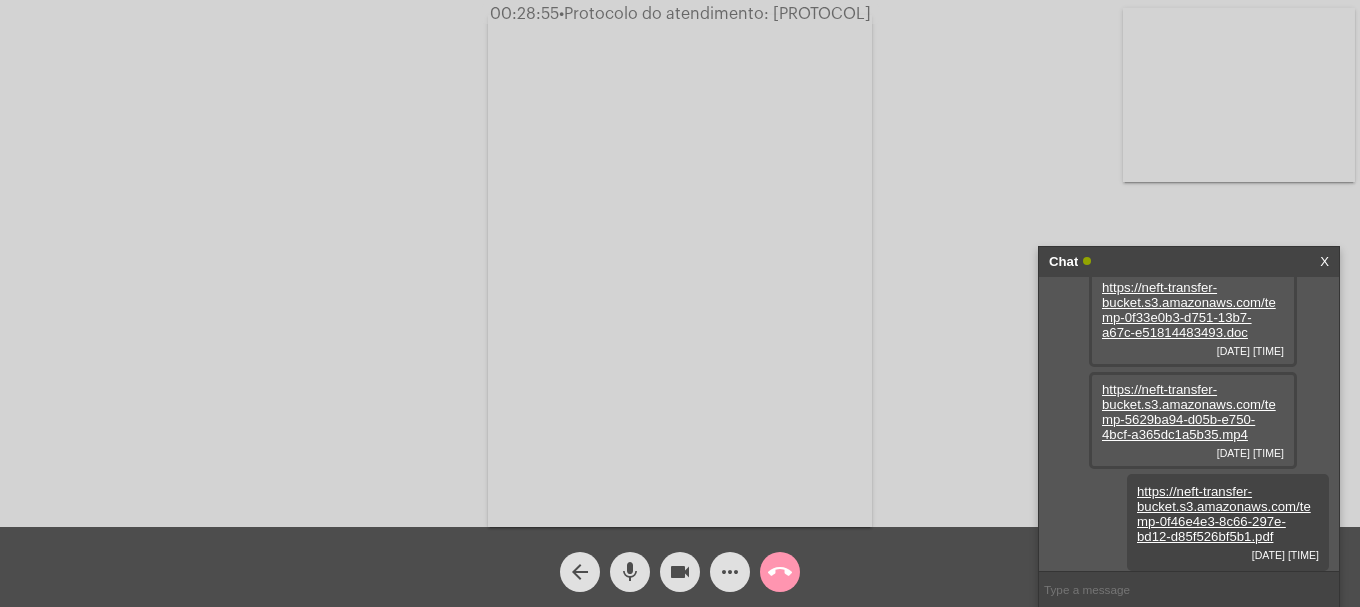paste on "[NUMBER]" 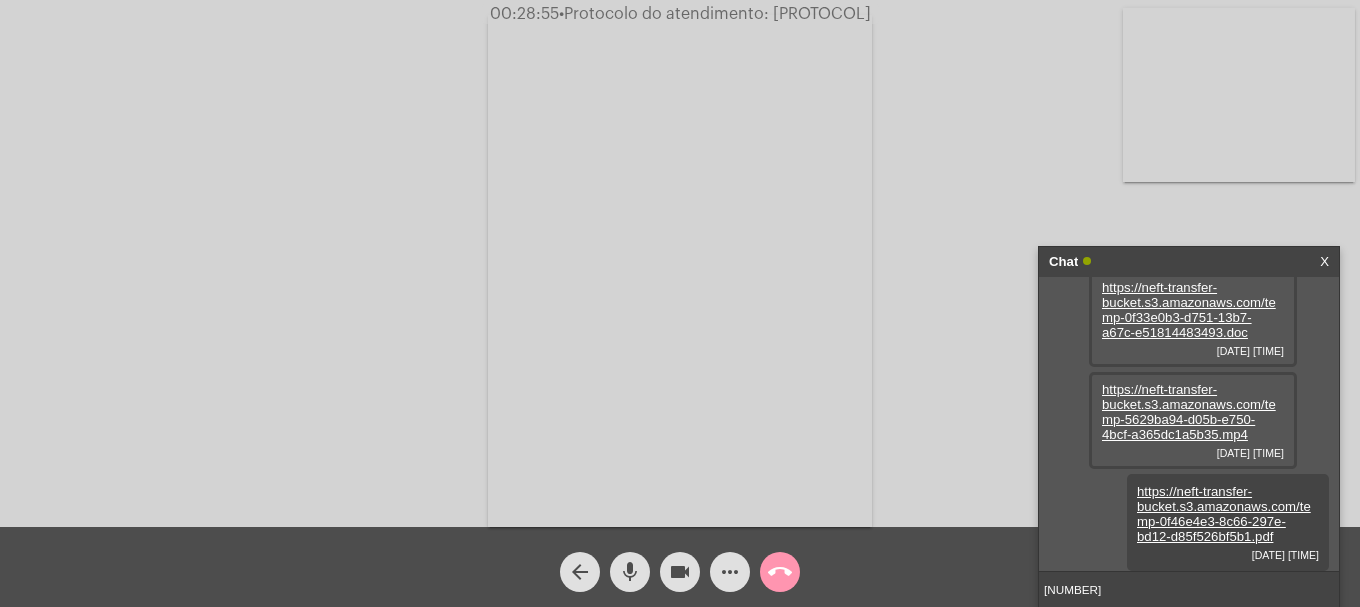 type 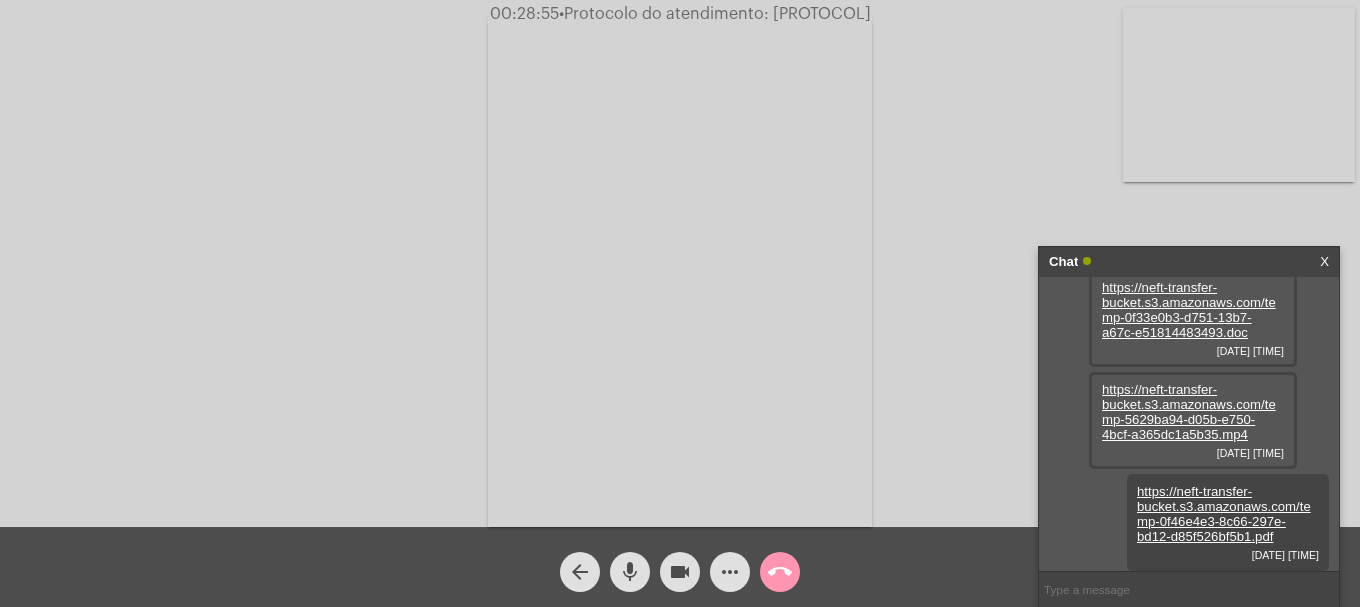 scroll, scrollTop: 482, scrollLeft: 0, axis: vertical 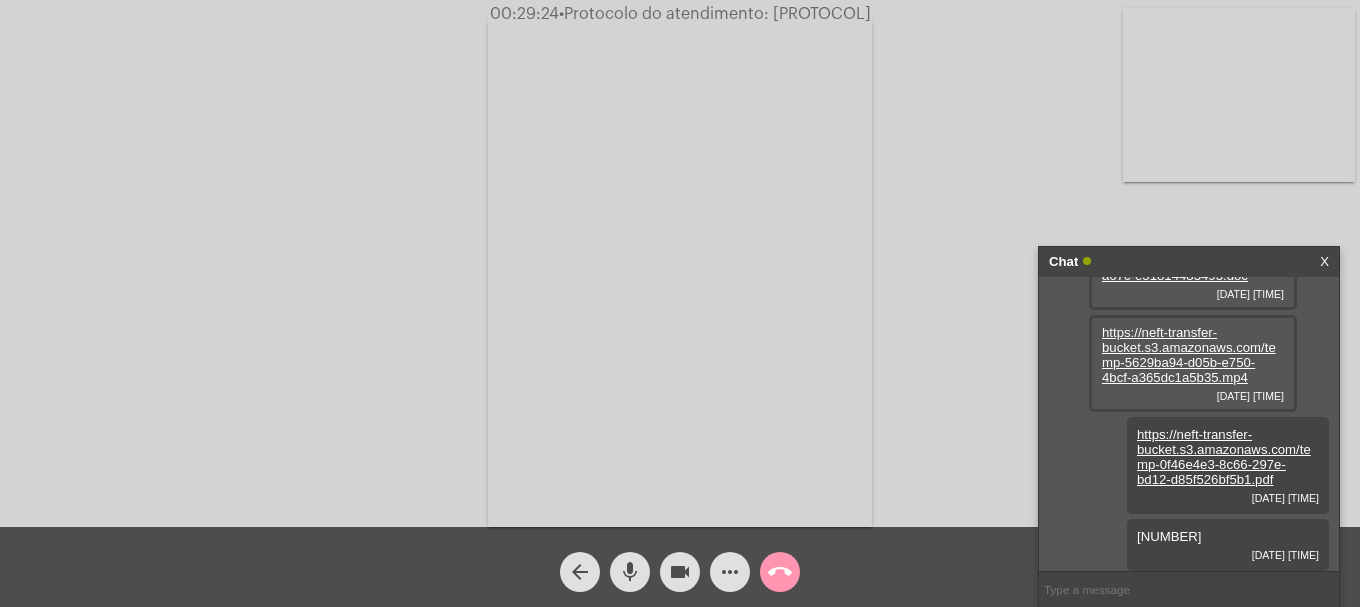 click on "•  Protocolo do atendimento: [PROTOCOL]" 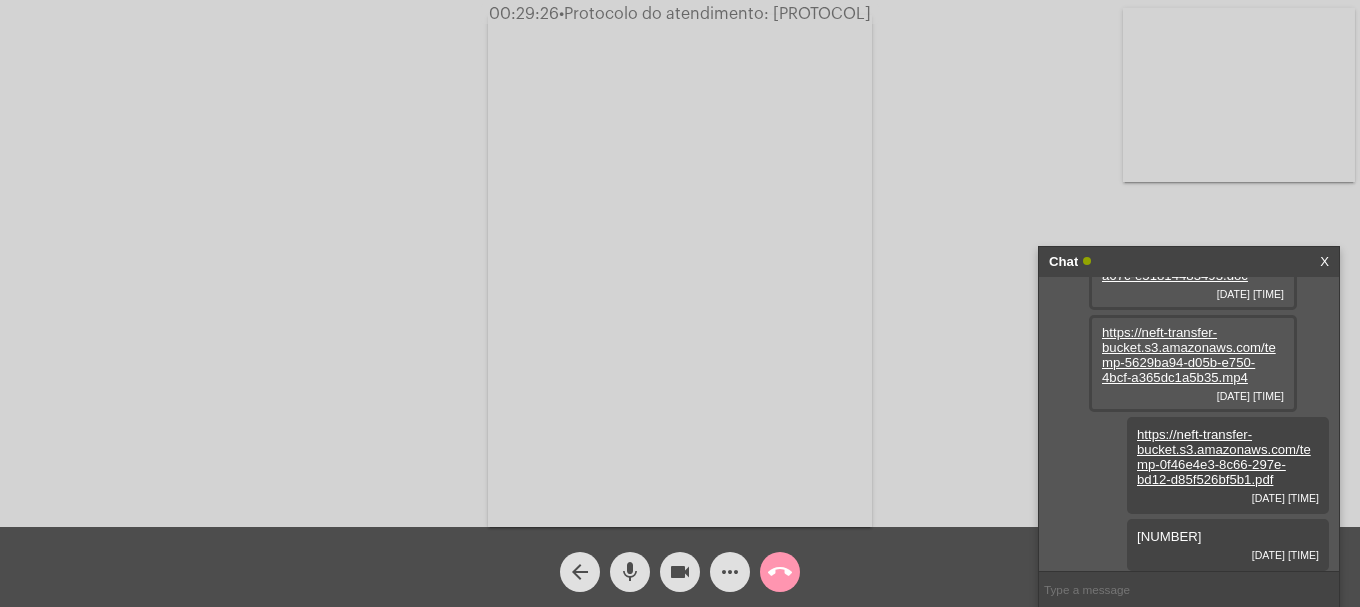 copy on "[PROTOCOL]" 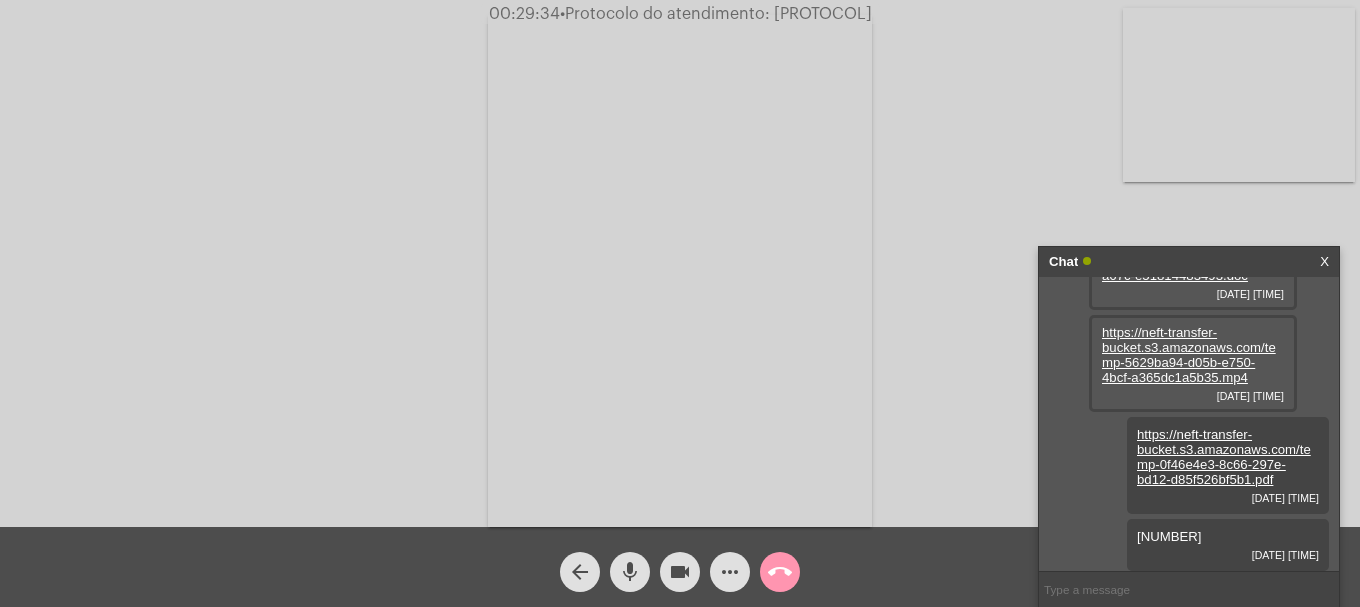 click on "Acessando Câmera e Microfone..." 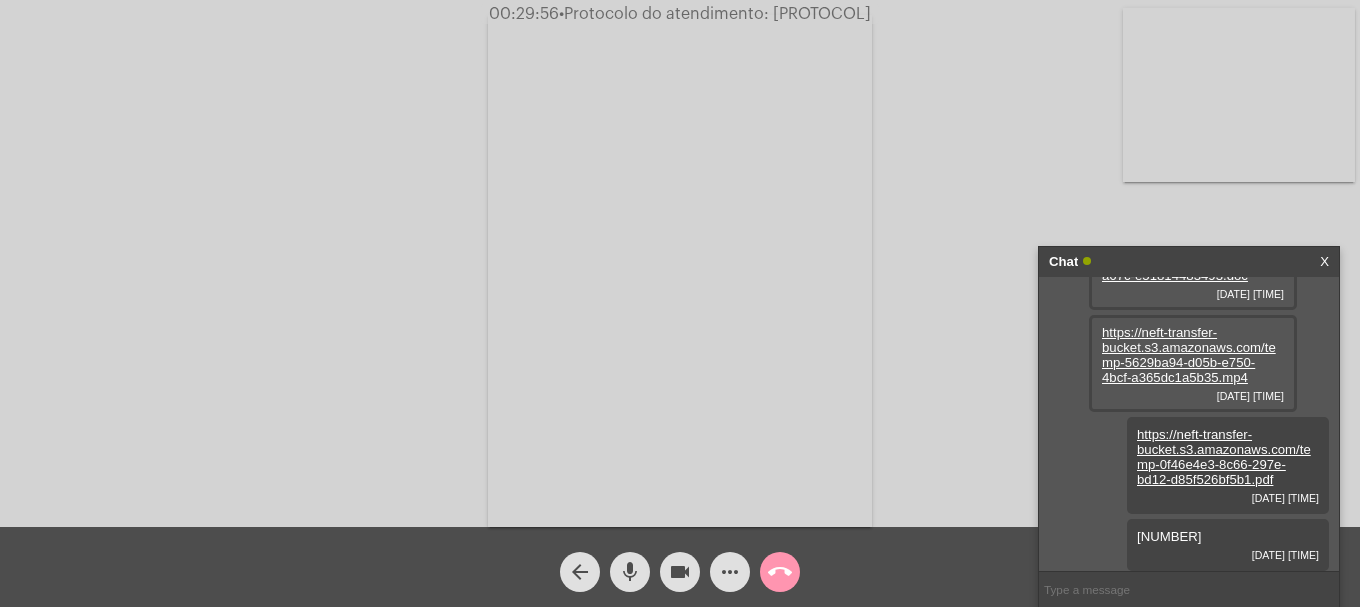 click on "call_end" 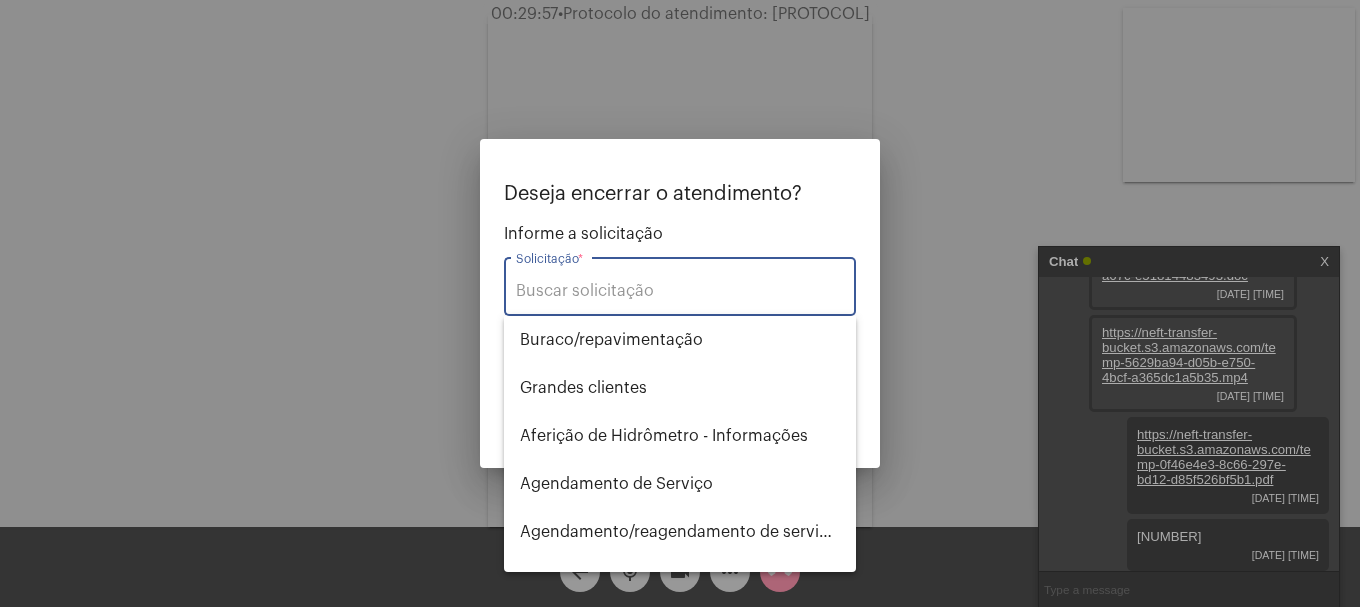 click on "Solicitação  *" at bounding box center (680, 284) 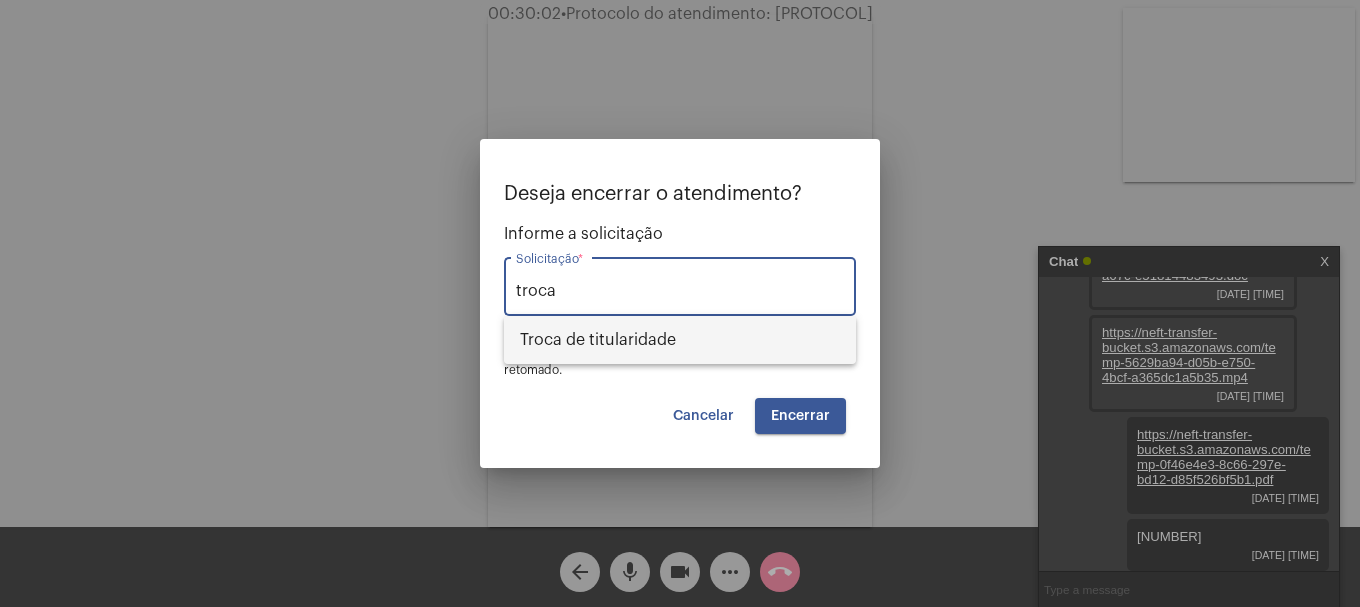 click on "Troca de titularidade" at bounding box center [680, 340] 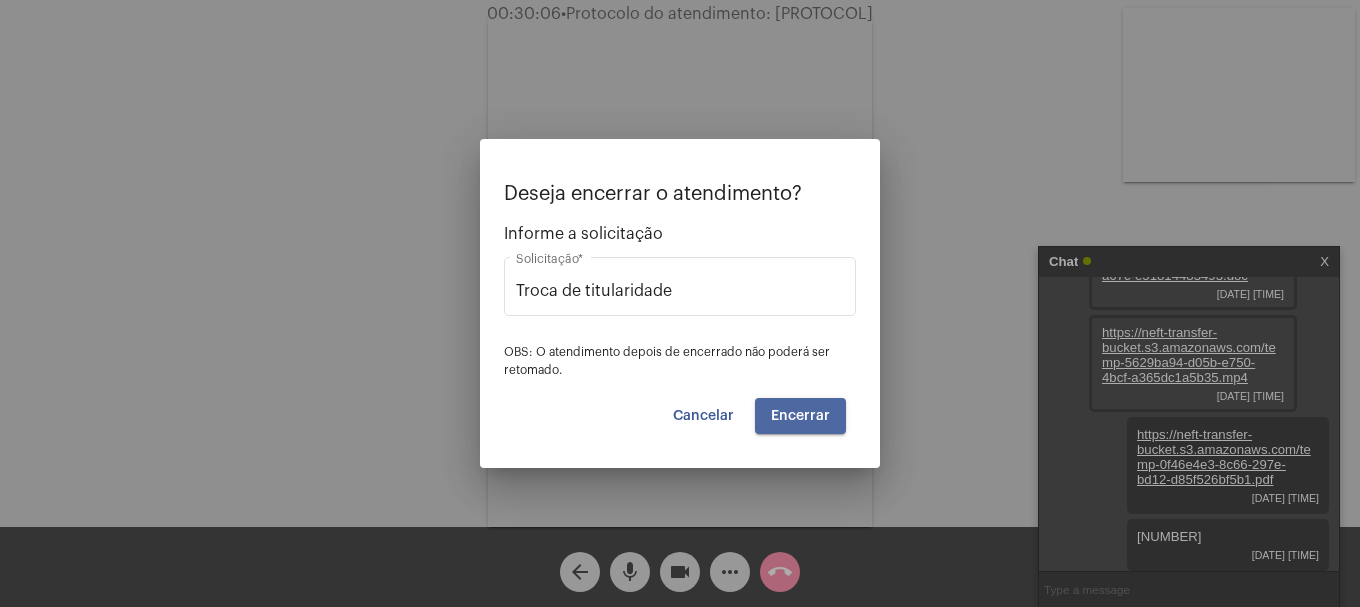 click on "Encerrar" at bounding box center (800, 416) 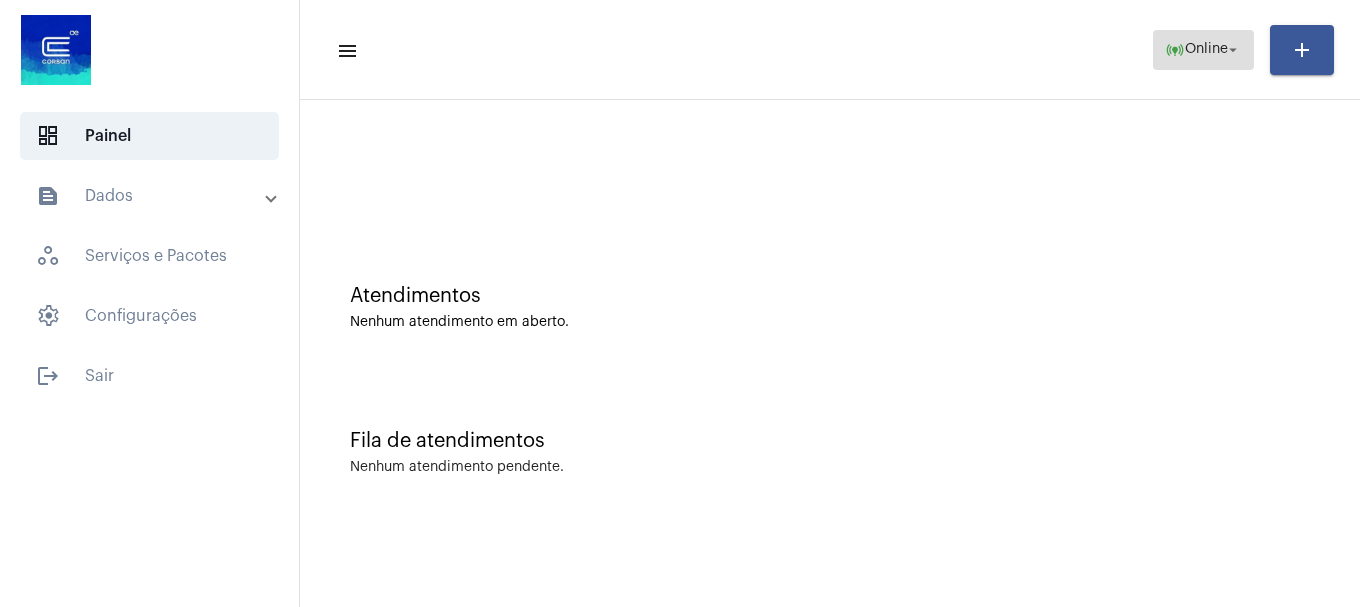 click on "online_prediction  Online arrow_drop_down" 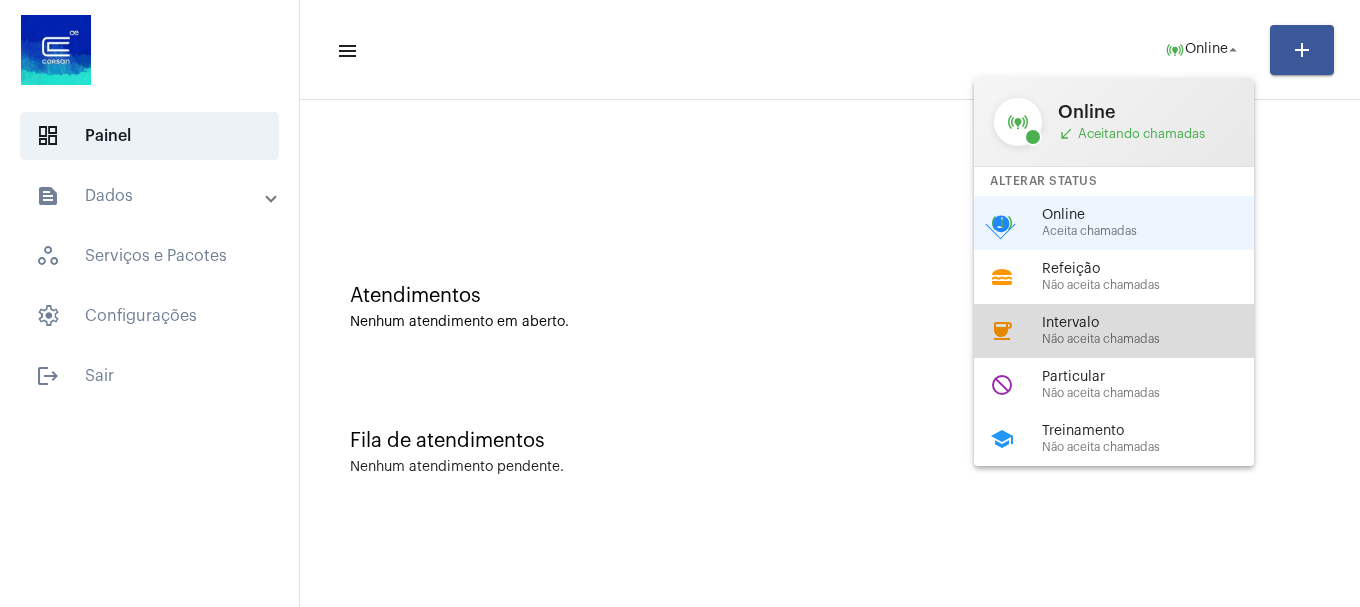 click on "Intervalo" at bounding box center (1156, 323) 